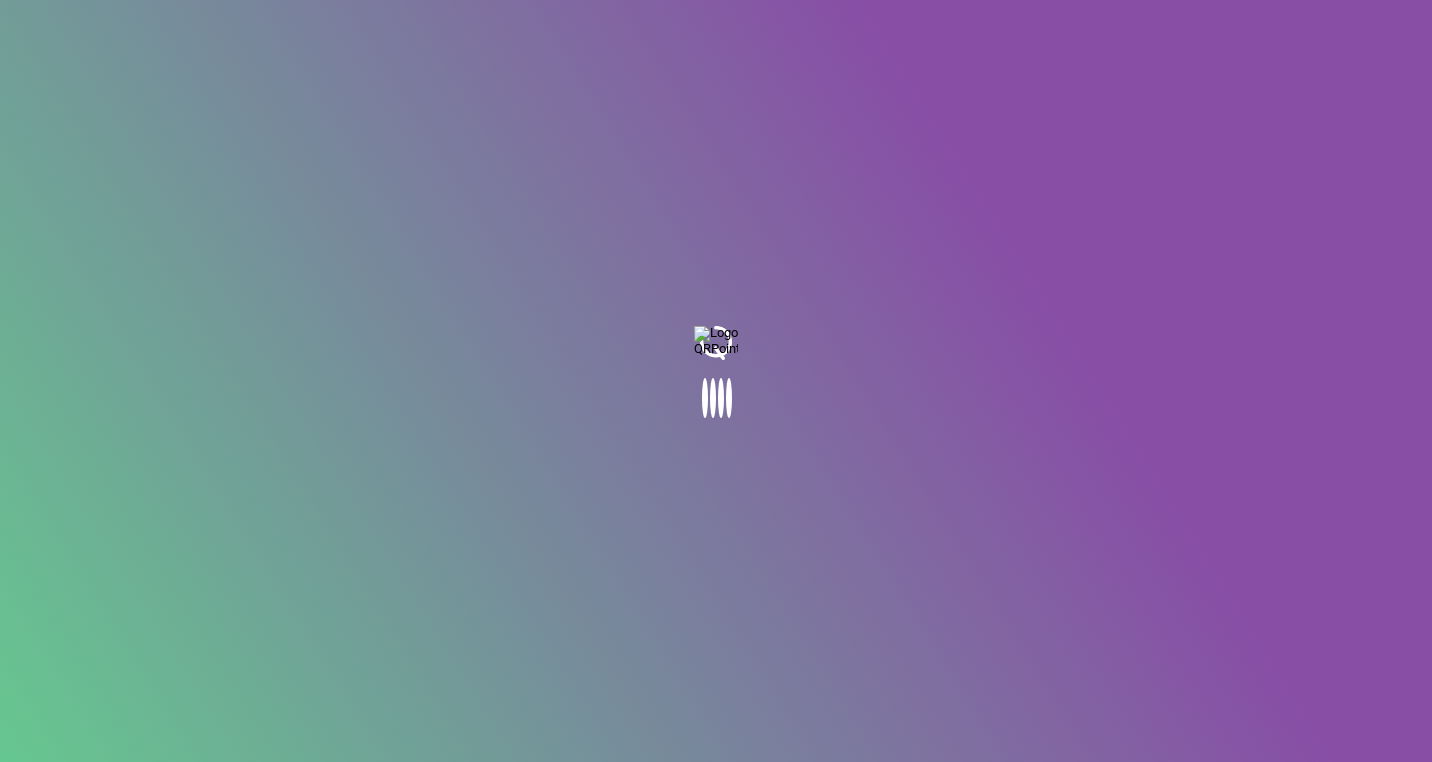 scroll, scrollTop: 0, scrollLeft: 0, axis: both 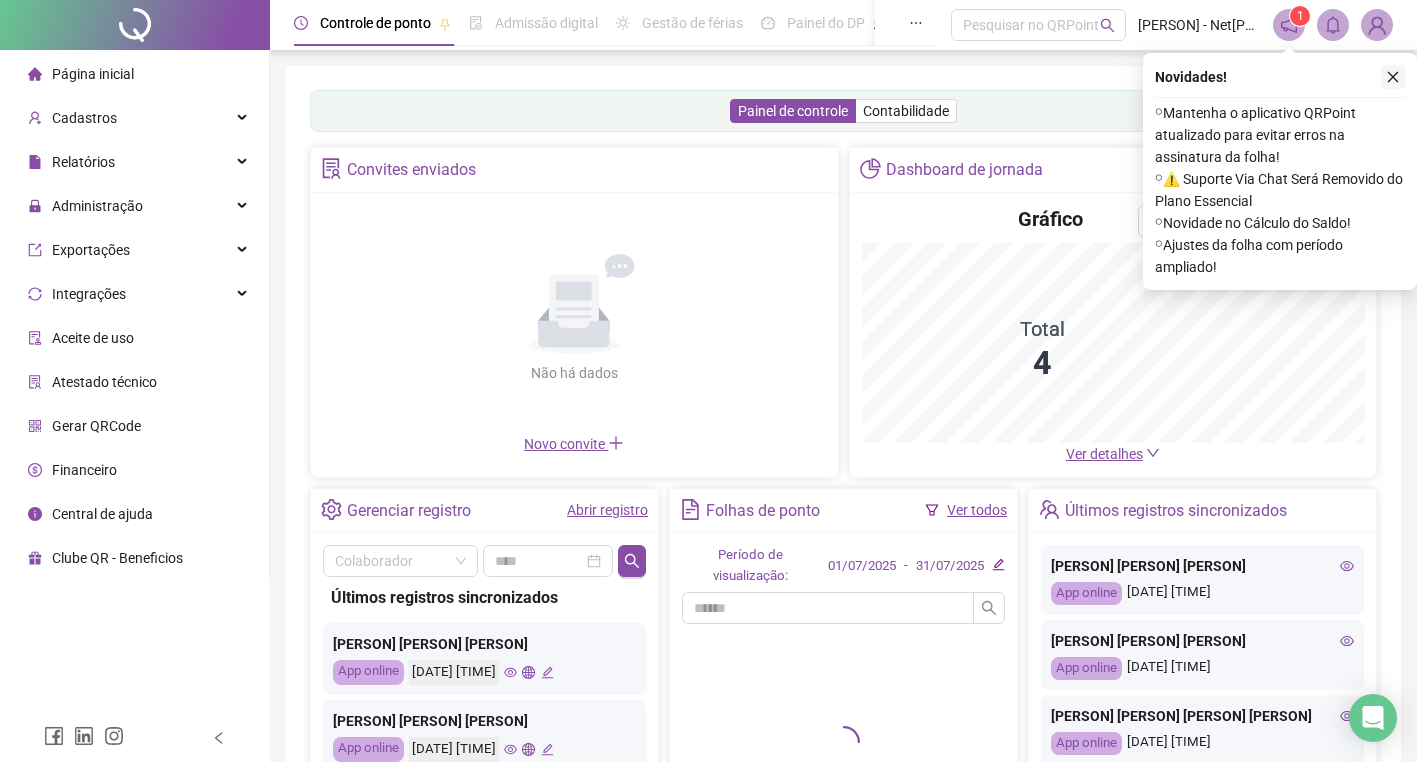 click 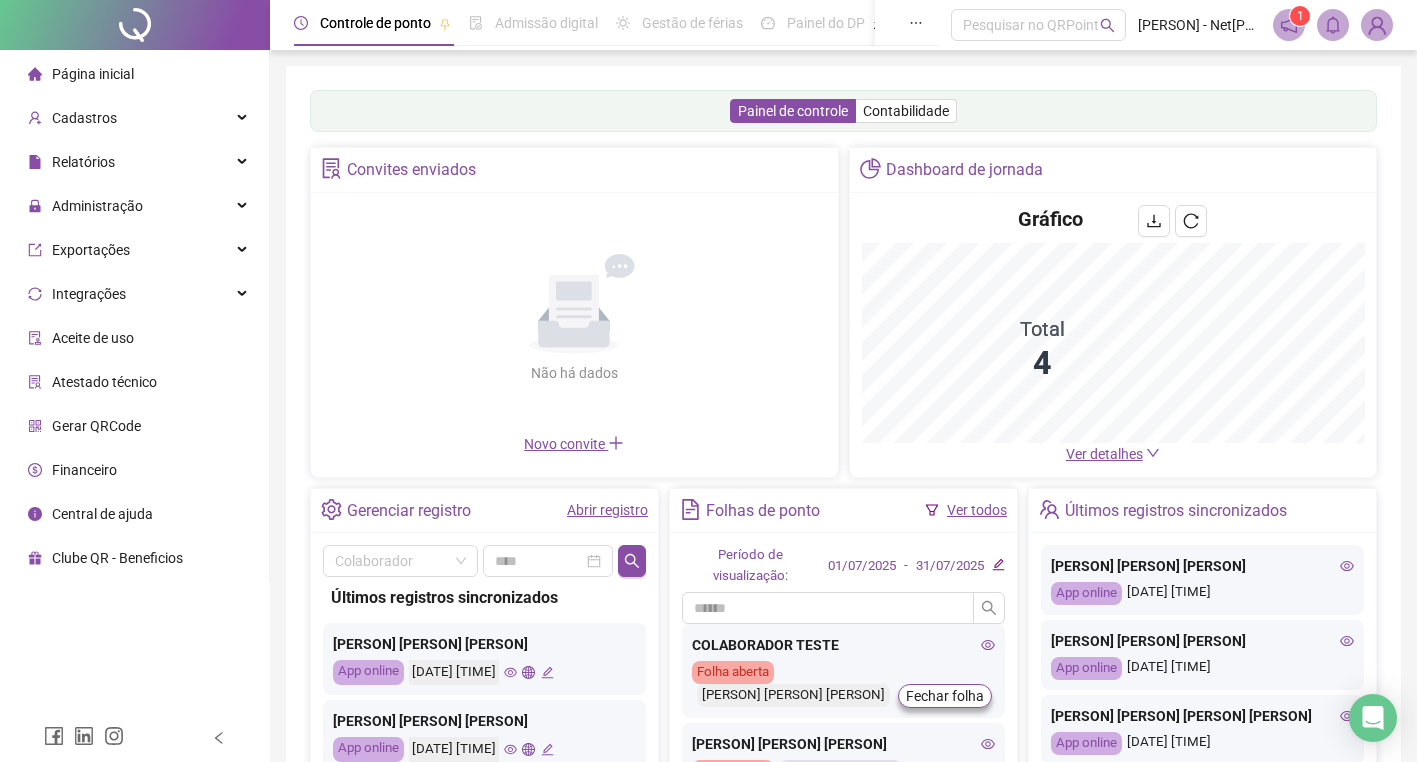 scroll, scrollTop: 77, scrollLeft: 0, axis: vertical 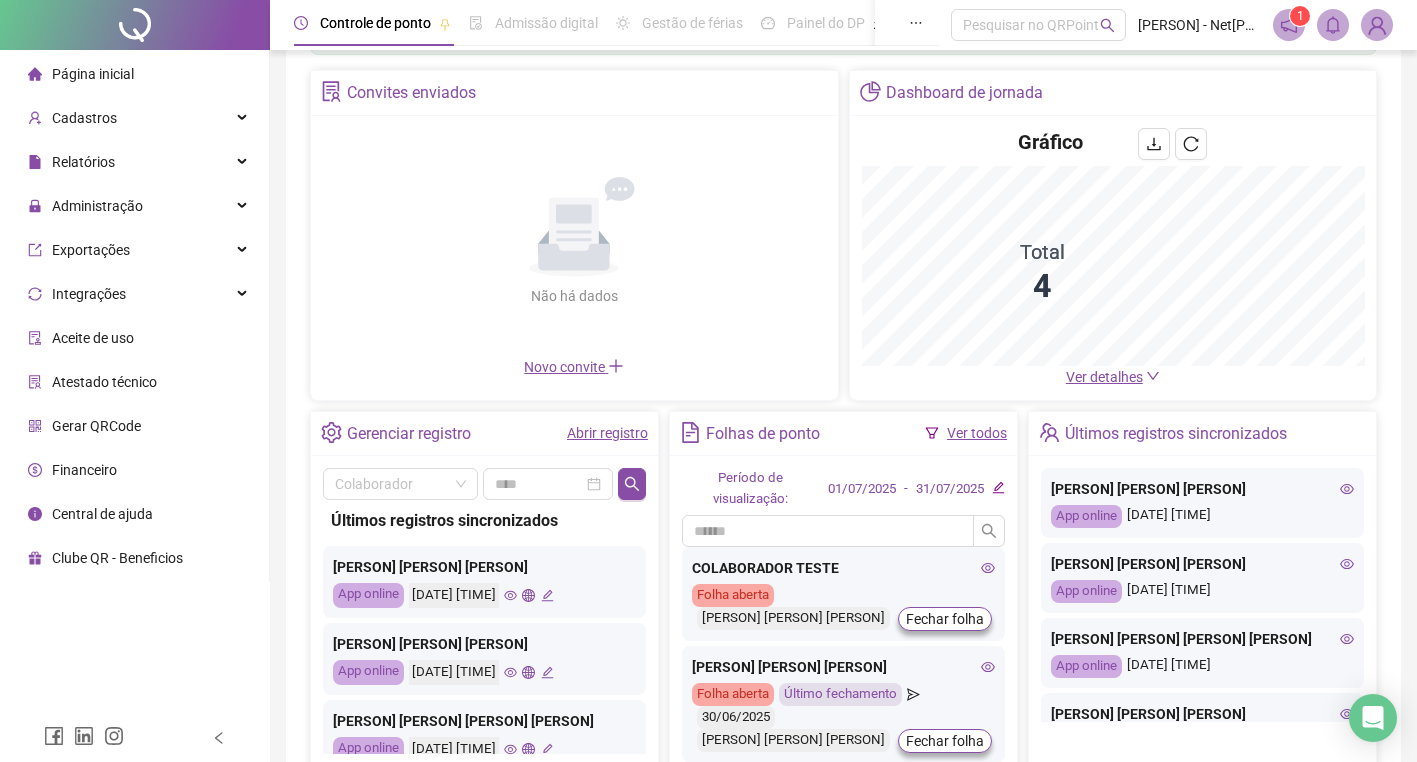 click on "Convites enviados Não há dados Não há dados Novo convite" at bounding box center [574, 235] 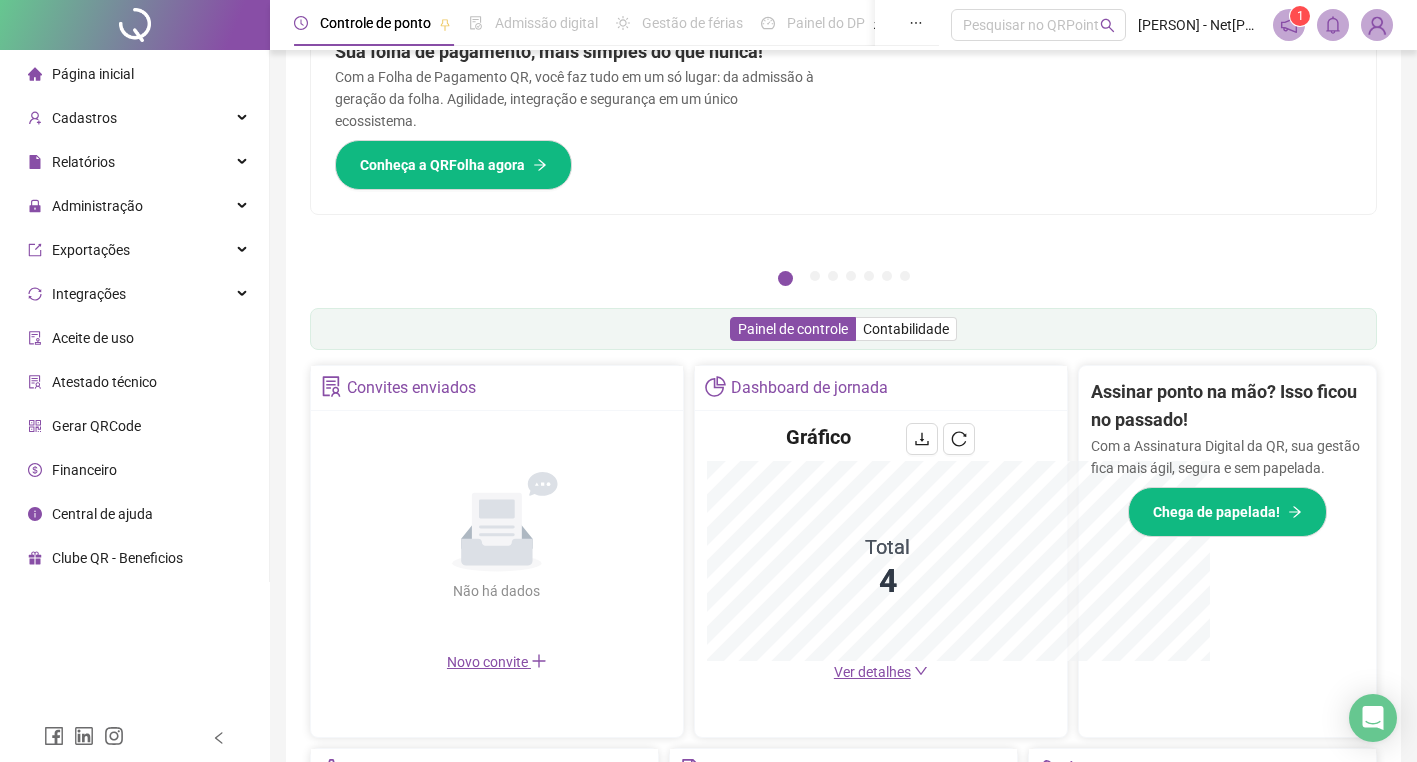 scroll, scrollTop: 495, scrollLeft: 0, axis: vertical 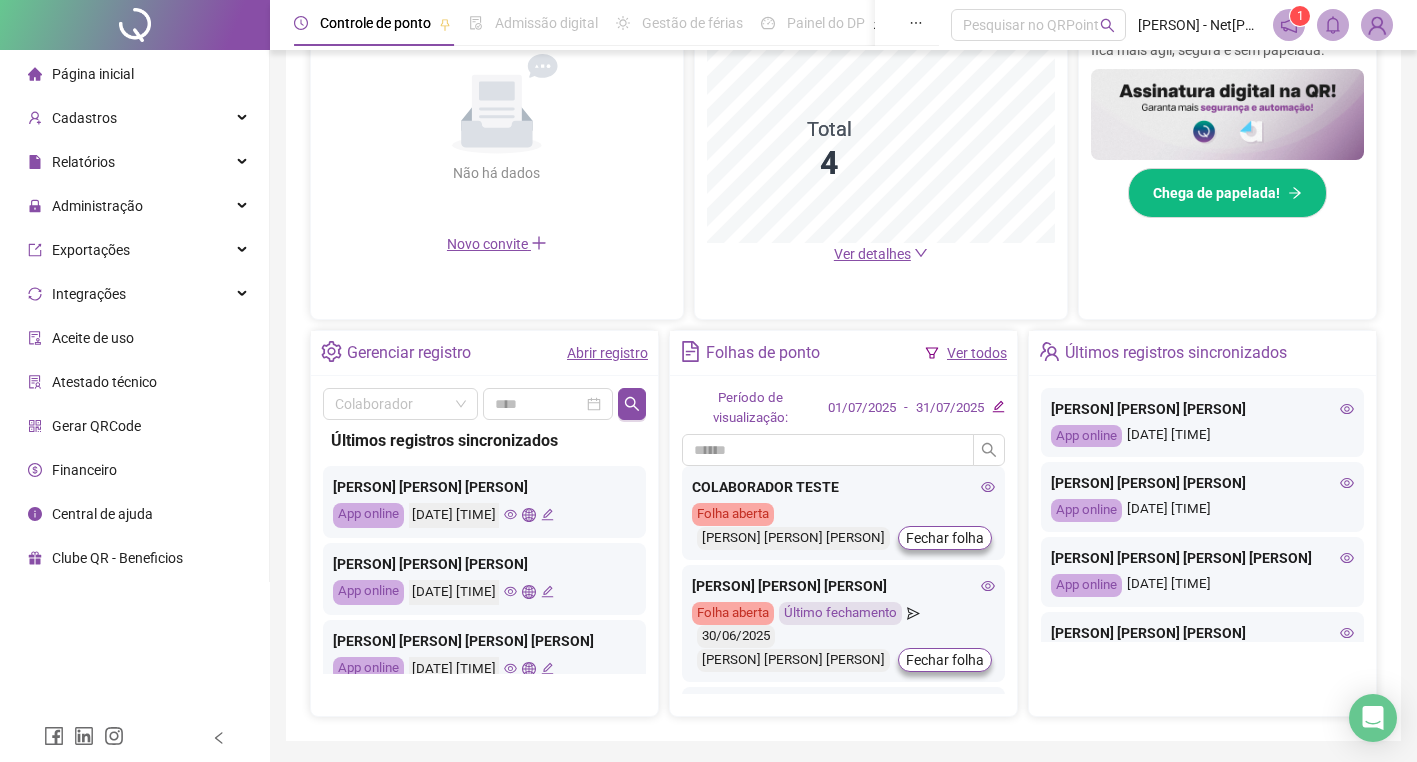 click on "Abrir registro" at bounding box center (607, 353) 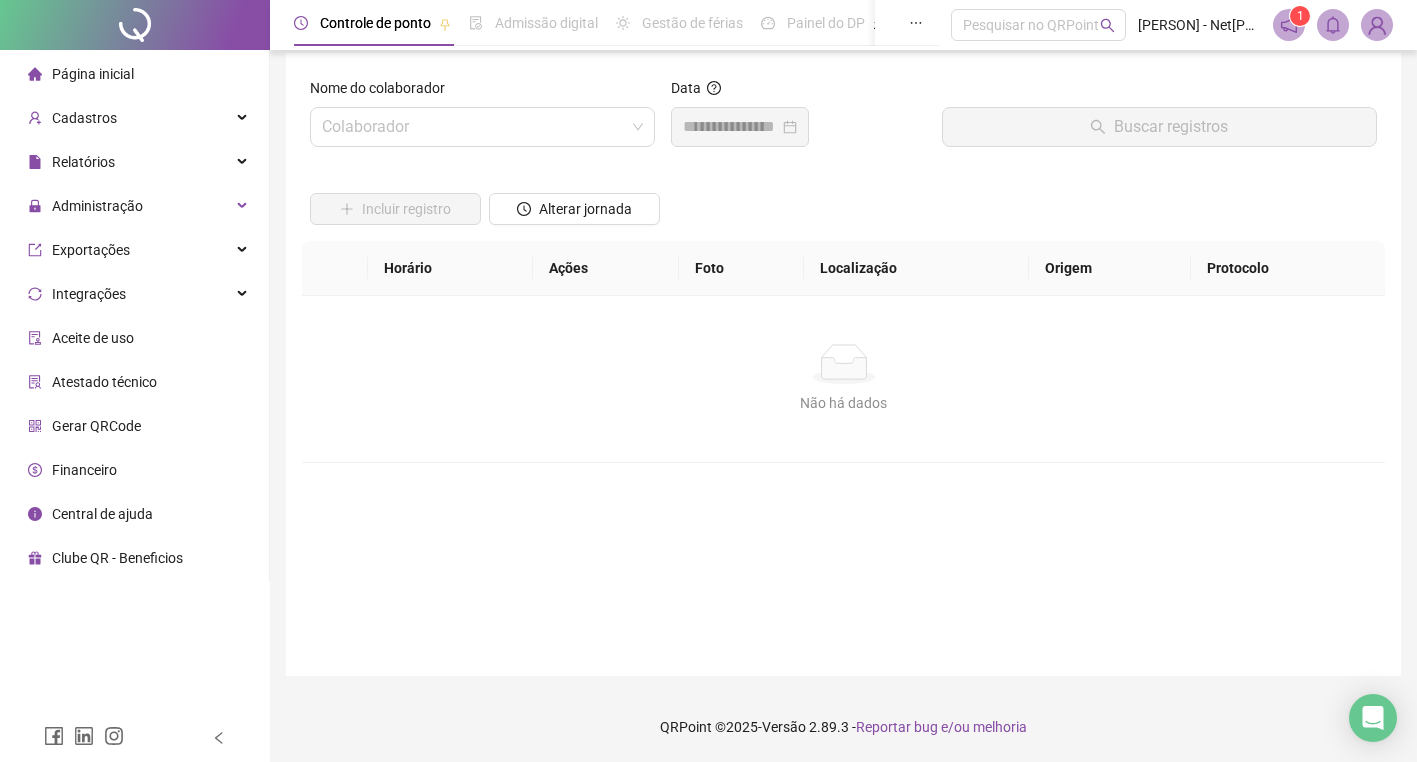 scroll, scrollTop: 13, scrollLeft: 0, axis: vertical 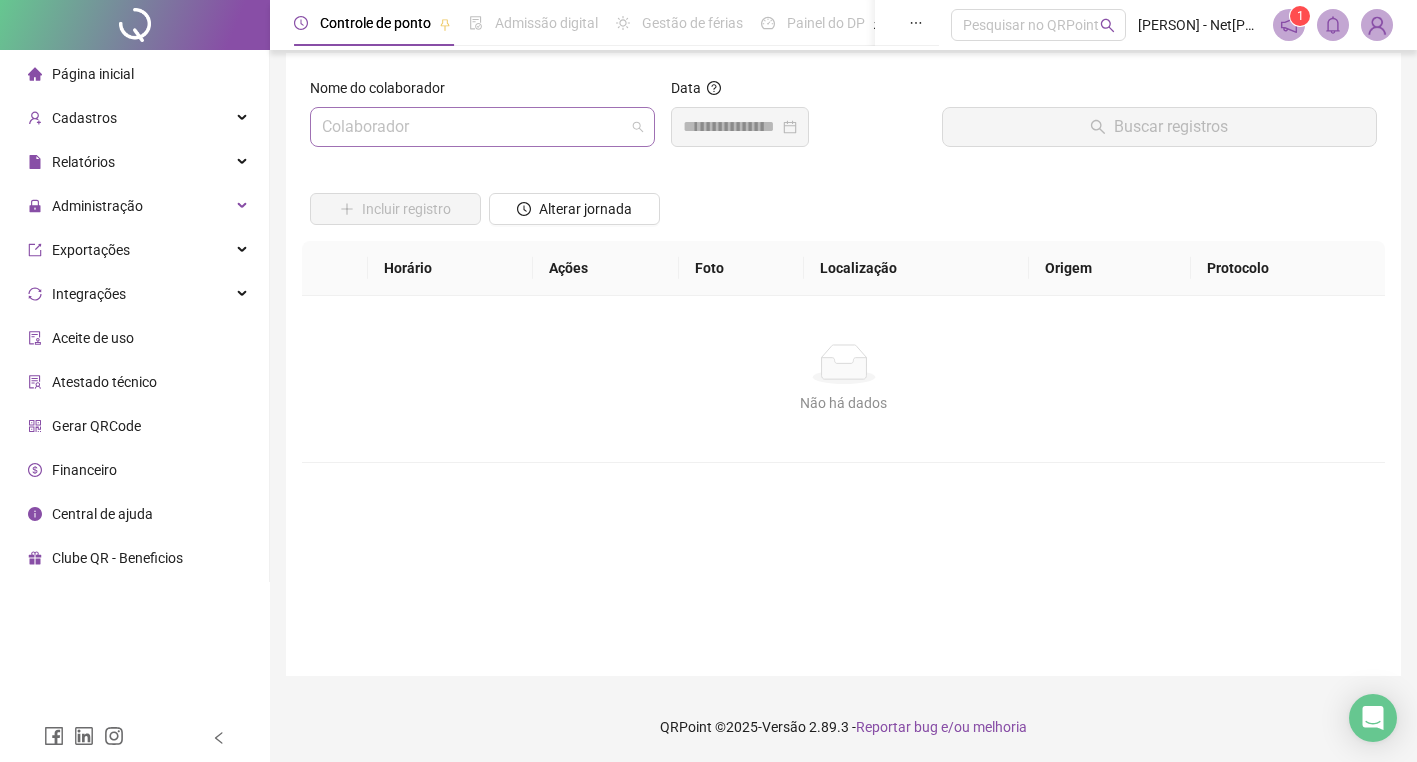 click at bounding box center [473, 127] 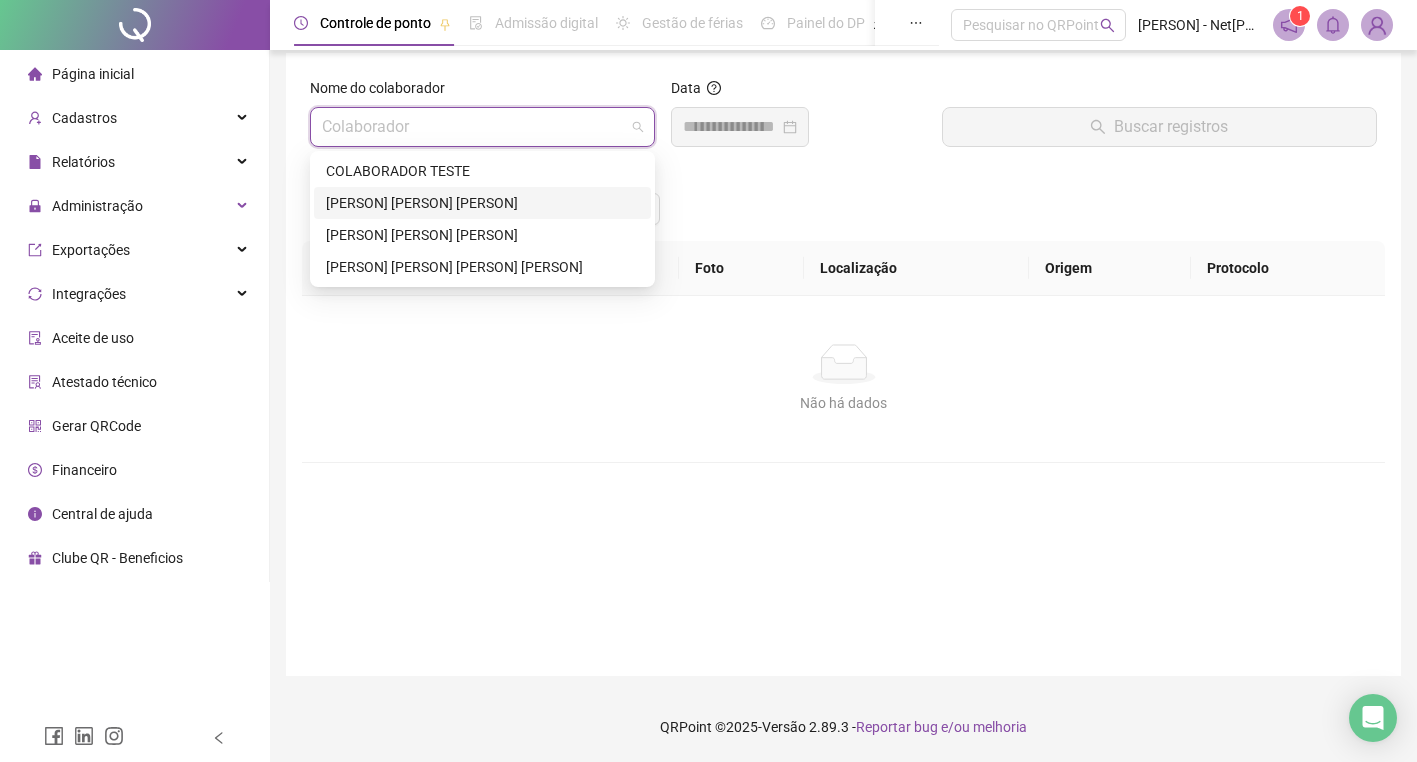 click on "[FIRST] [LAST] [LAST]" at bounding box center [482, 203] 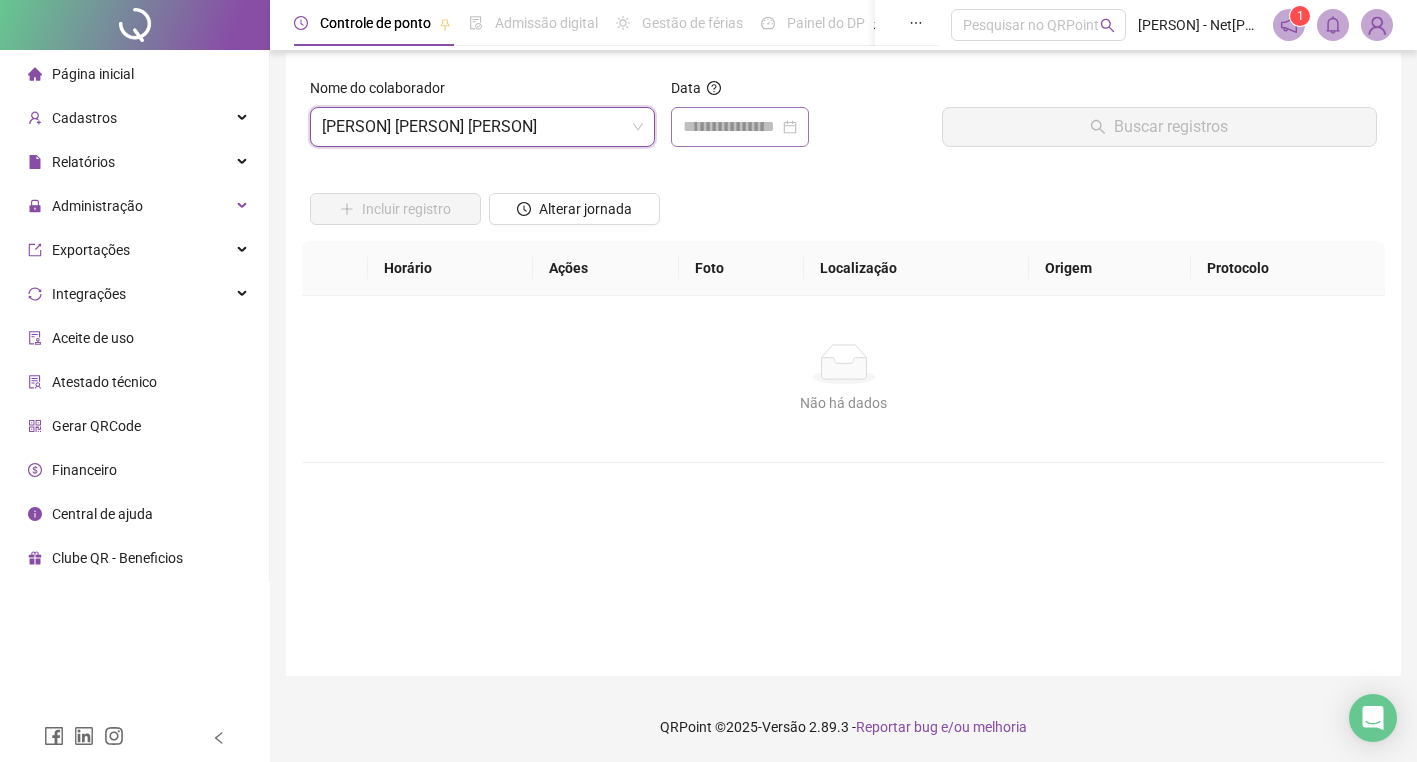 click at bounding box center (740, 127) 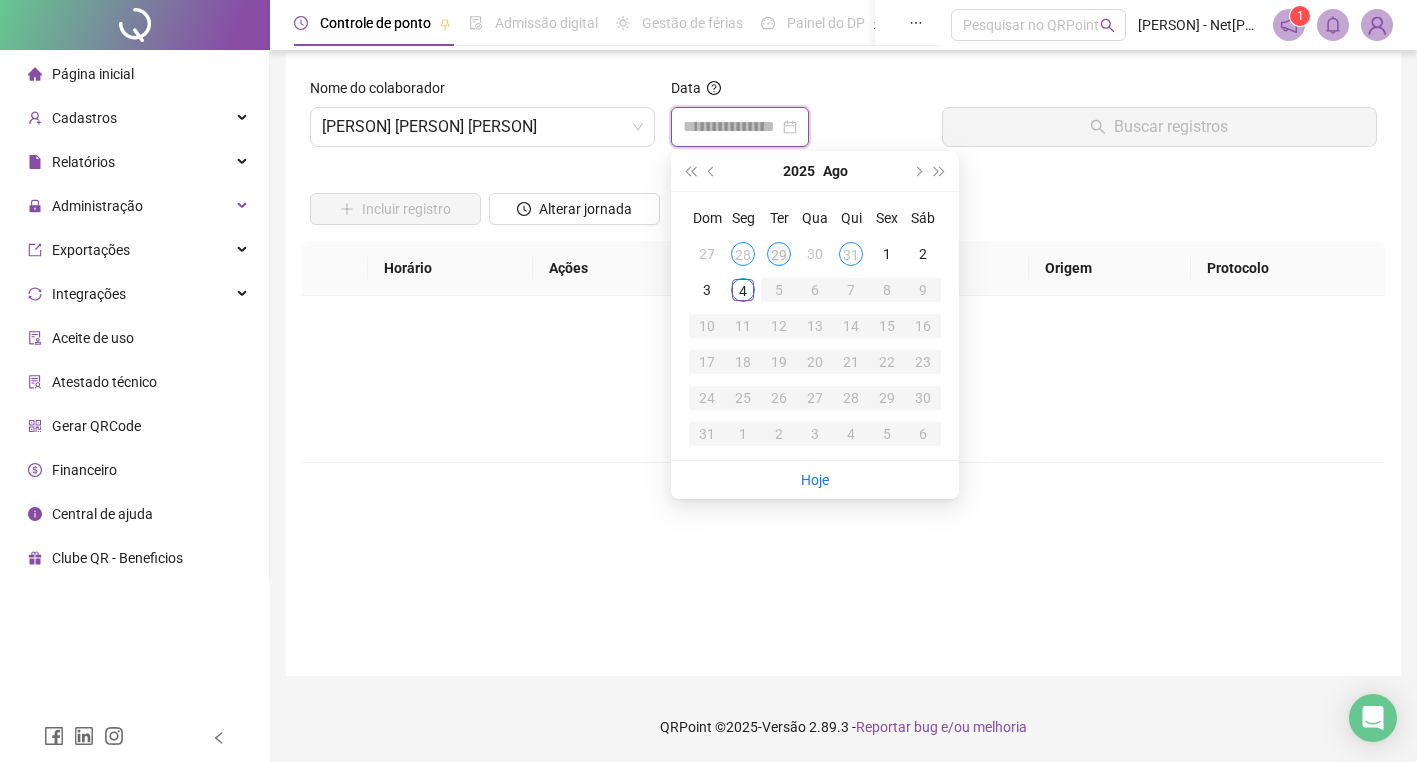 type on "**********" 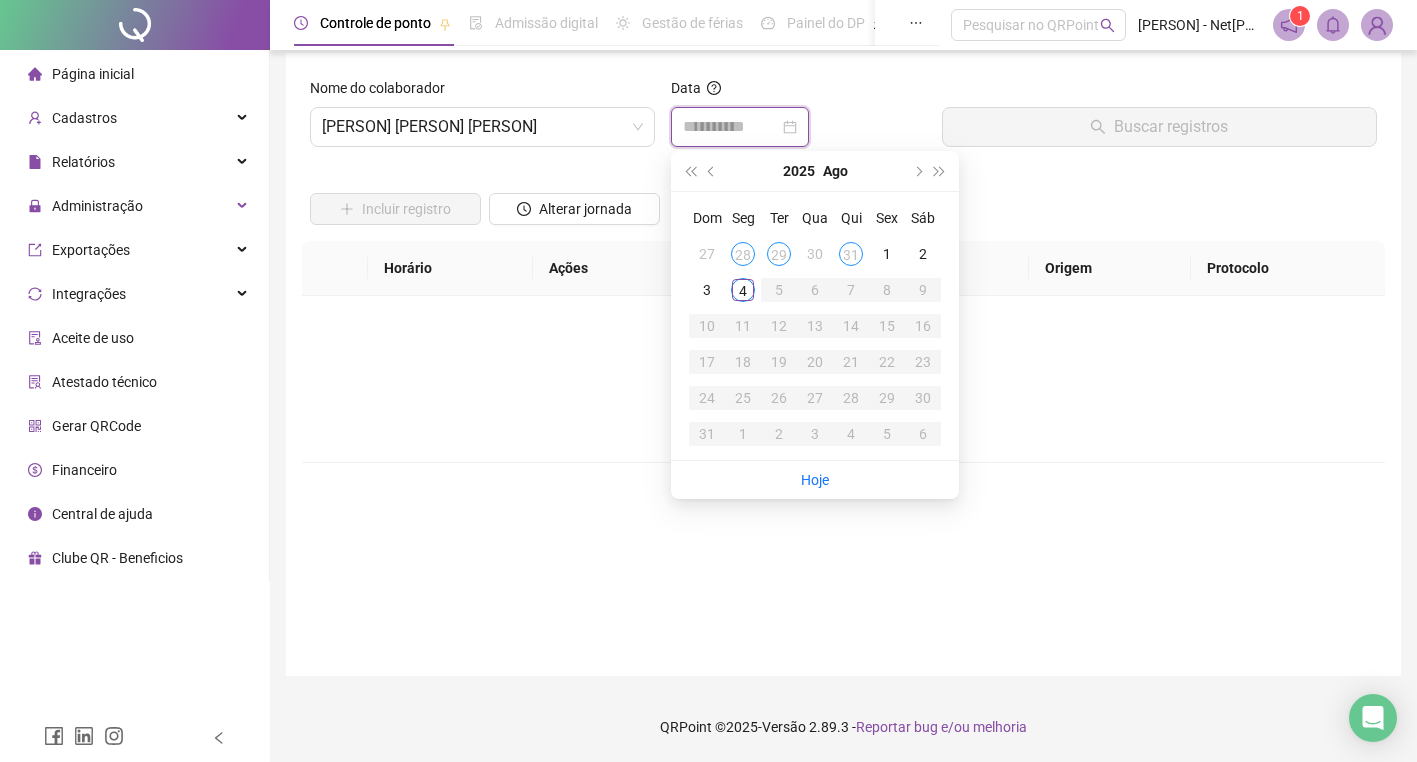 type on "**********" 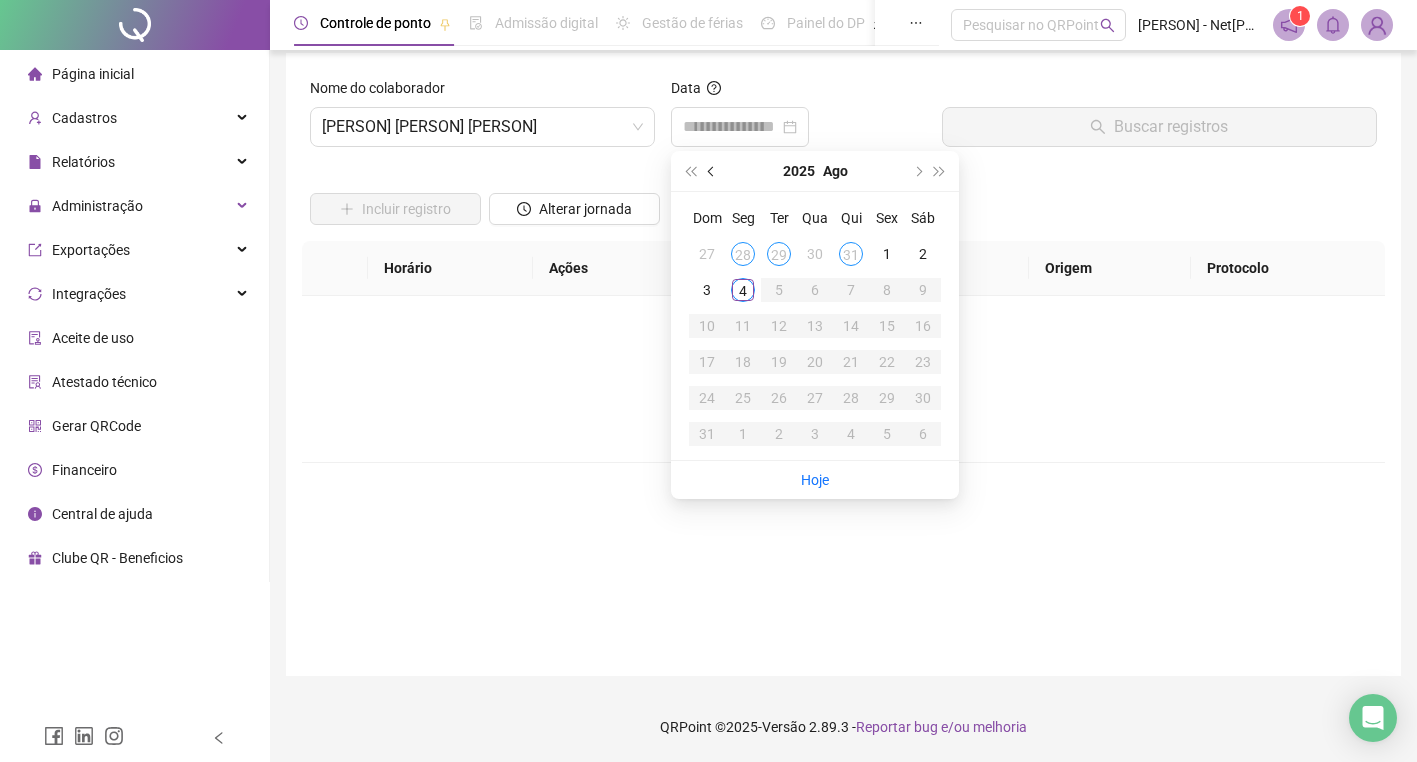 click at bounding box center [712, 171] 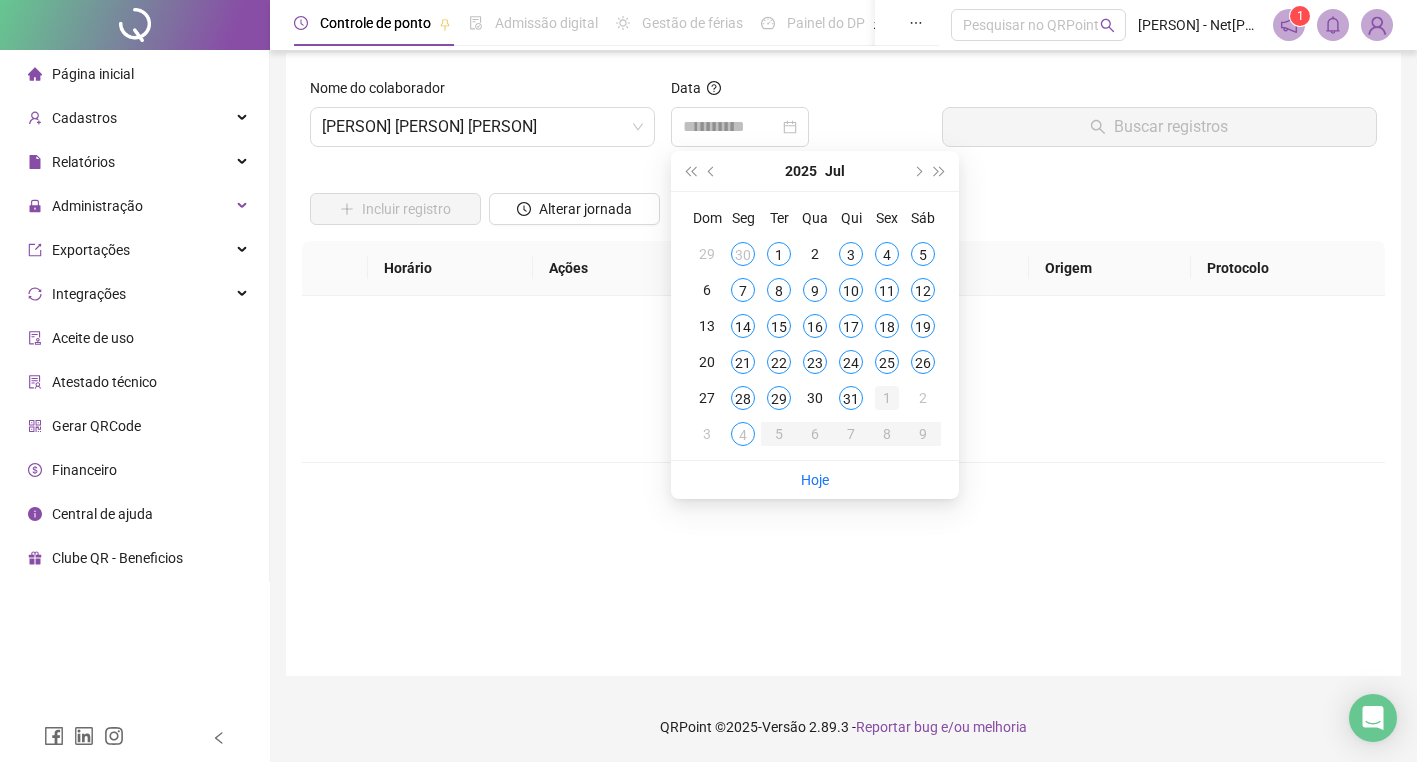 type on "**********" 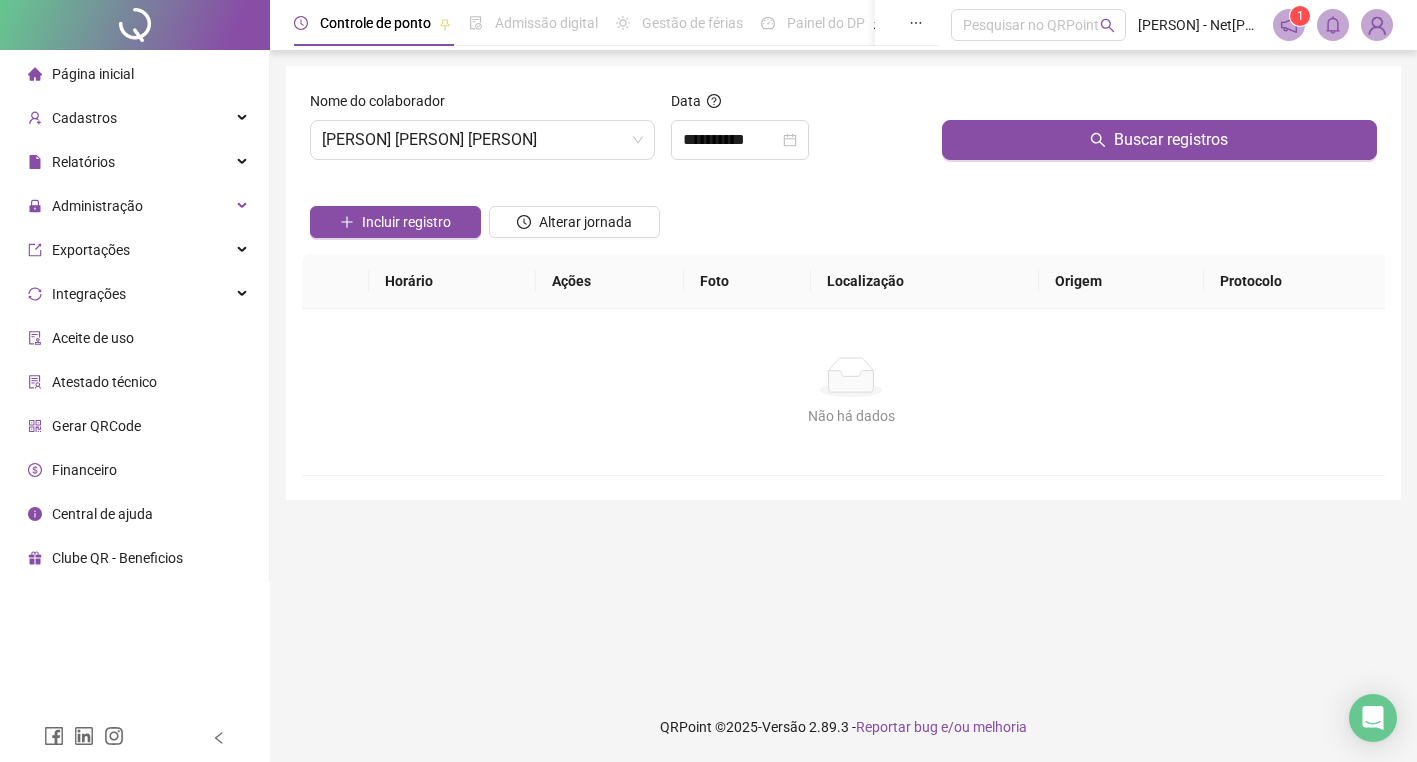 scroll, scrollTop: 0, scrollLeft: 0, axis: both 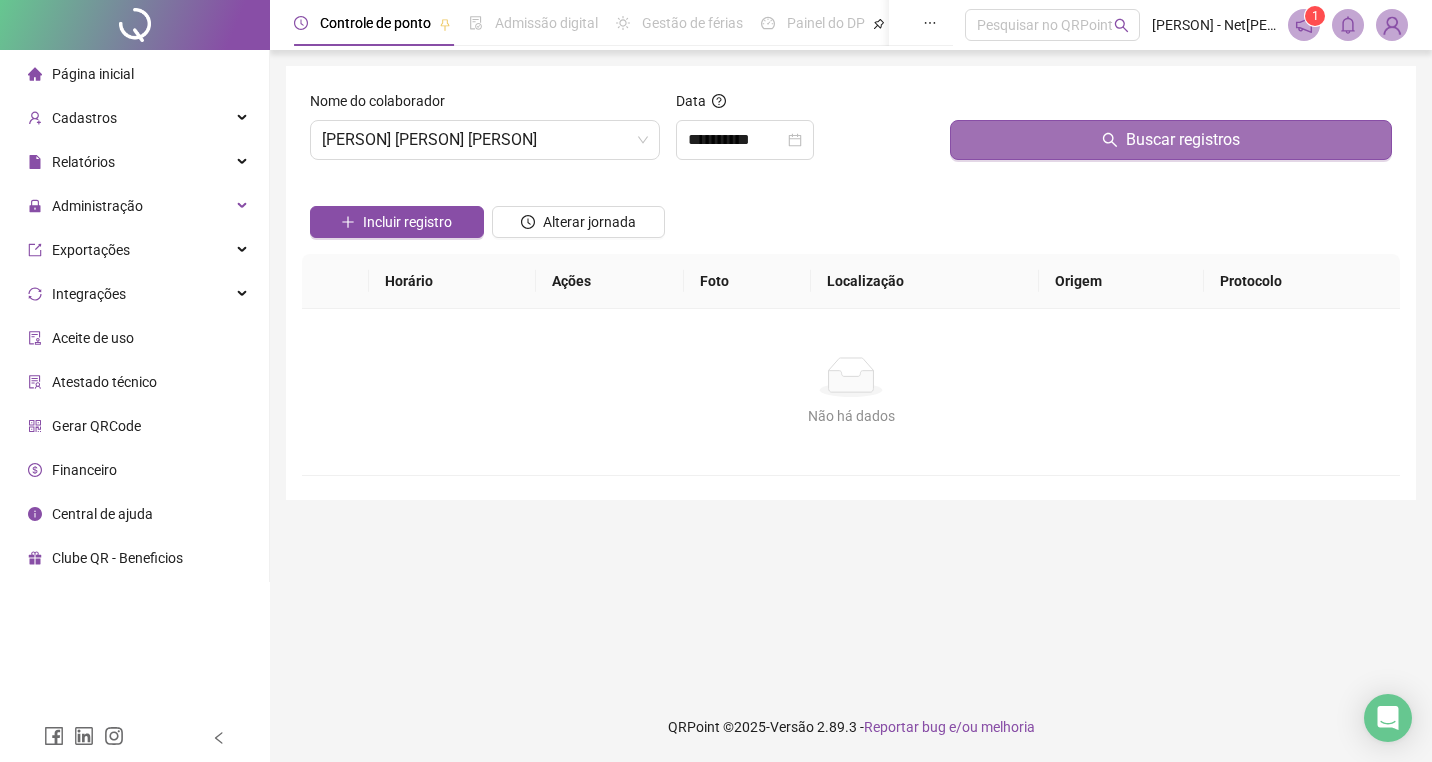 click on "Buscar registros" at bounding box center [1171, 140] 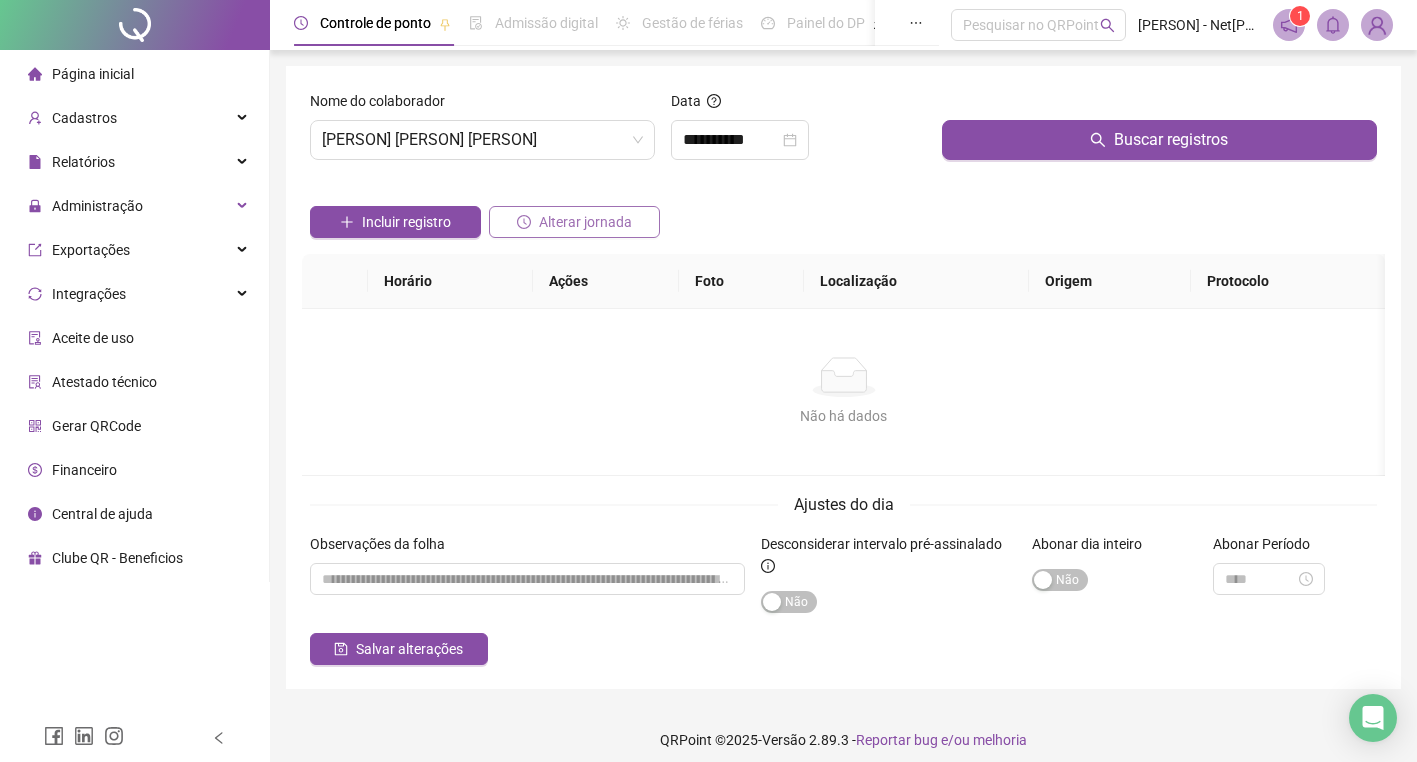 click on "Alterar jornada" at bounding box center [585, 222] 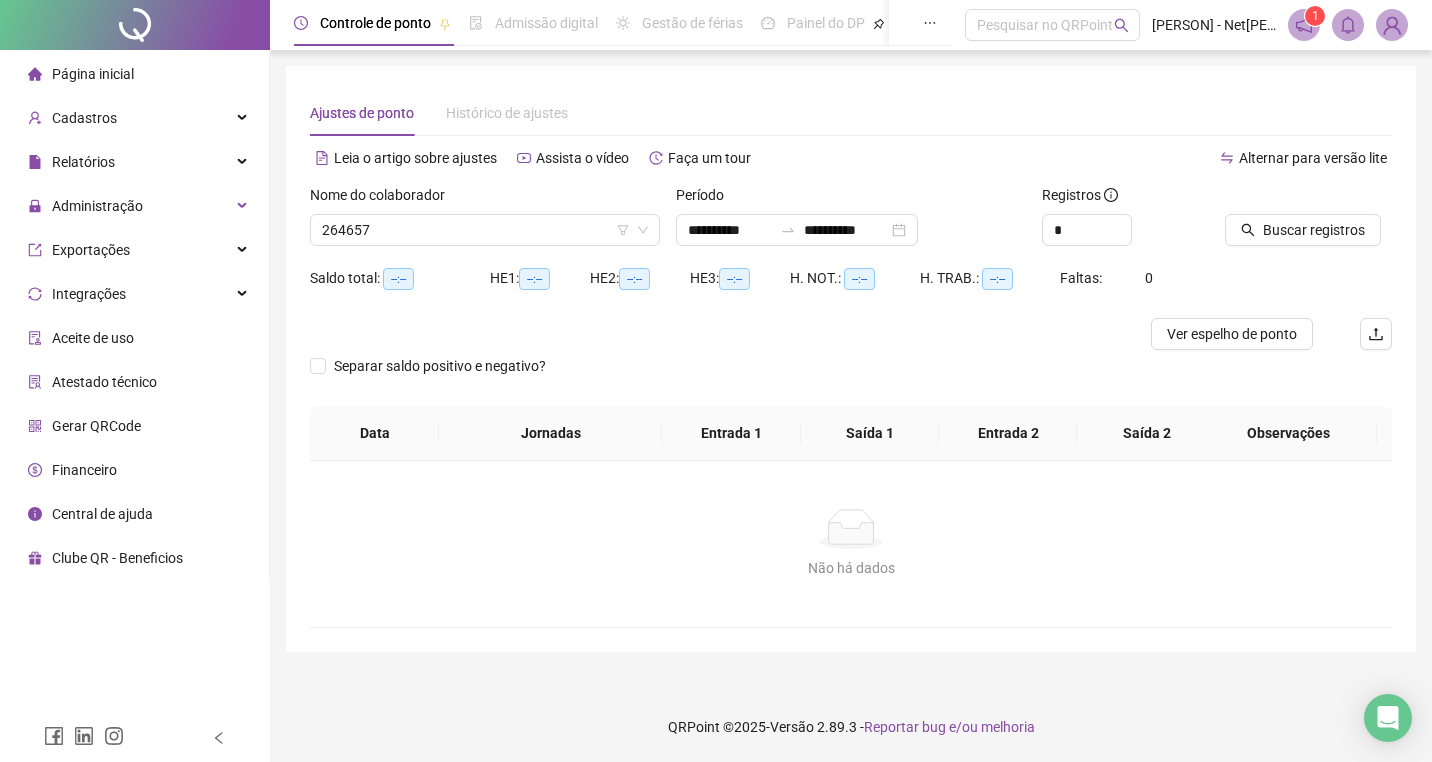 type on "**********" 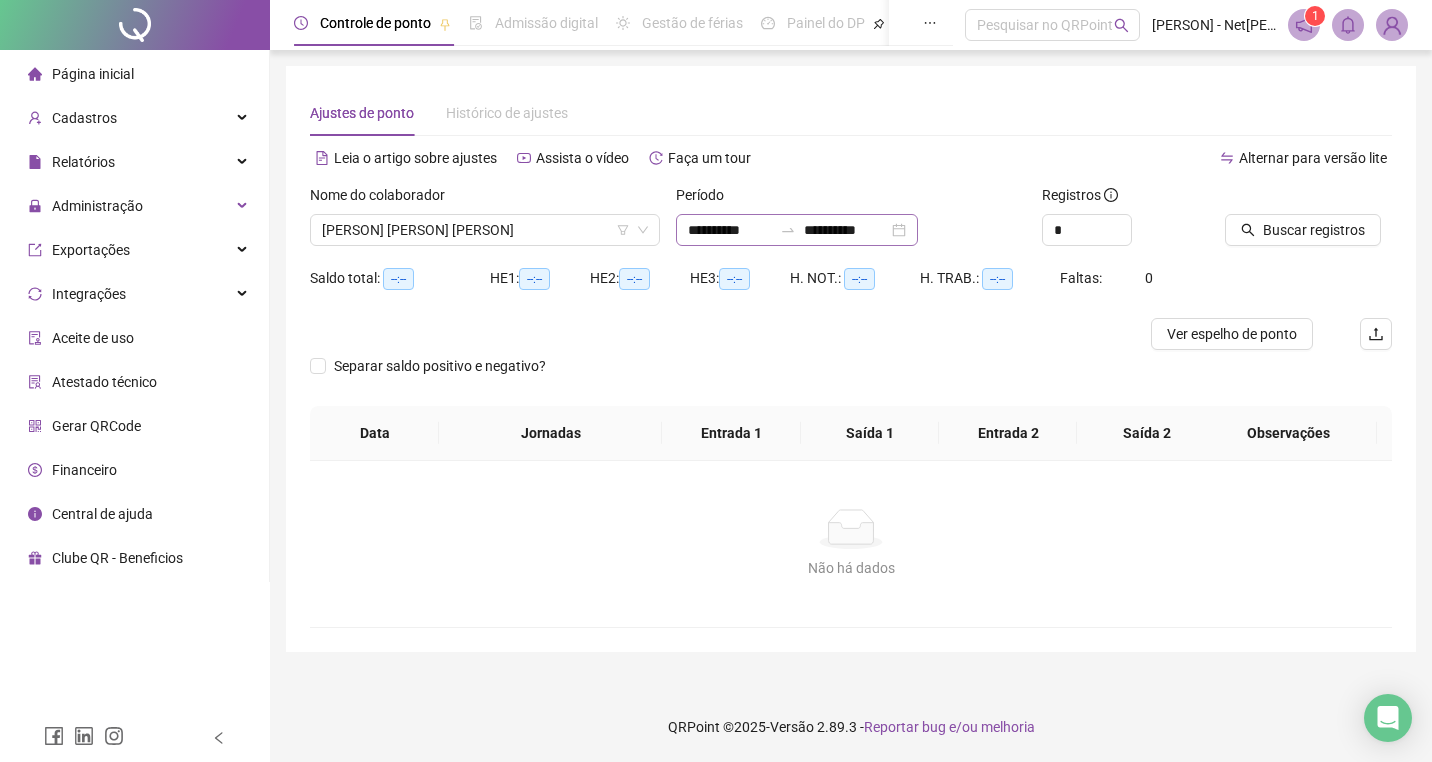 click on "**********" at bounding box center (797, 230) 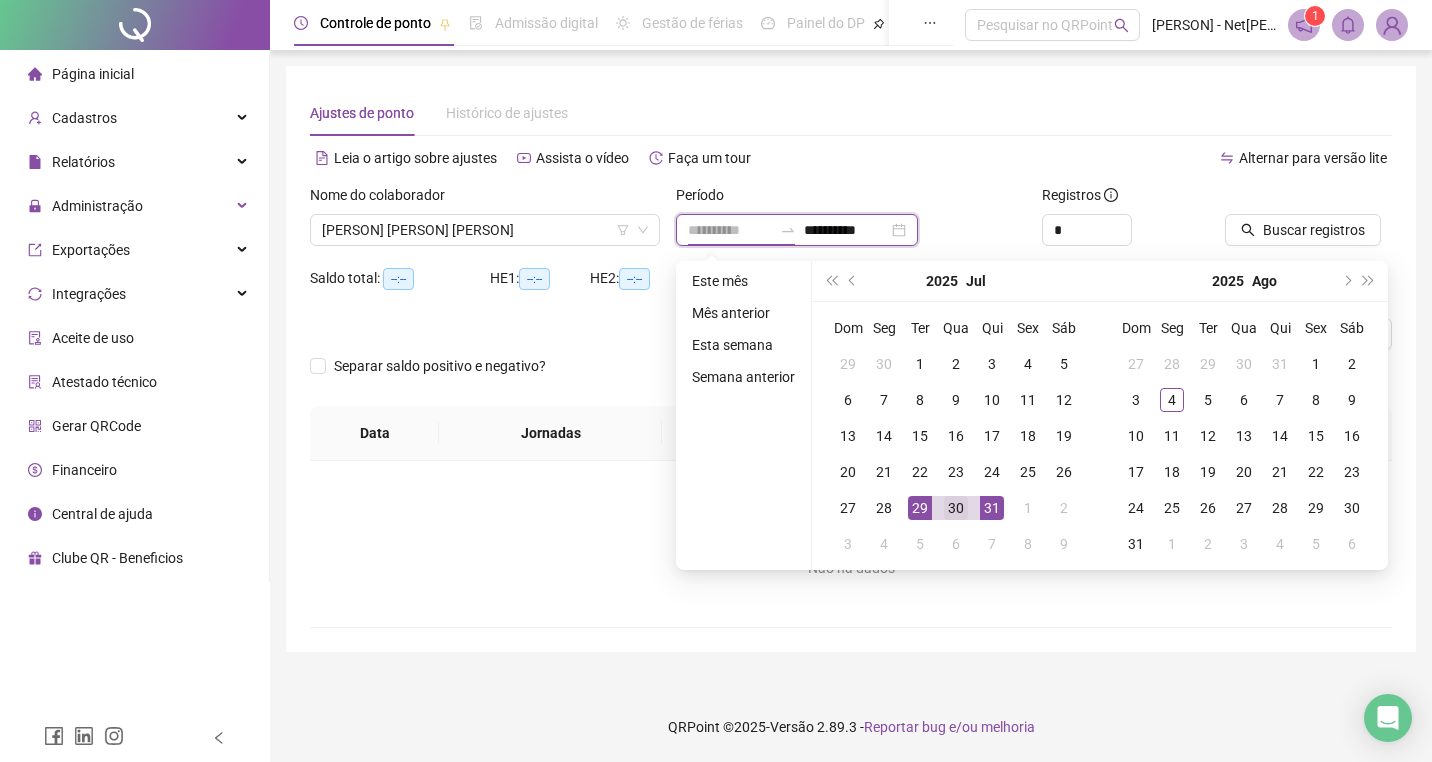type on "**********" 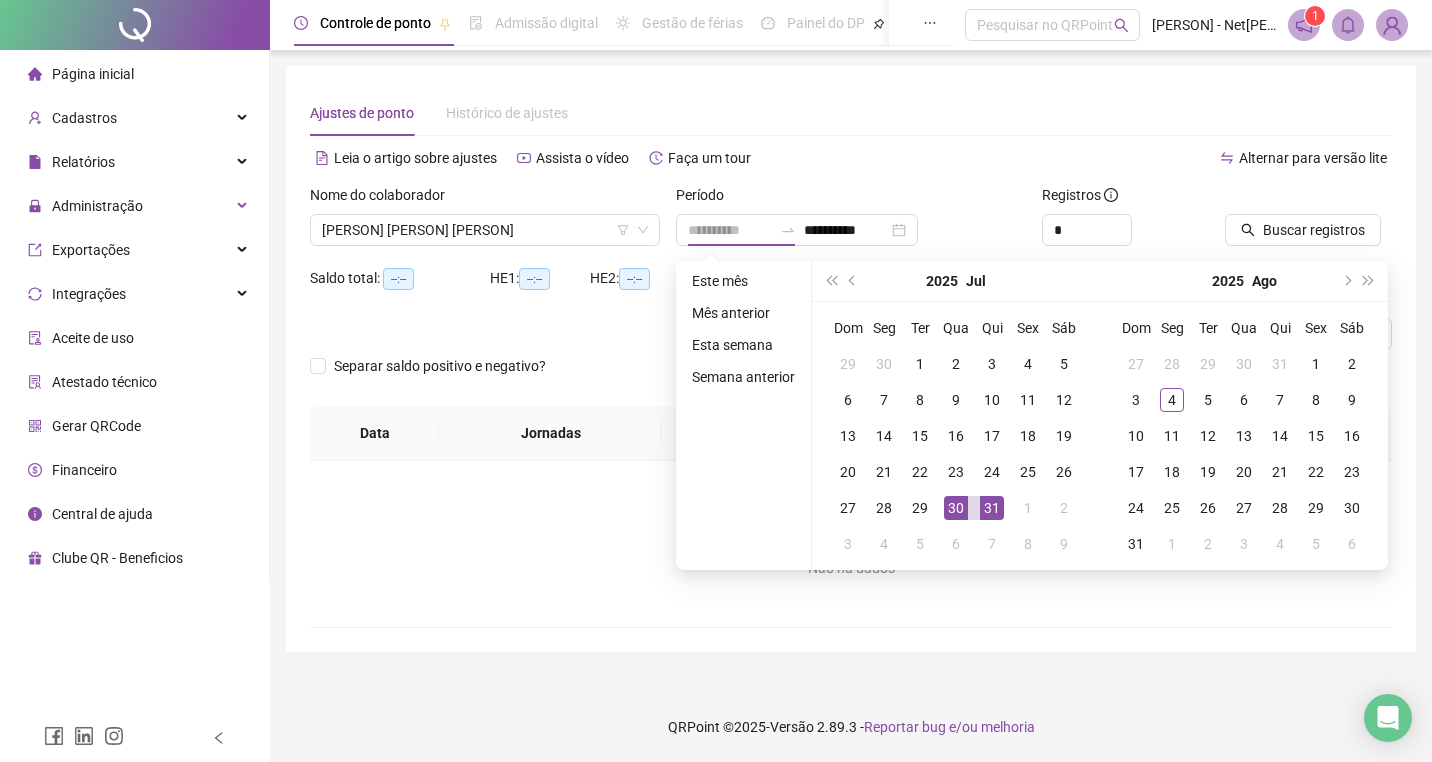 click on "30" at bounding box center [956, 508] 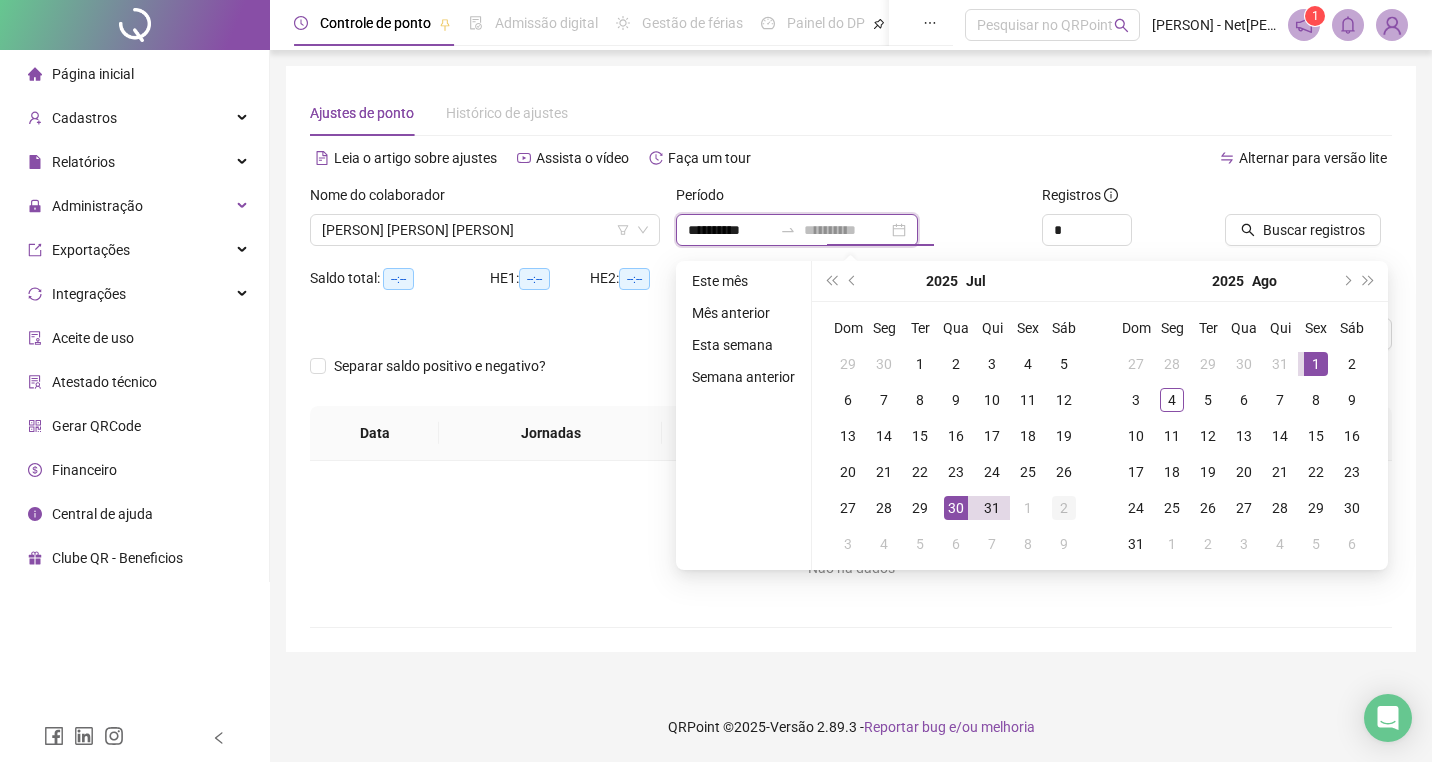 type on "**********" 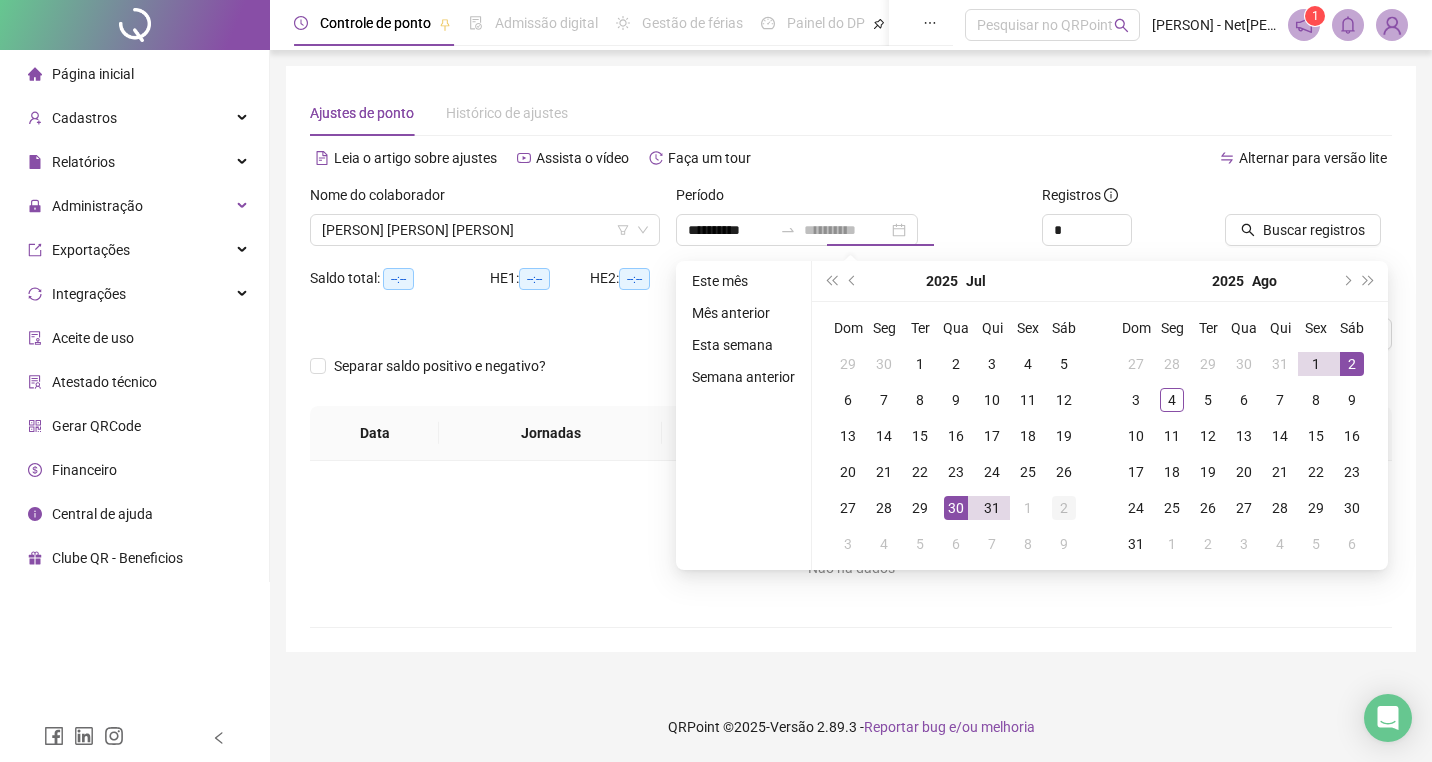 click on "2" at bounding box center (1064, 508) 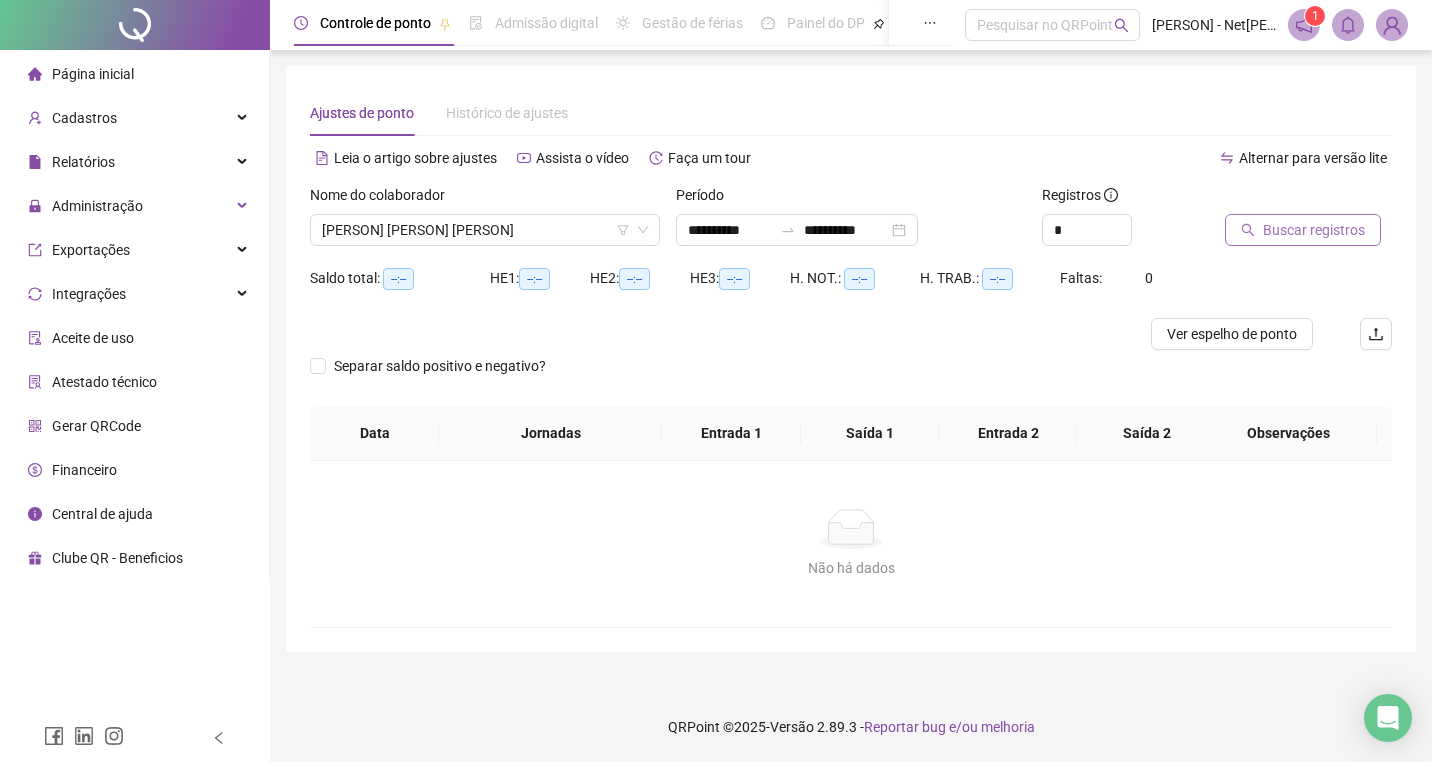 click on "Buscar registros" at bounding box center (1314, 230) 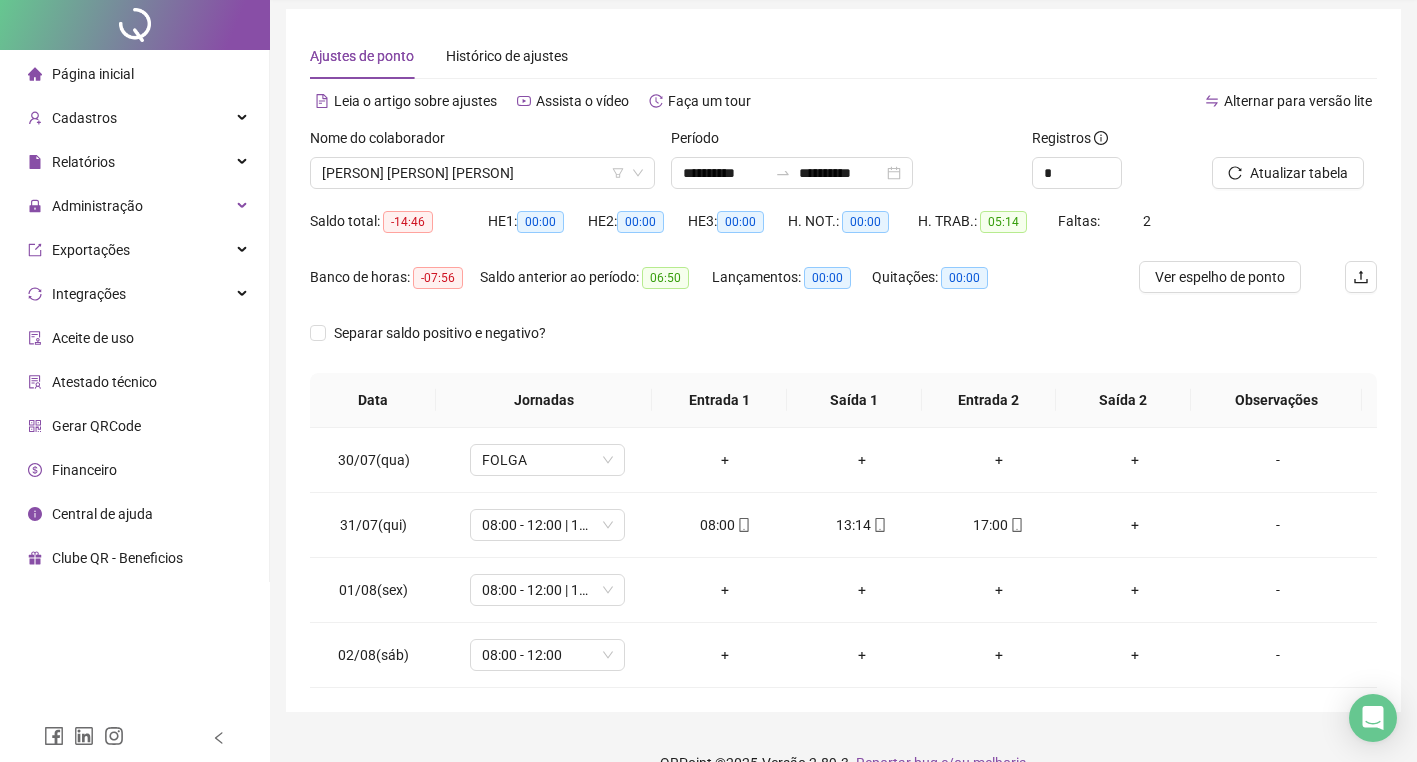 scroll, scrollTop: 93, scrollLeft: 0, axis: vertical 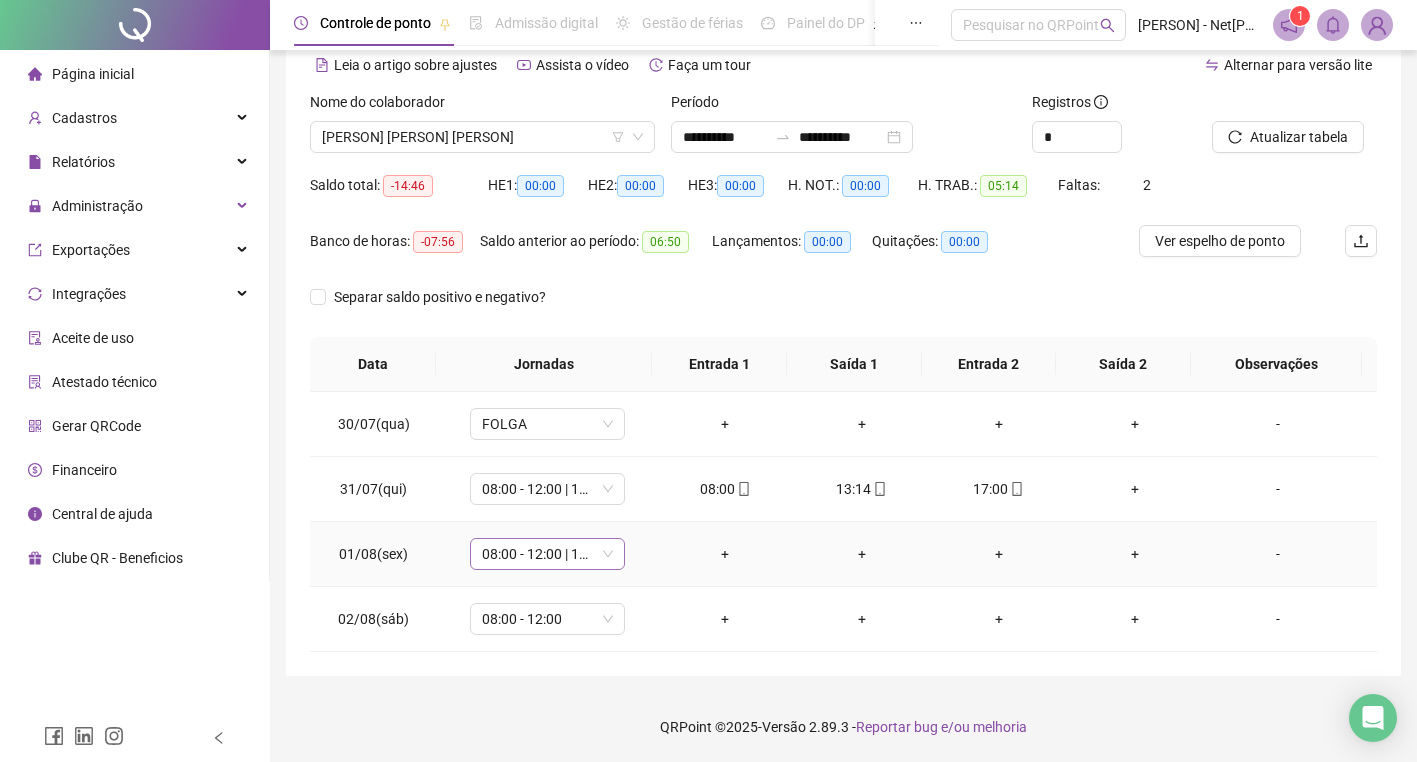 click on "08:00 - 12:00 | 13:00 - 17:00" at bounding box center [547, 554] 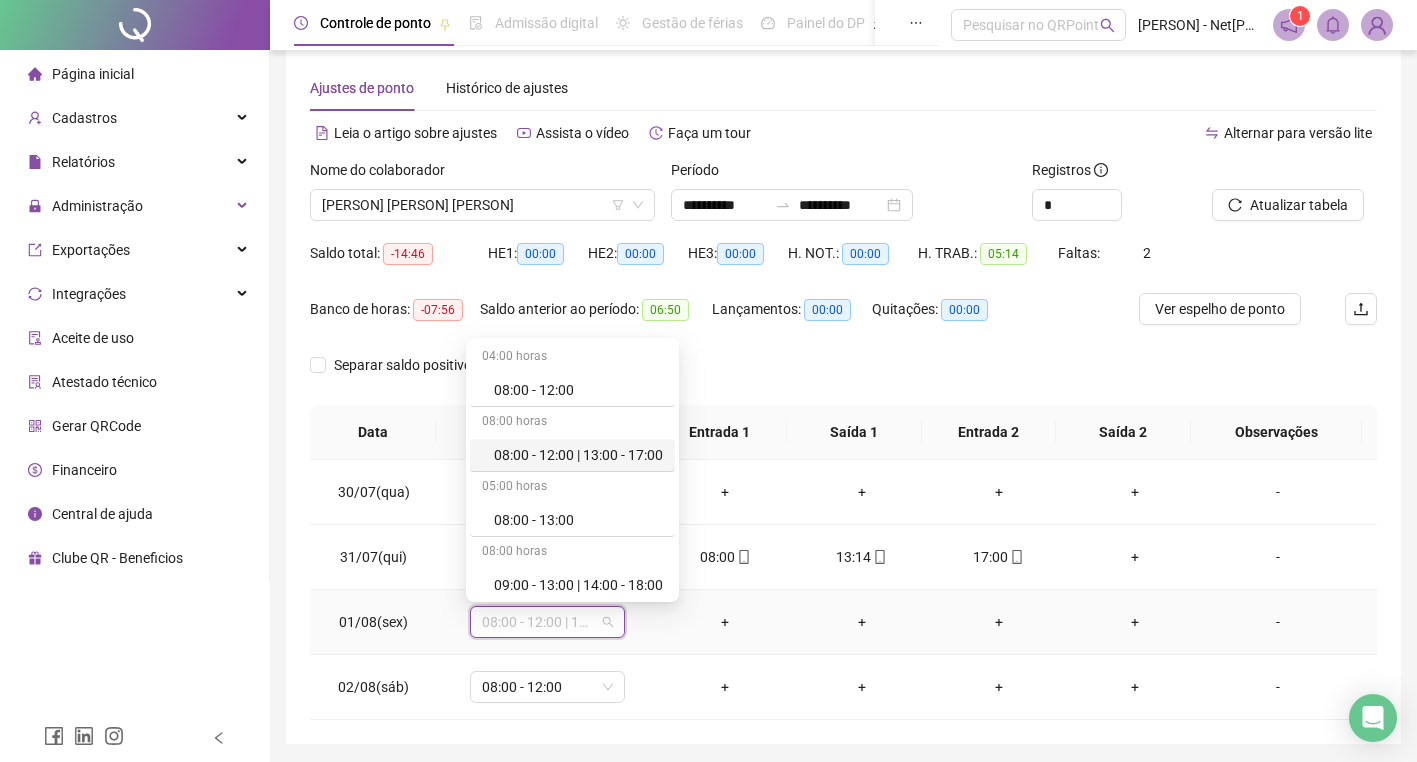 scroll, scrollTop: 0, scrollLeft: 0, axis: both 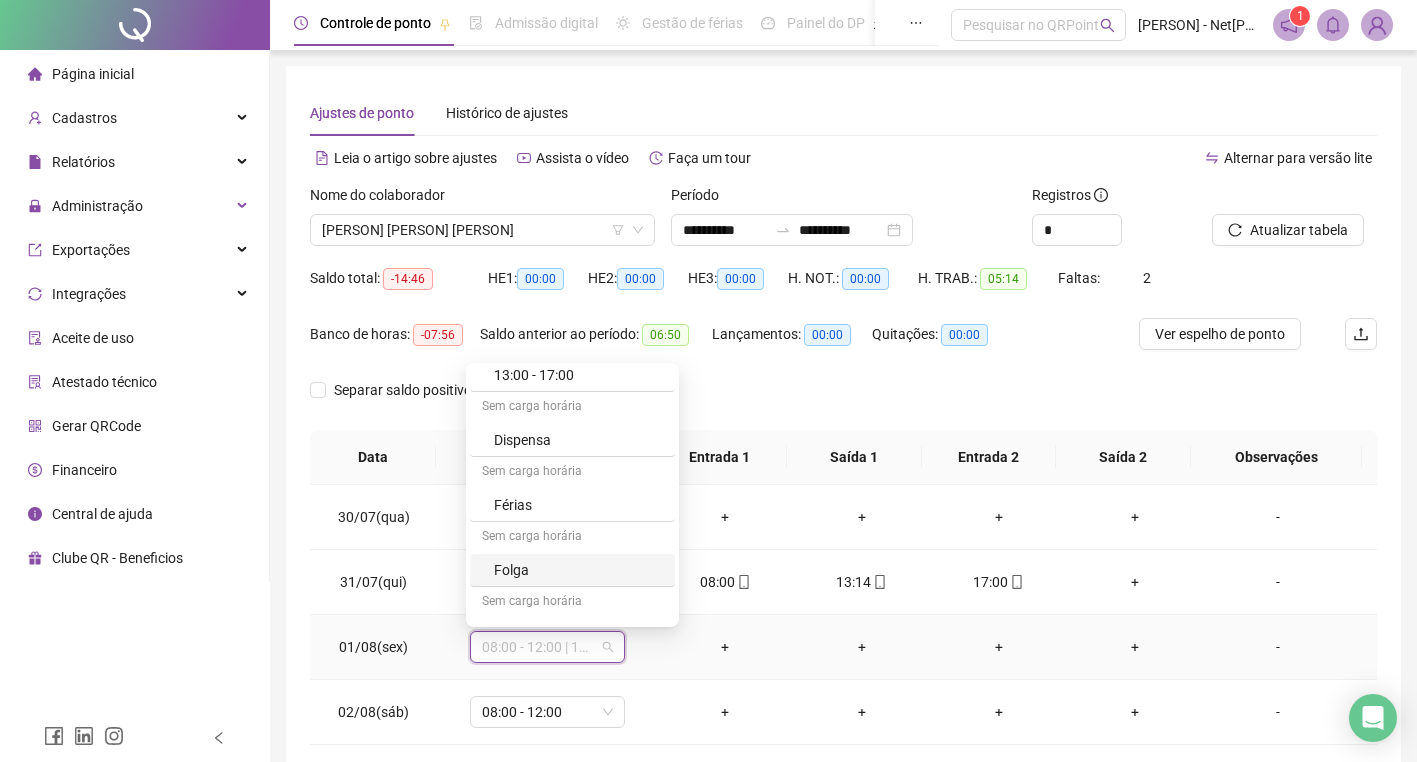 click on "Folga" at bounding box center [578, 570] 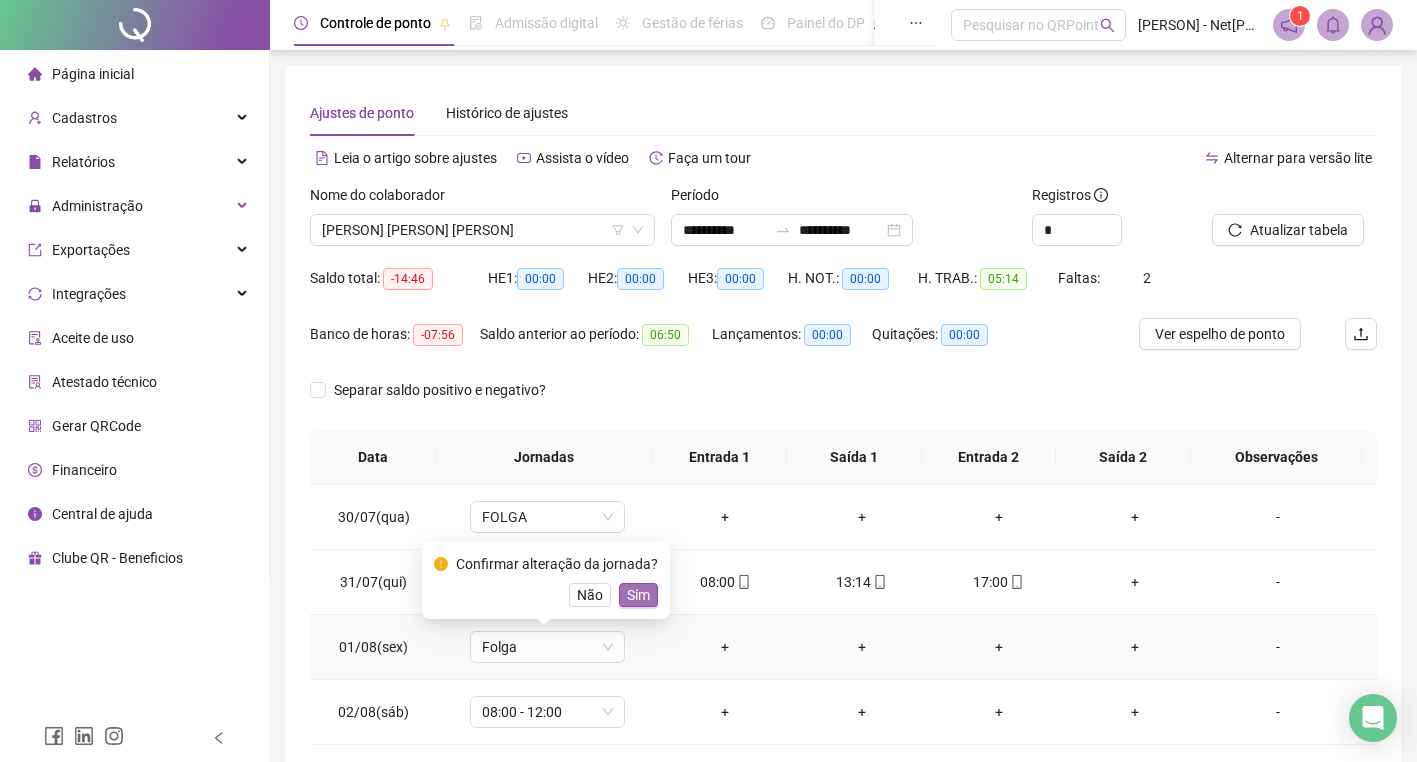 click on "Sim" at bounding box center (638, 595) 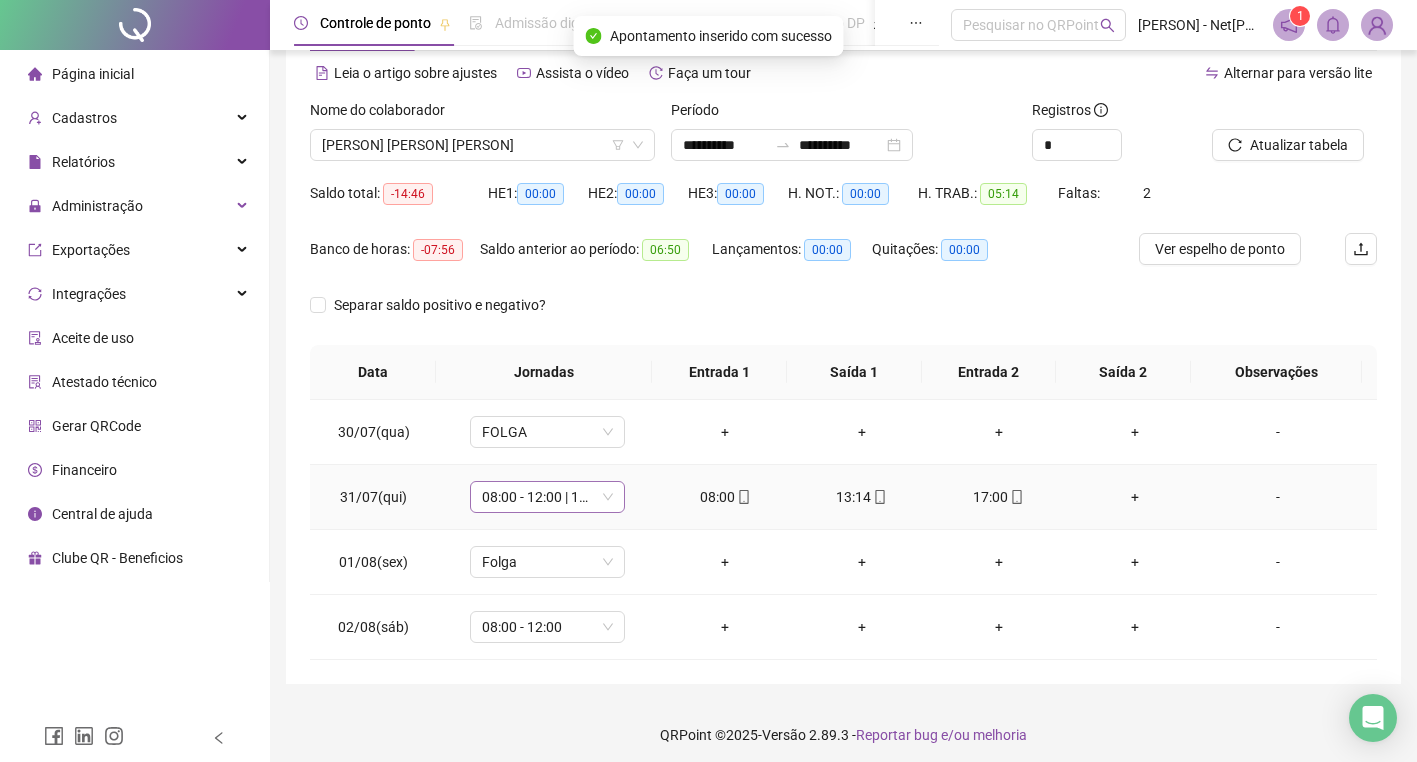 scroll, scrollTop: 93, scrollLeft: 0, axis: vertical 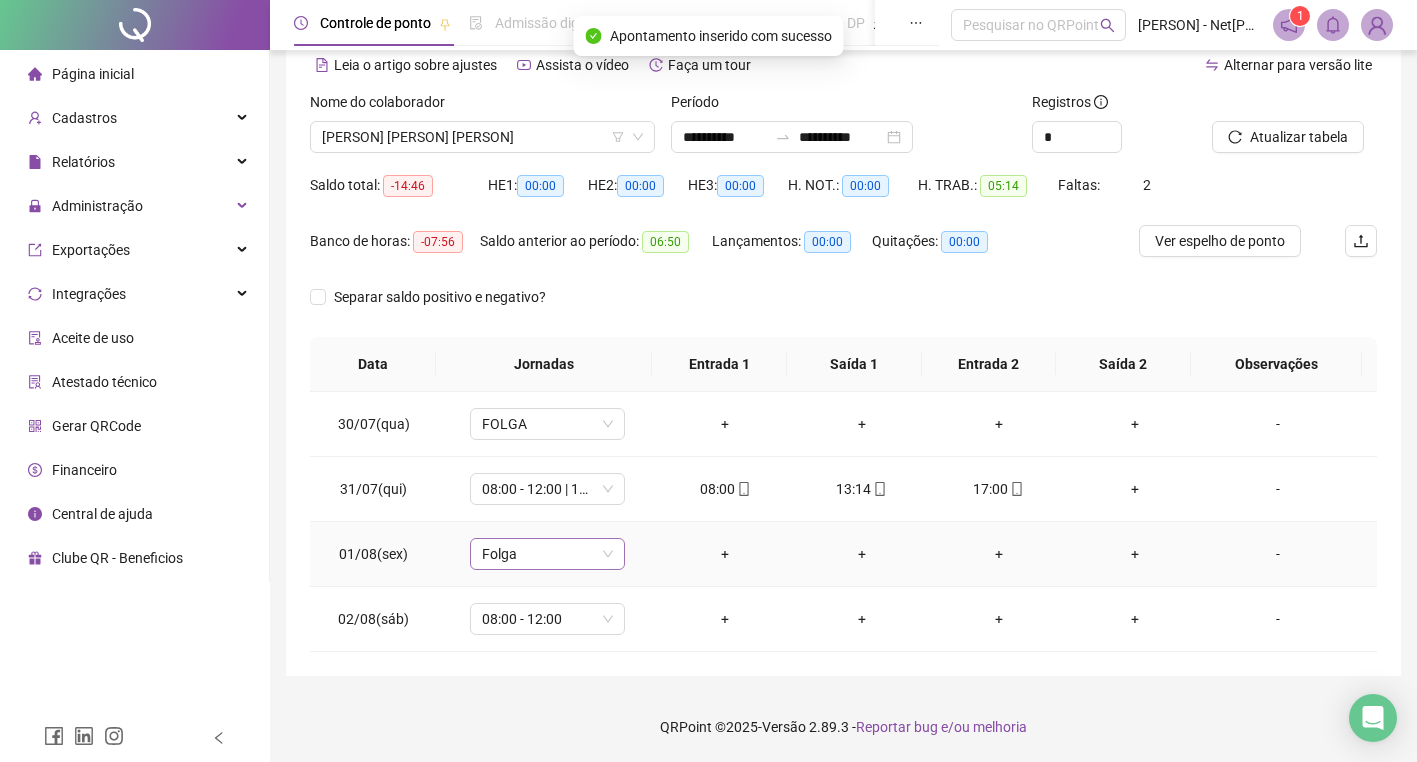 click on "Folga" at bounding box center (547, 554) 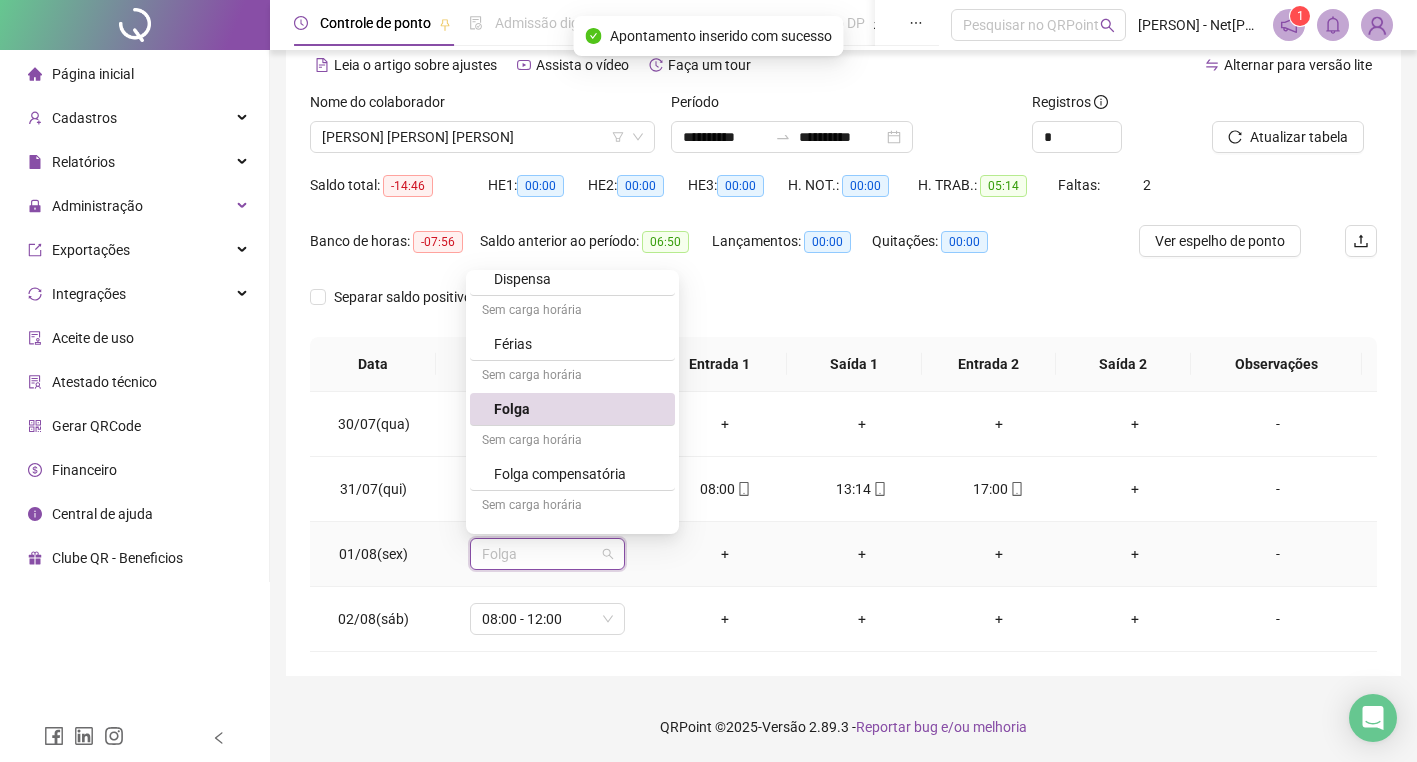scroll, scrollTop: 394, scrollLeft: 0, axis: vertical 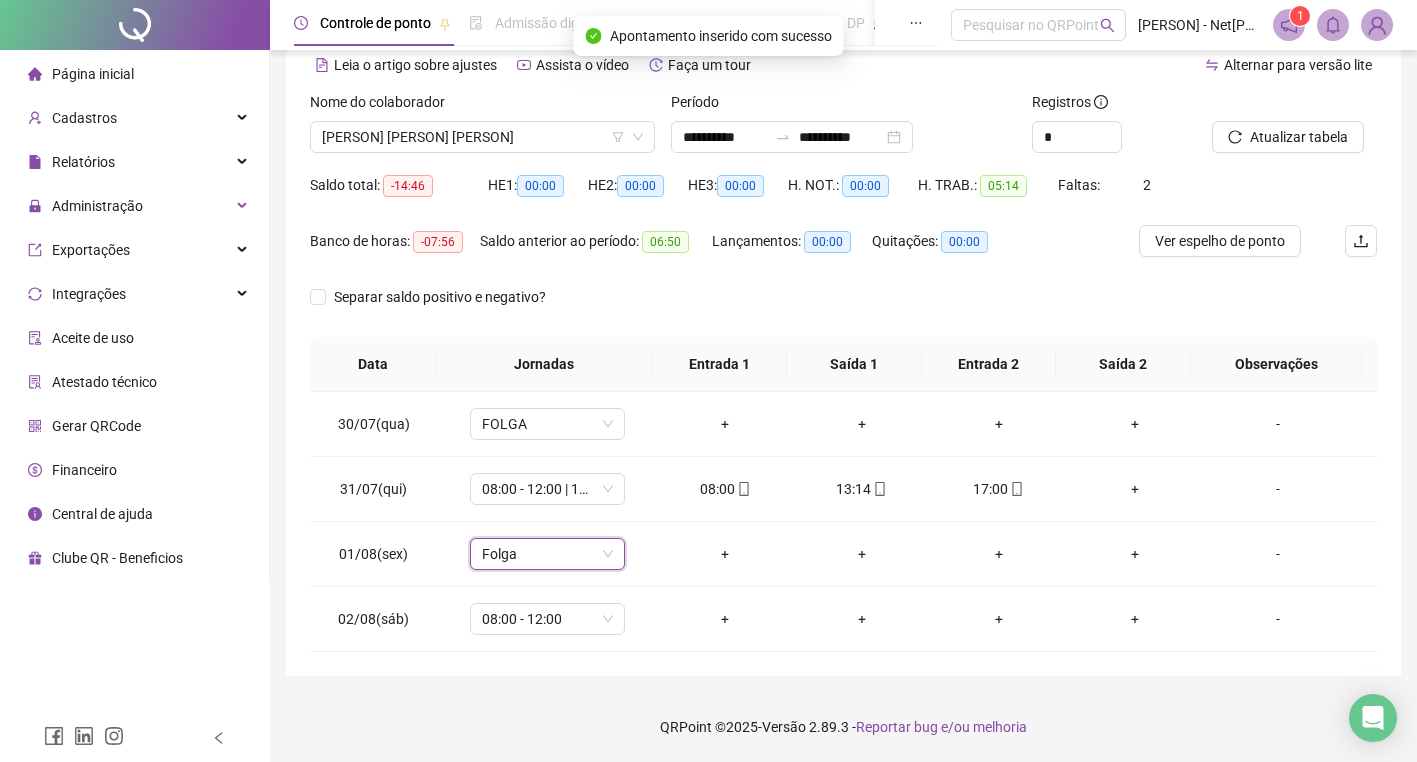 click on "Separar saldo positivo e negativo?" at bounding box center [843, 309] 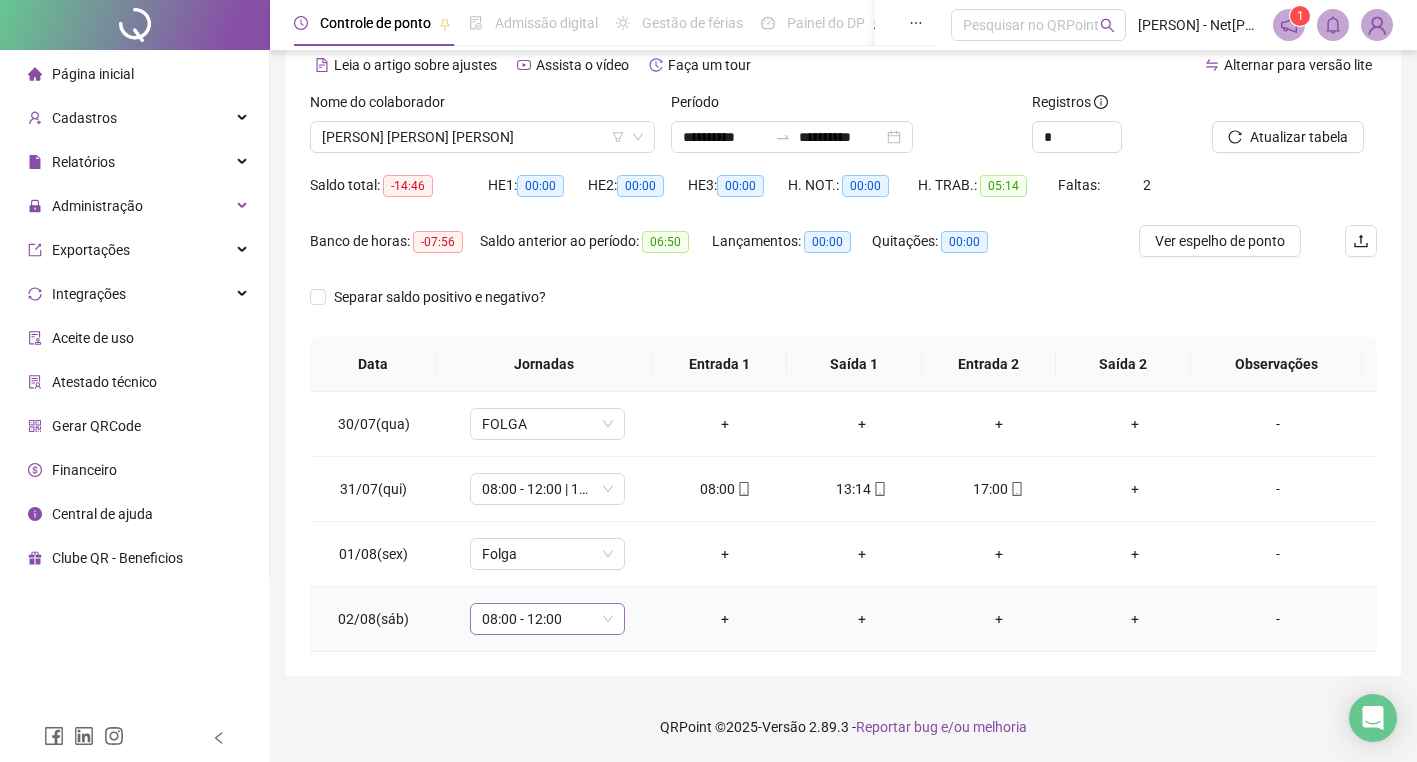click on "08:00 - 12:00" at bounding box center [547, 619] 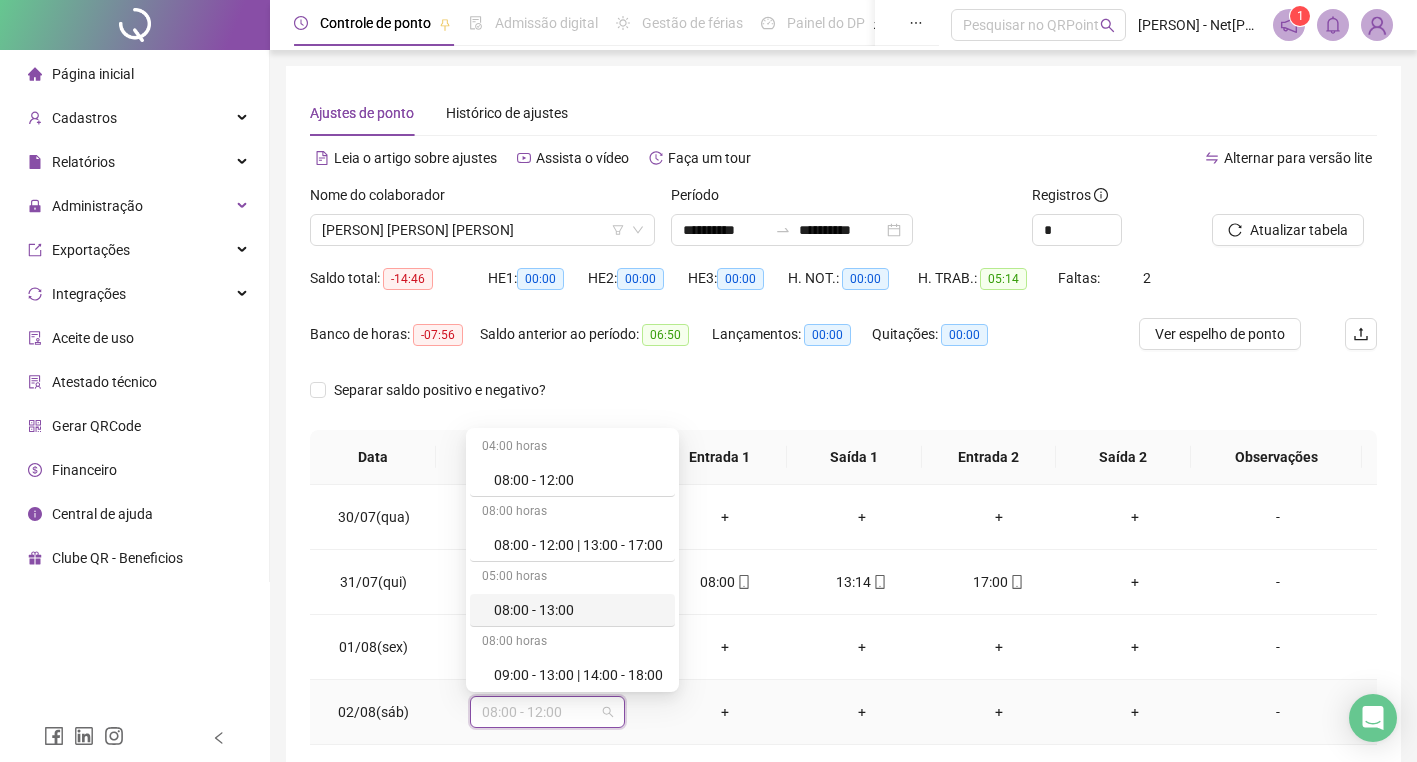 scroll, scrollTop: 93, scrollLeft: 0, axis: vertical 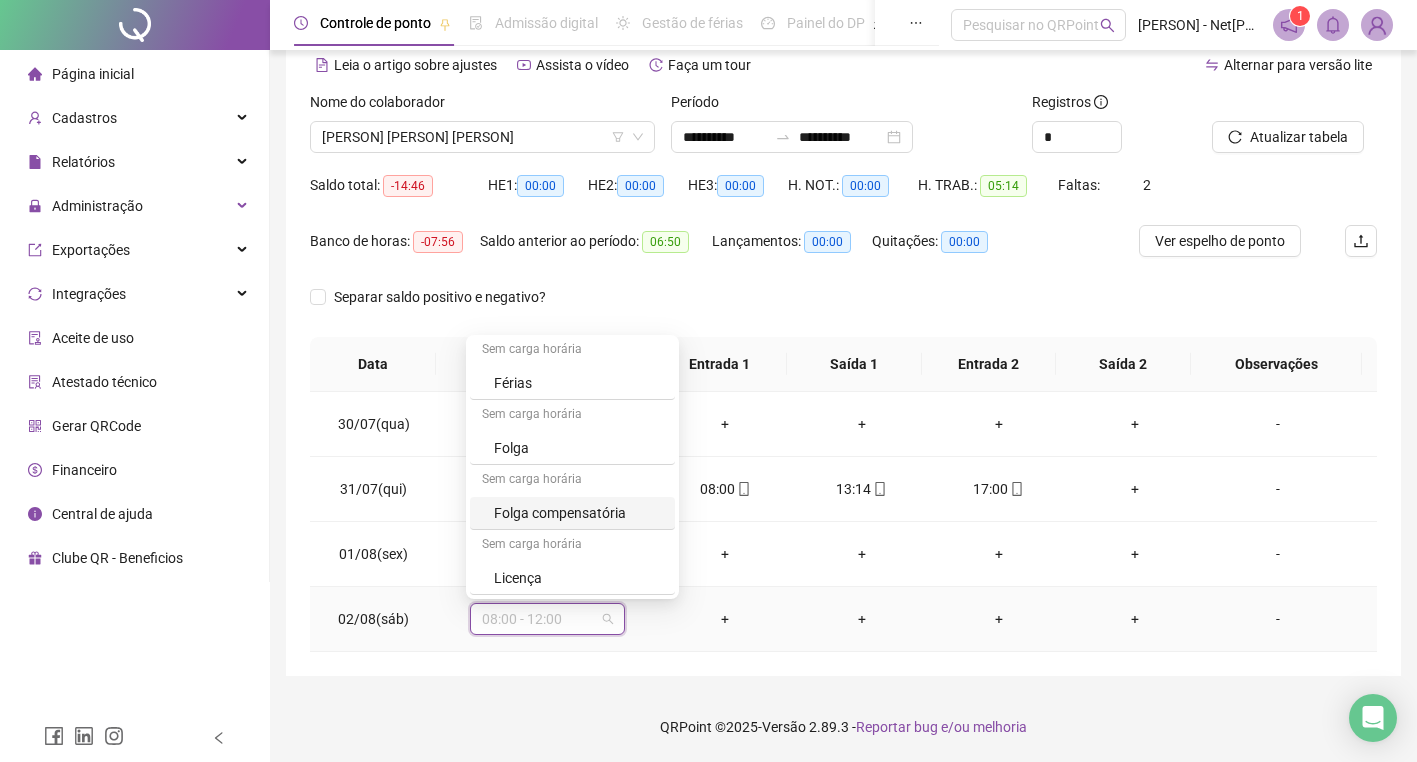 click on "Folga compensatória" at bounding box center (578, 513) 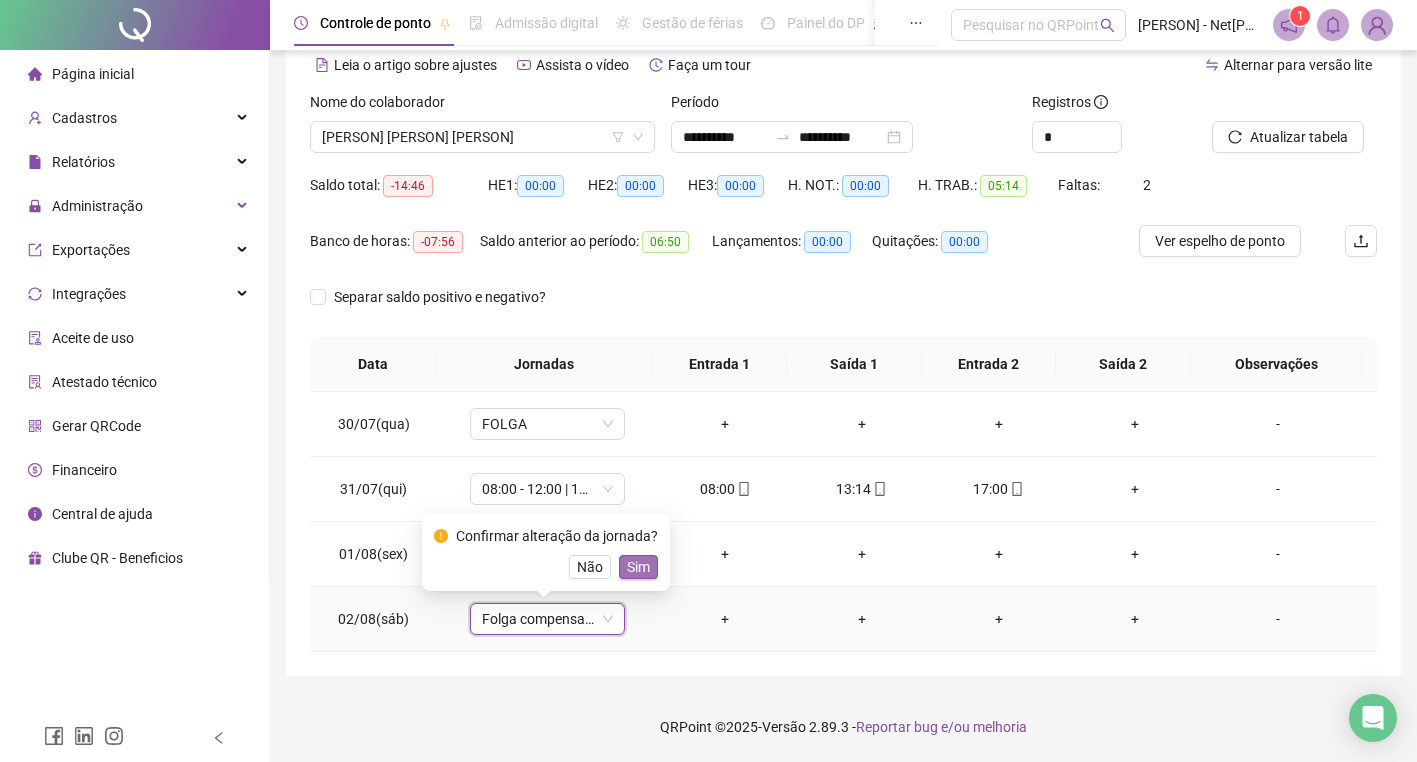 click on "Sim" at bounding box center [638, 567] 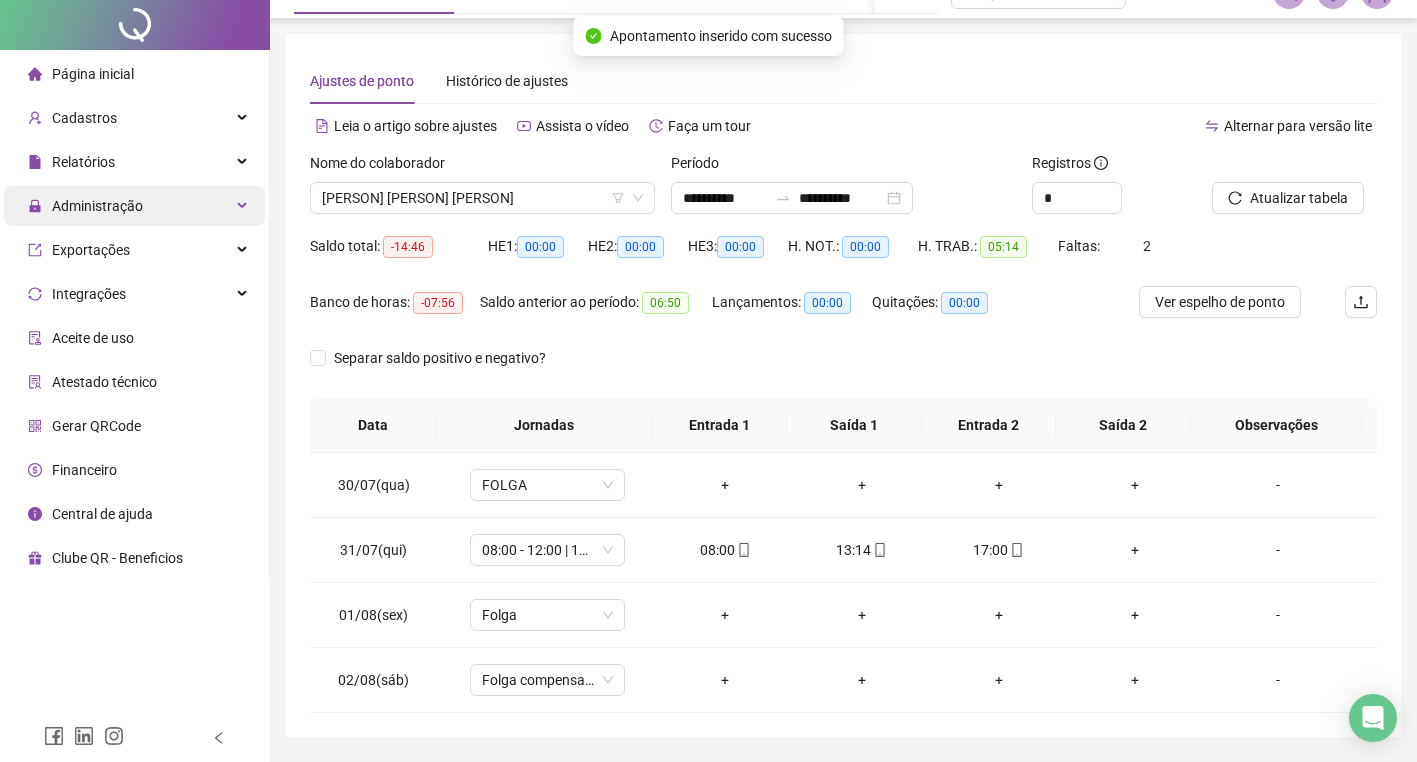 scroll, scrollTop: 0, scrollLeft: 0, axis: both 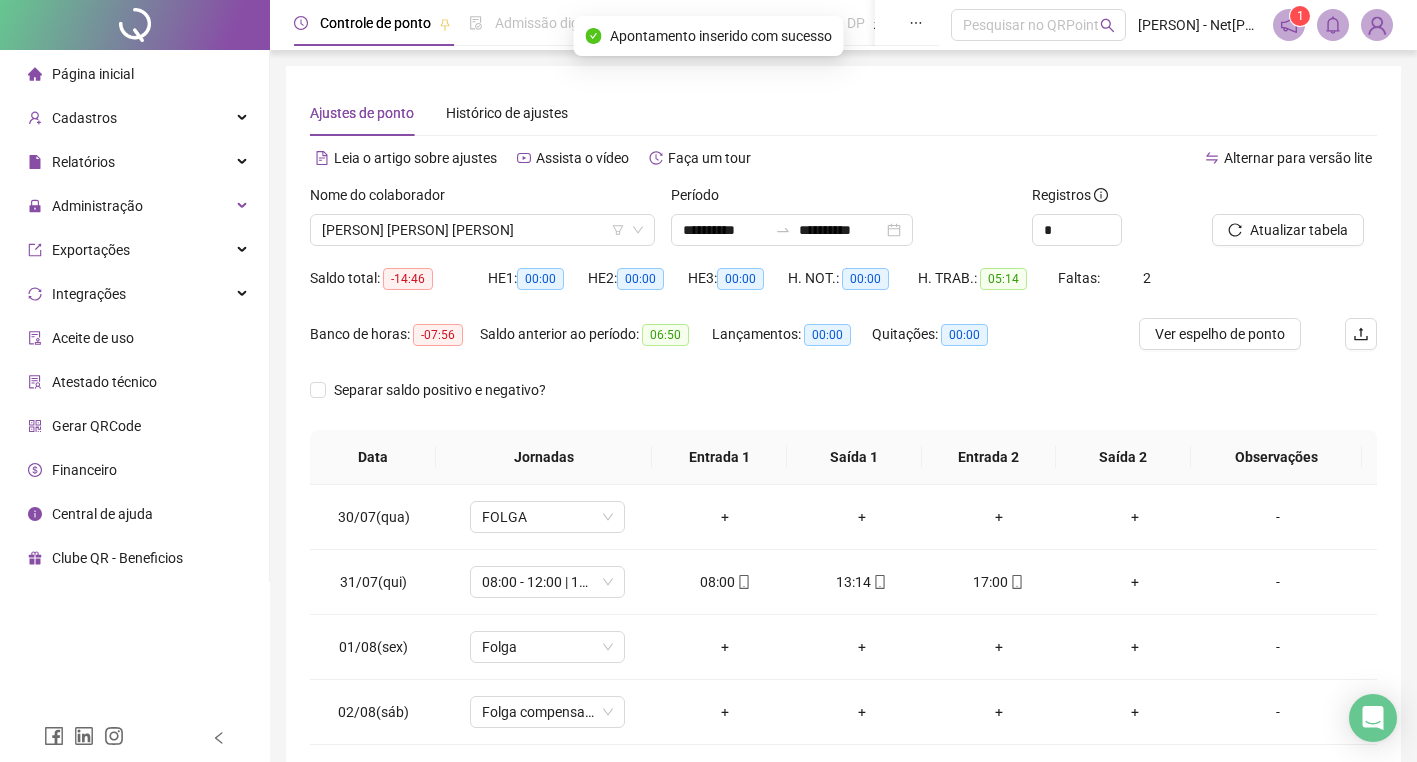 click on "Página inicial" at bounding box center (134, 74) 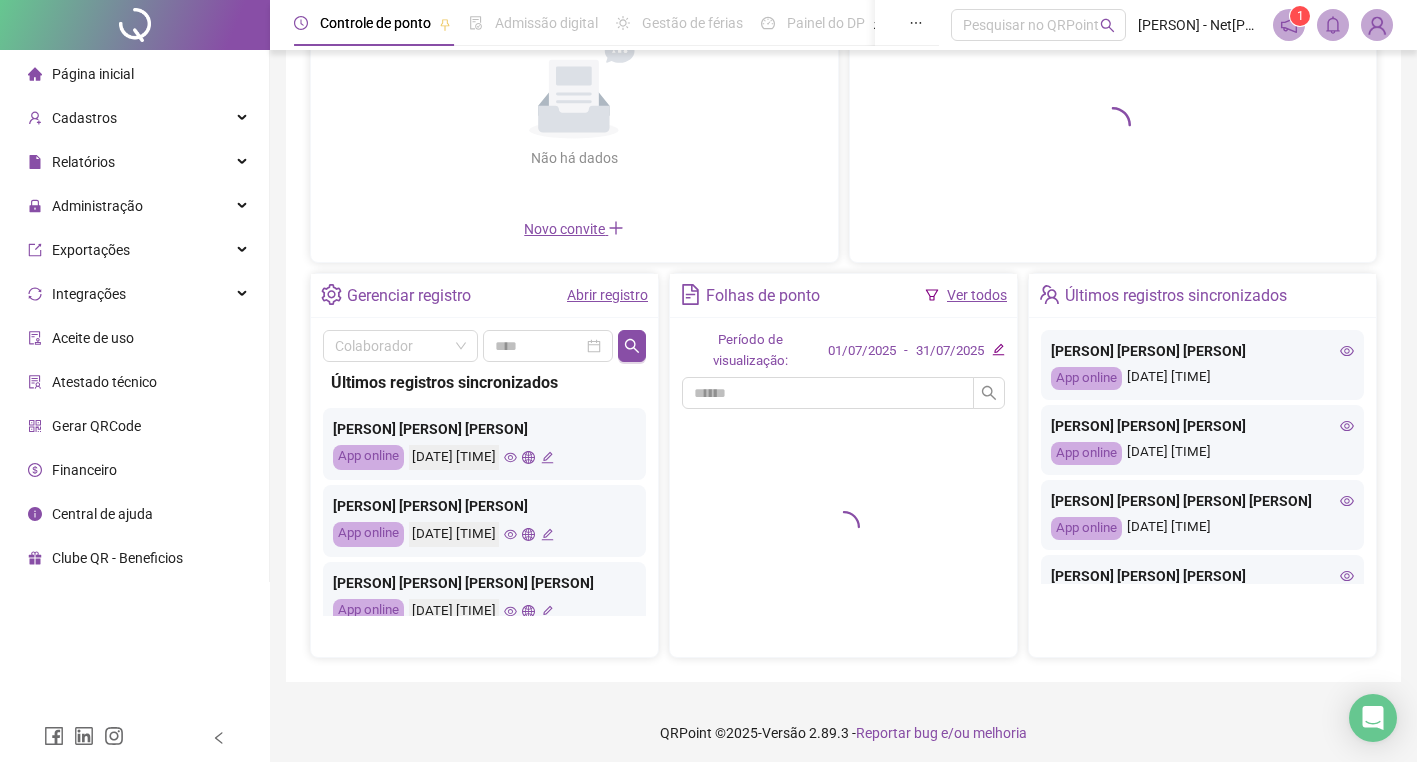 scroll, scrollTop: 221, scrollLeft: 0, axis: vertical 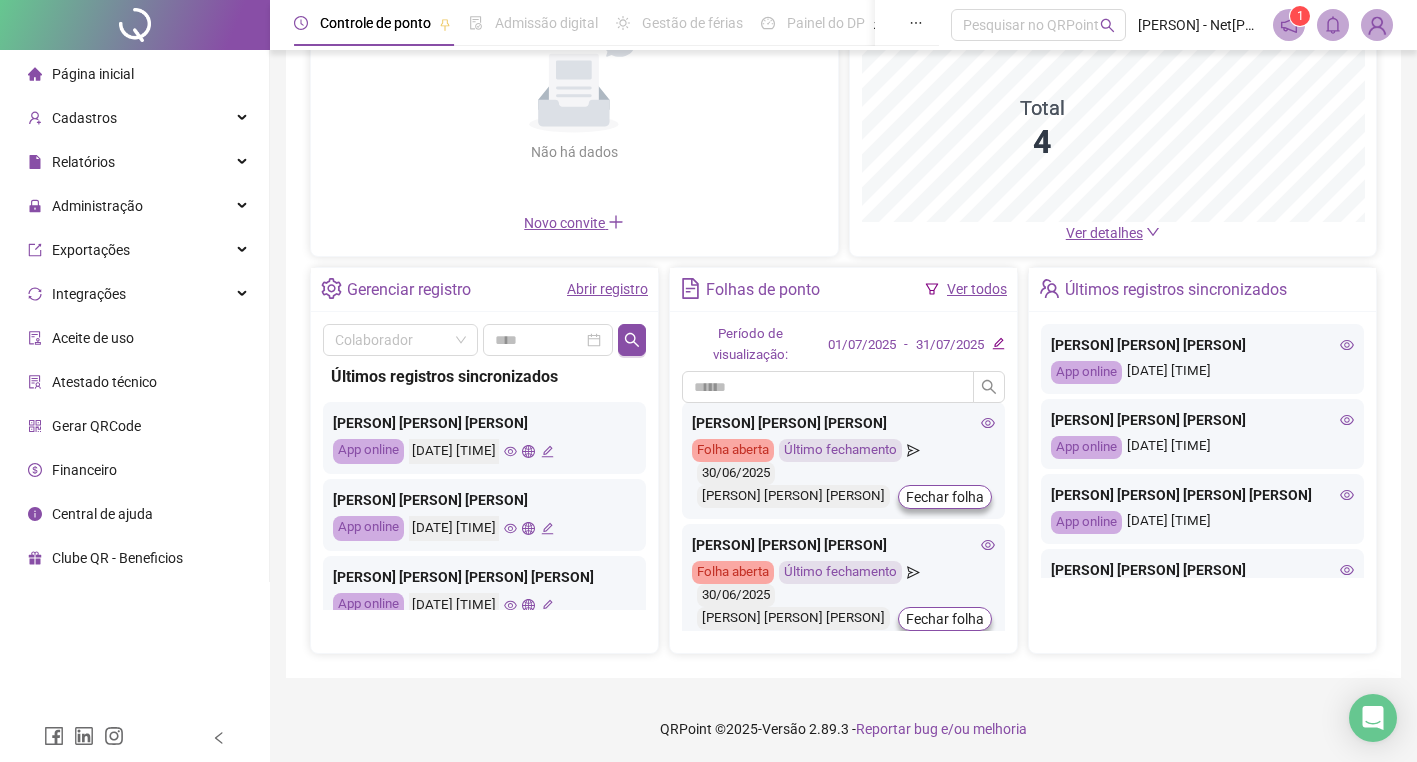 click 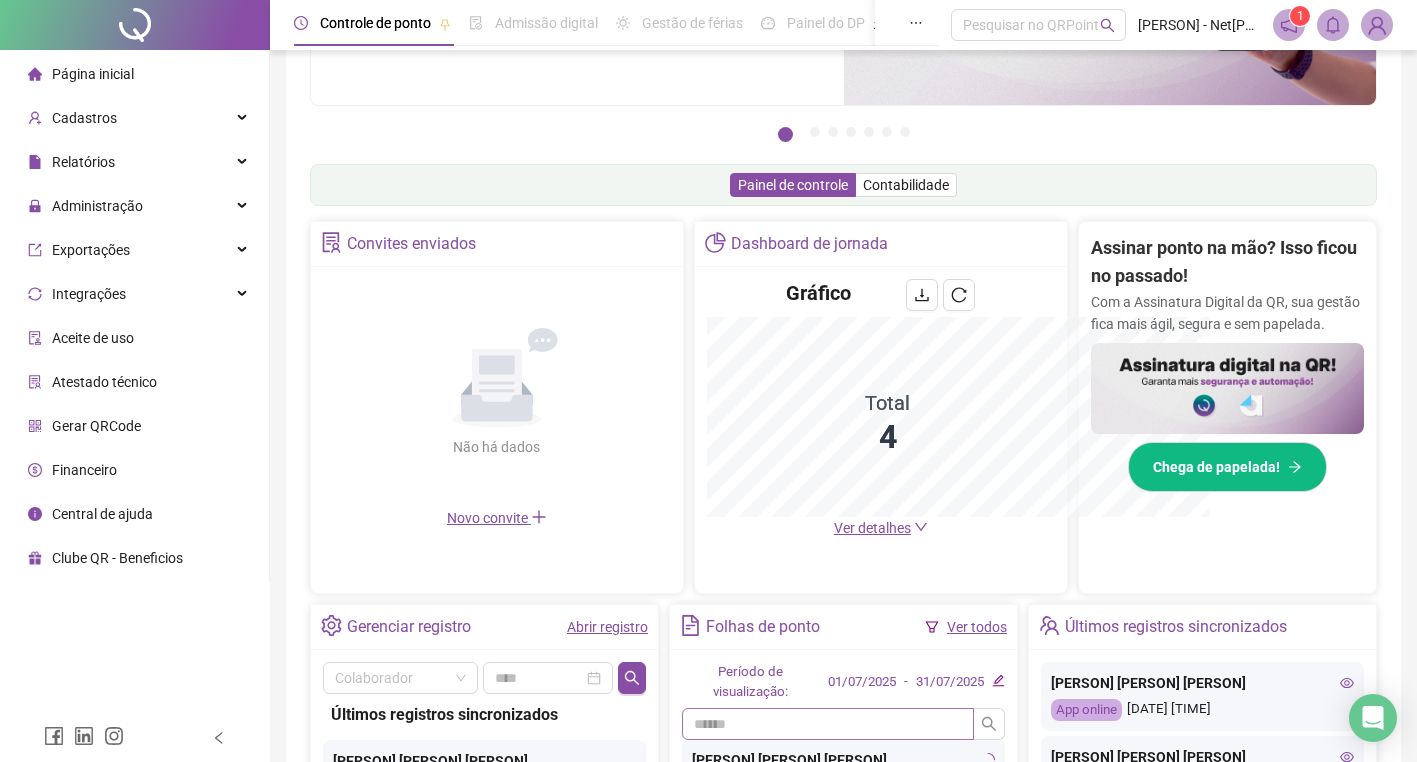 scroll, scrollTop: 516, scrollLeft: 0, axis: vertical 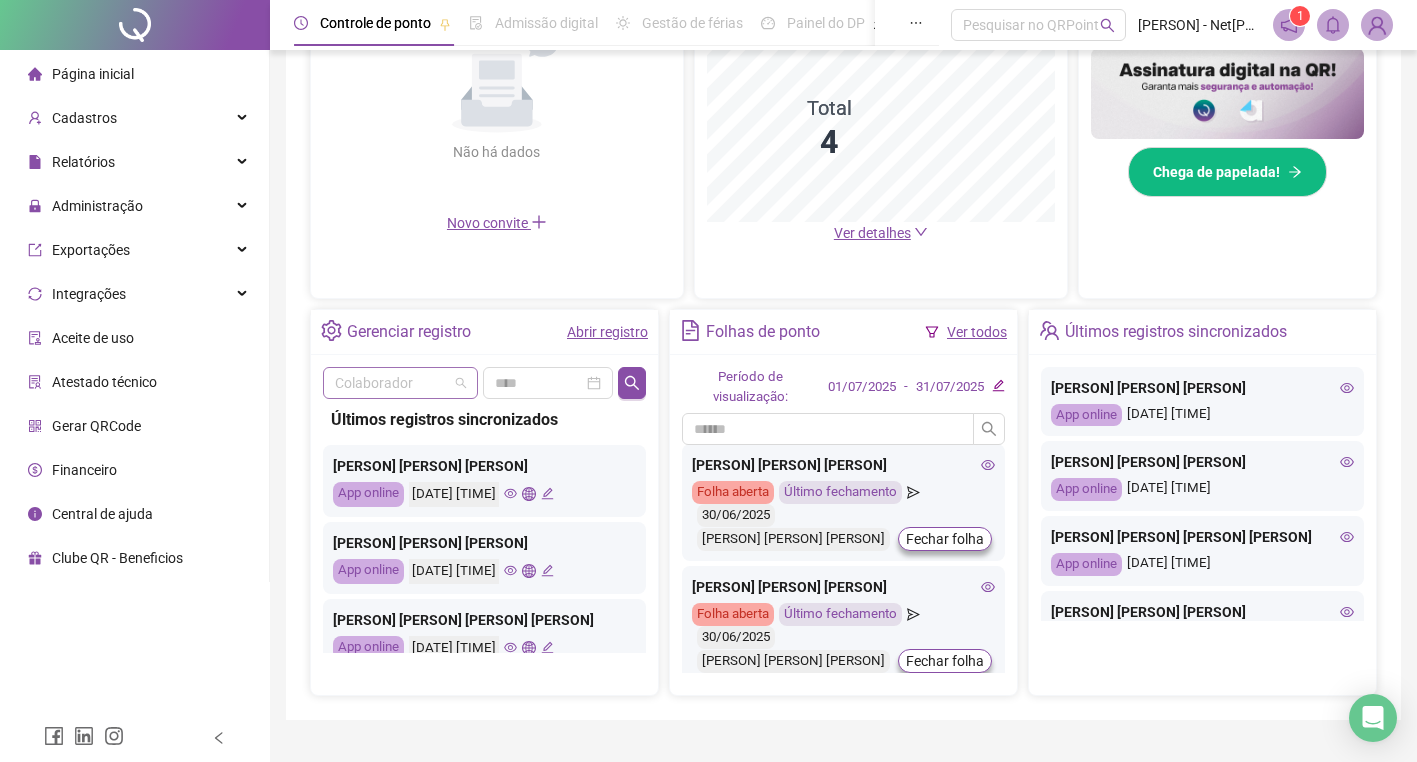 click at bounding box center [391, 383] 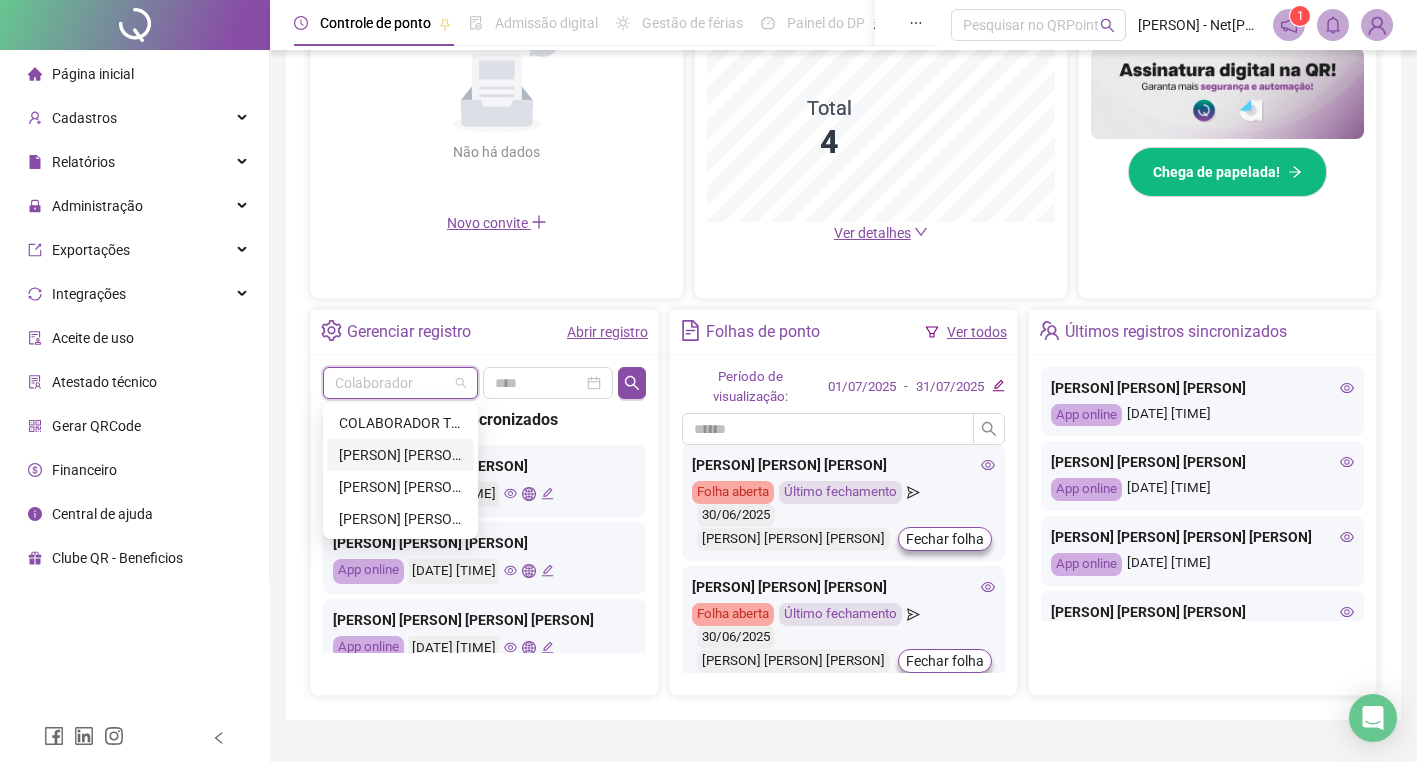 click on "[FIRST] [LAST] [LAST]" at bounding box center (400, 455) 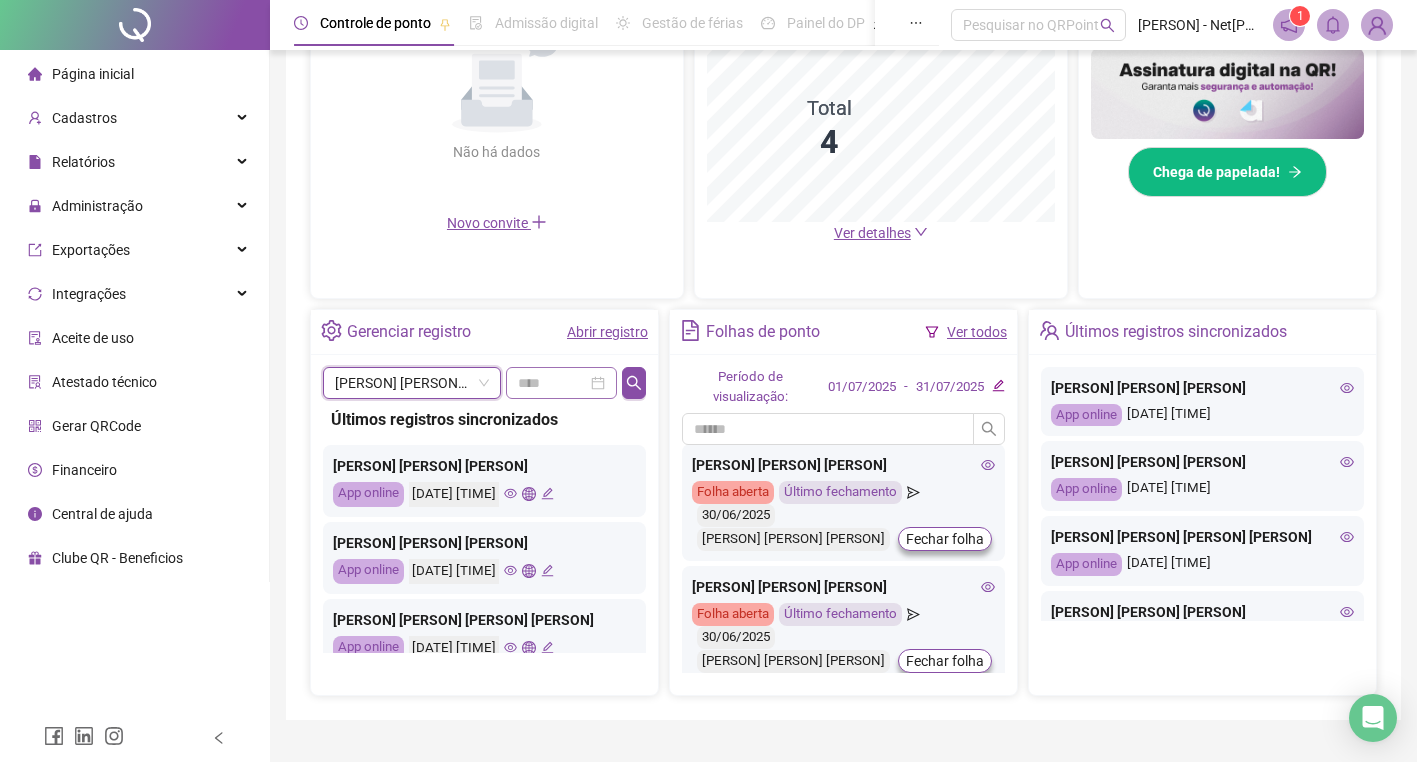 click at bounding box center [562, 383] 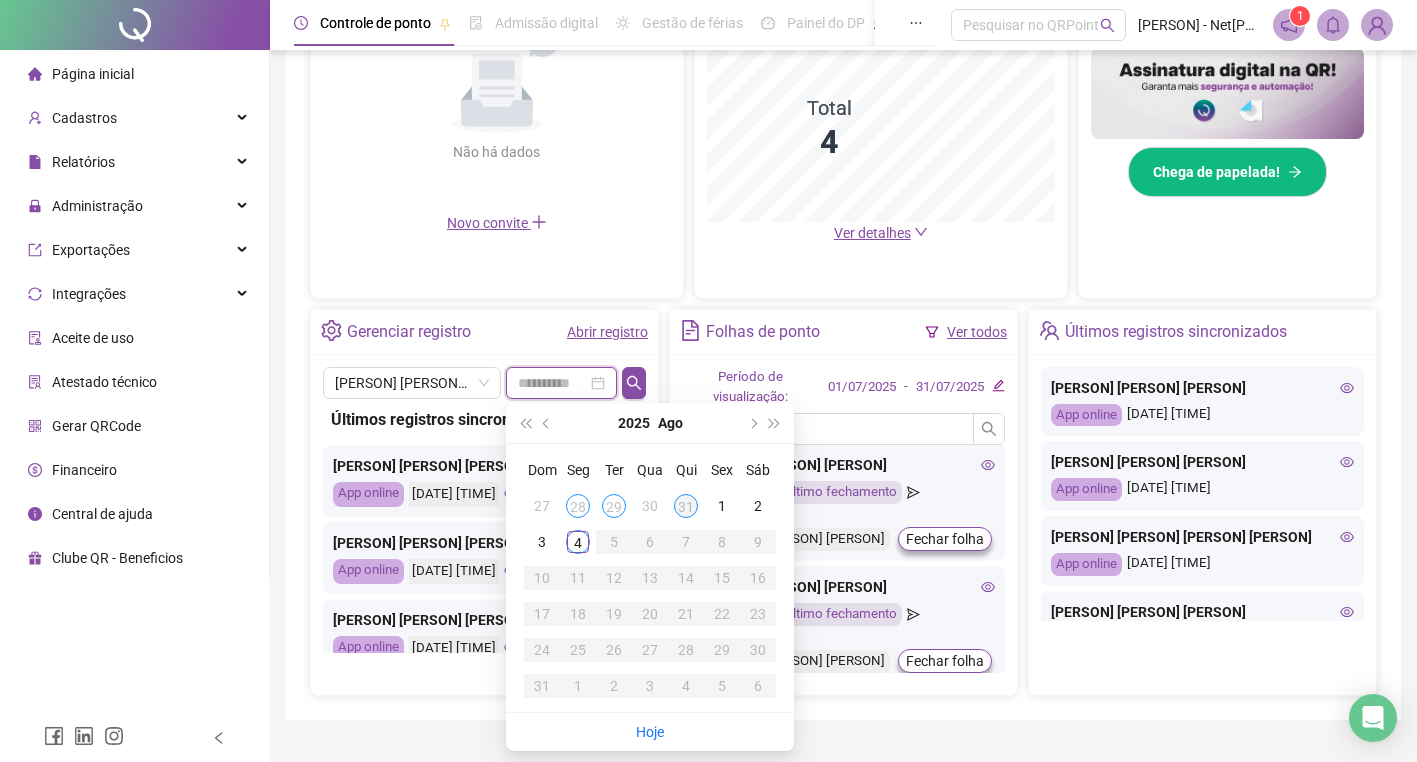 type on "**********" 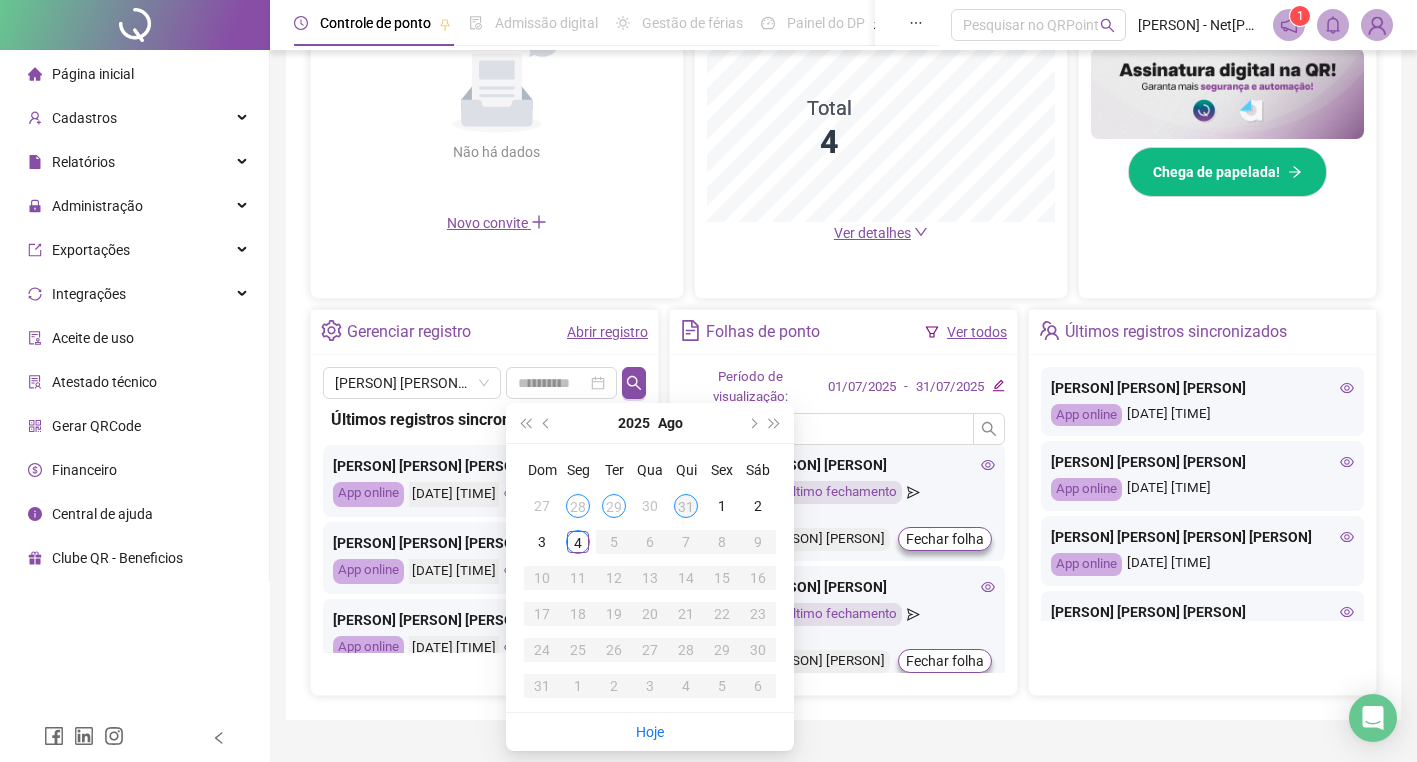click on "31" at bounding box center [686, 506] 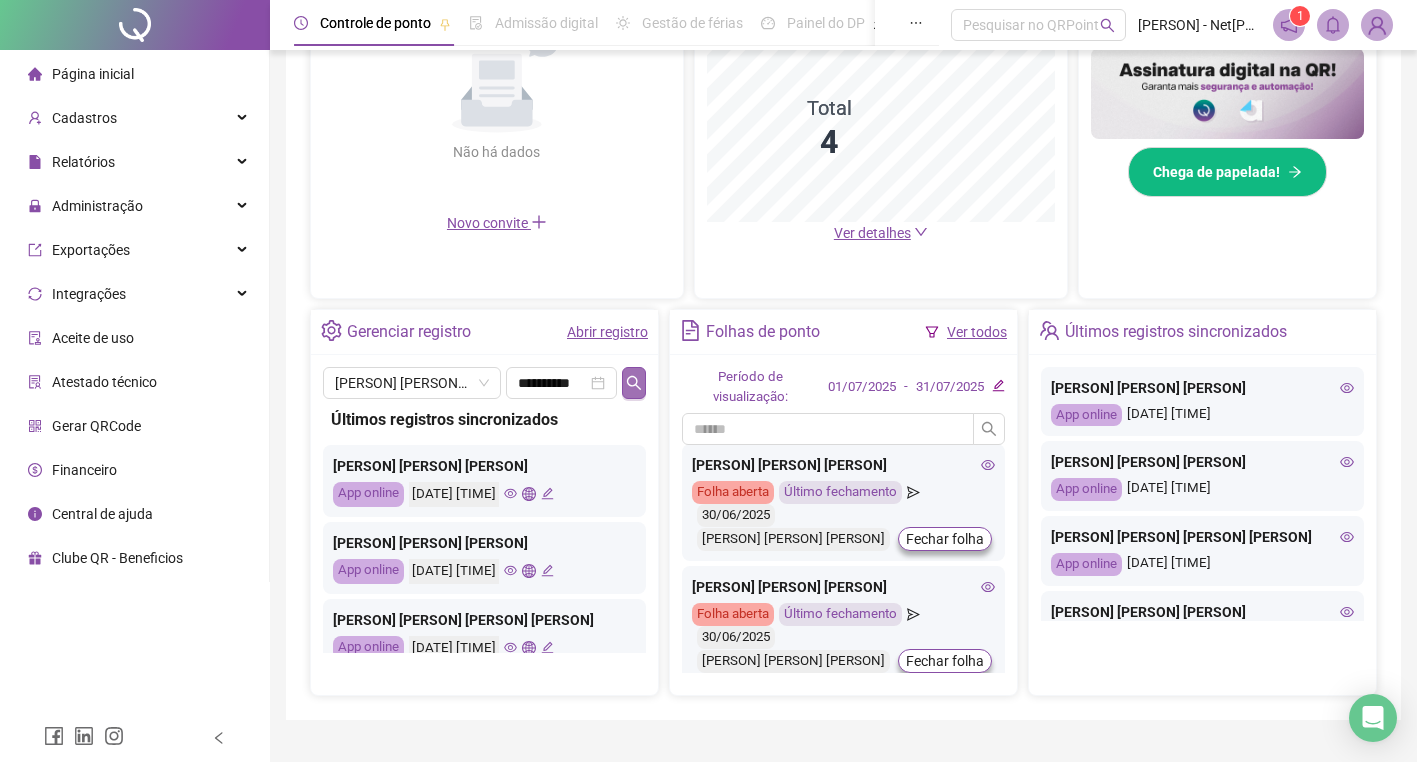 click at bounding box center (634, 383) 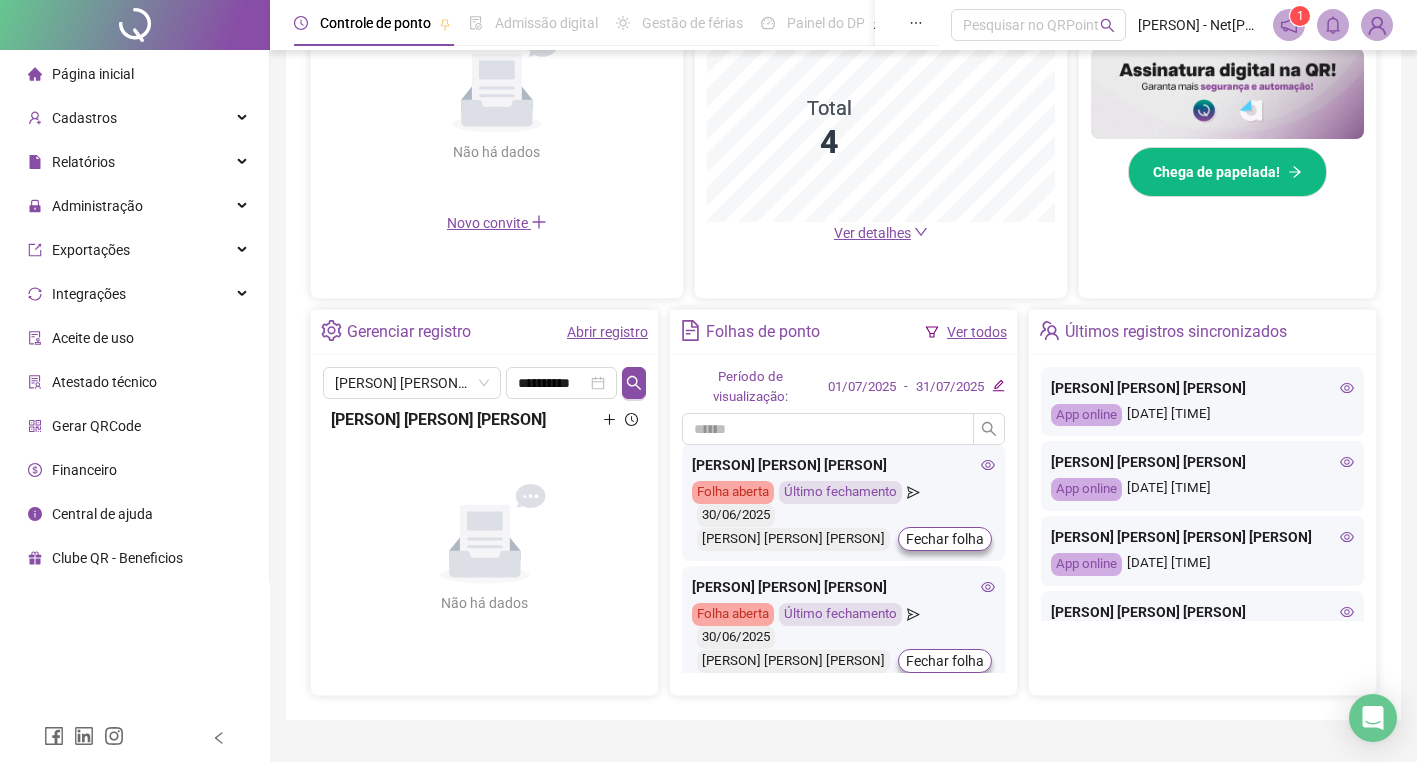 click 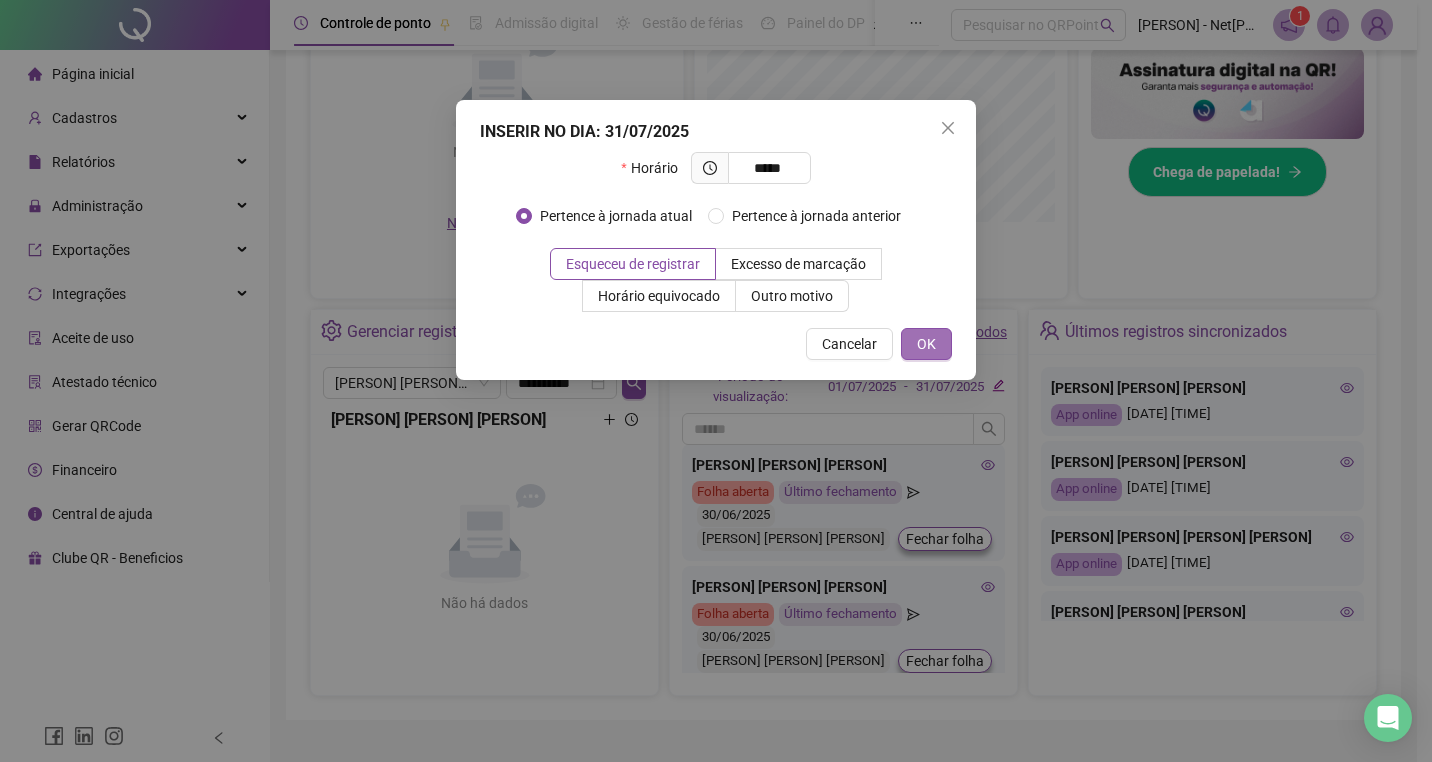 type on "*****" 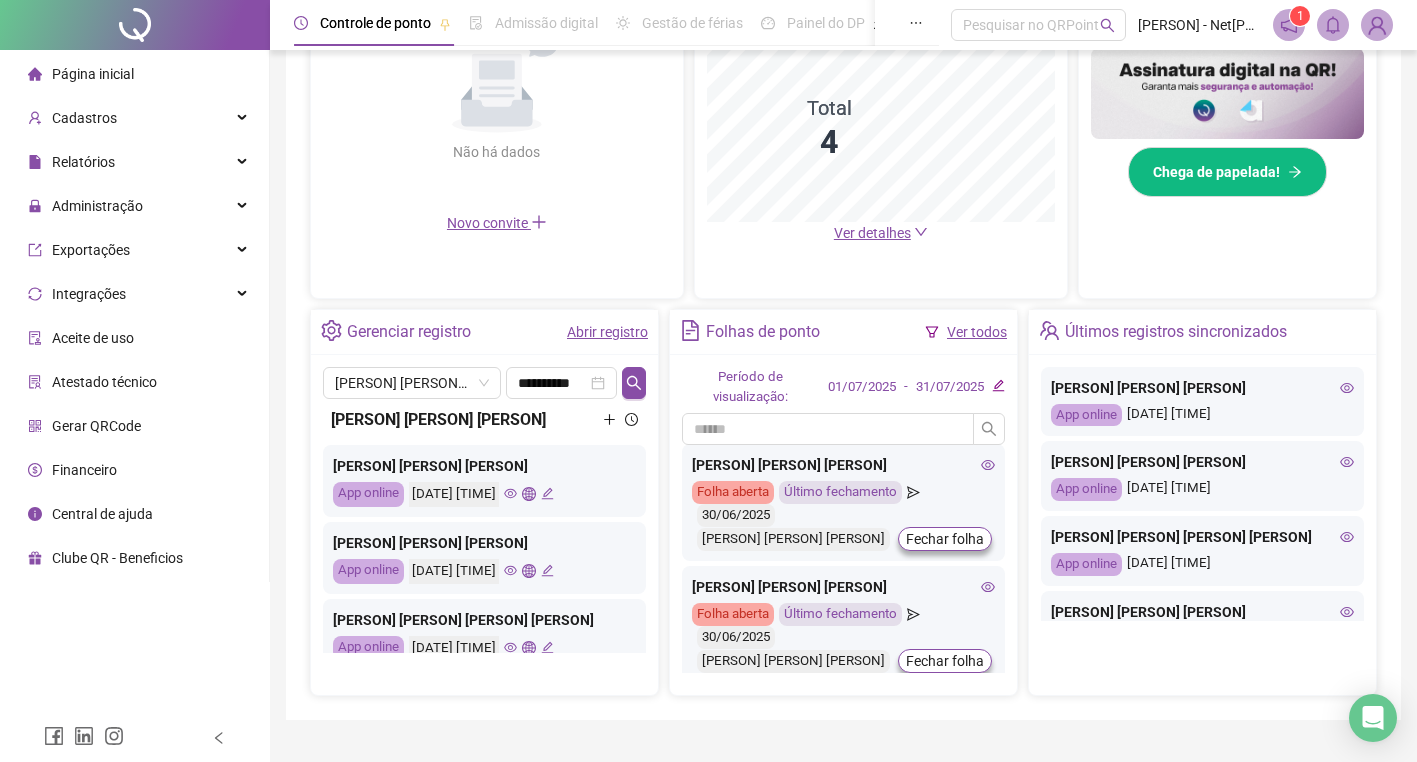click 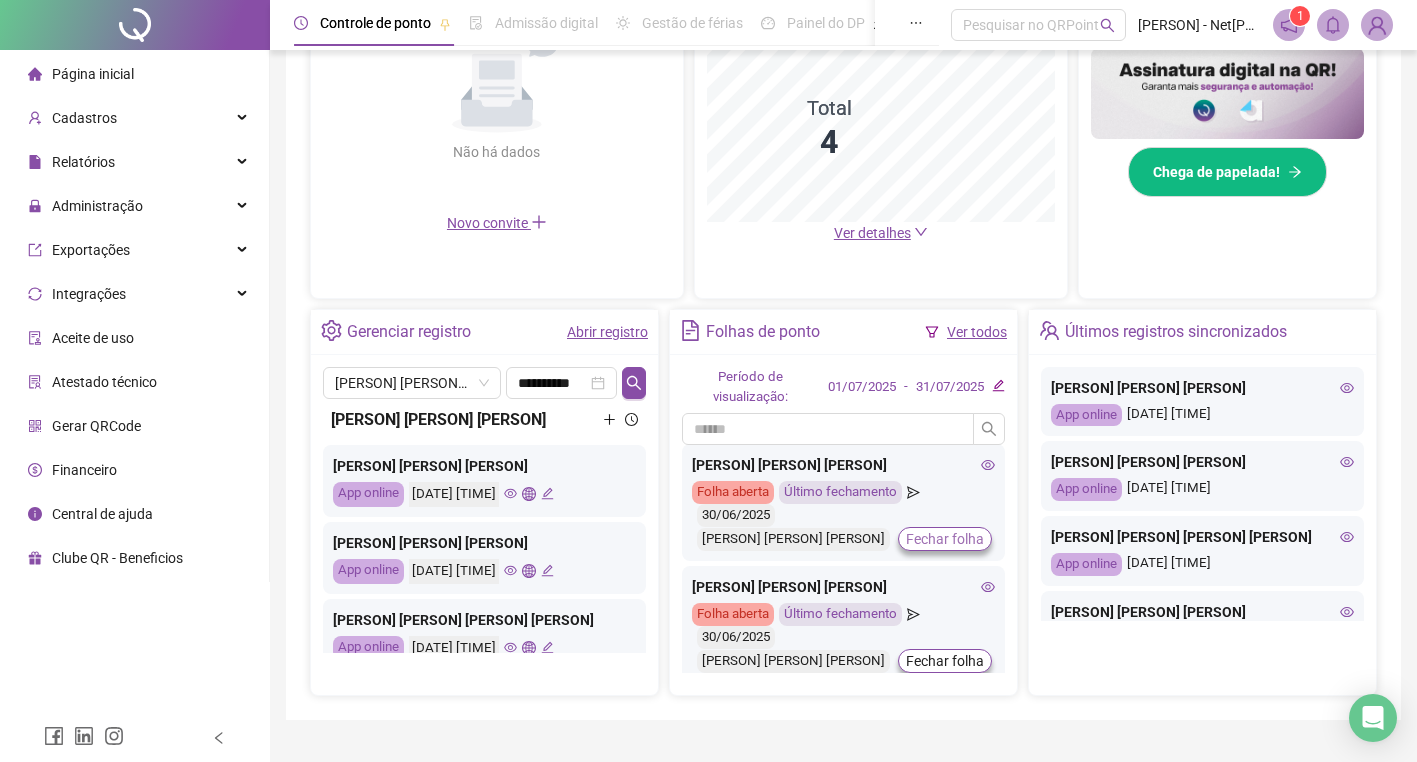 scroll, scrollTop: 200, scrollLeft: 0, axis: vertical 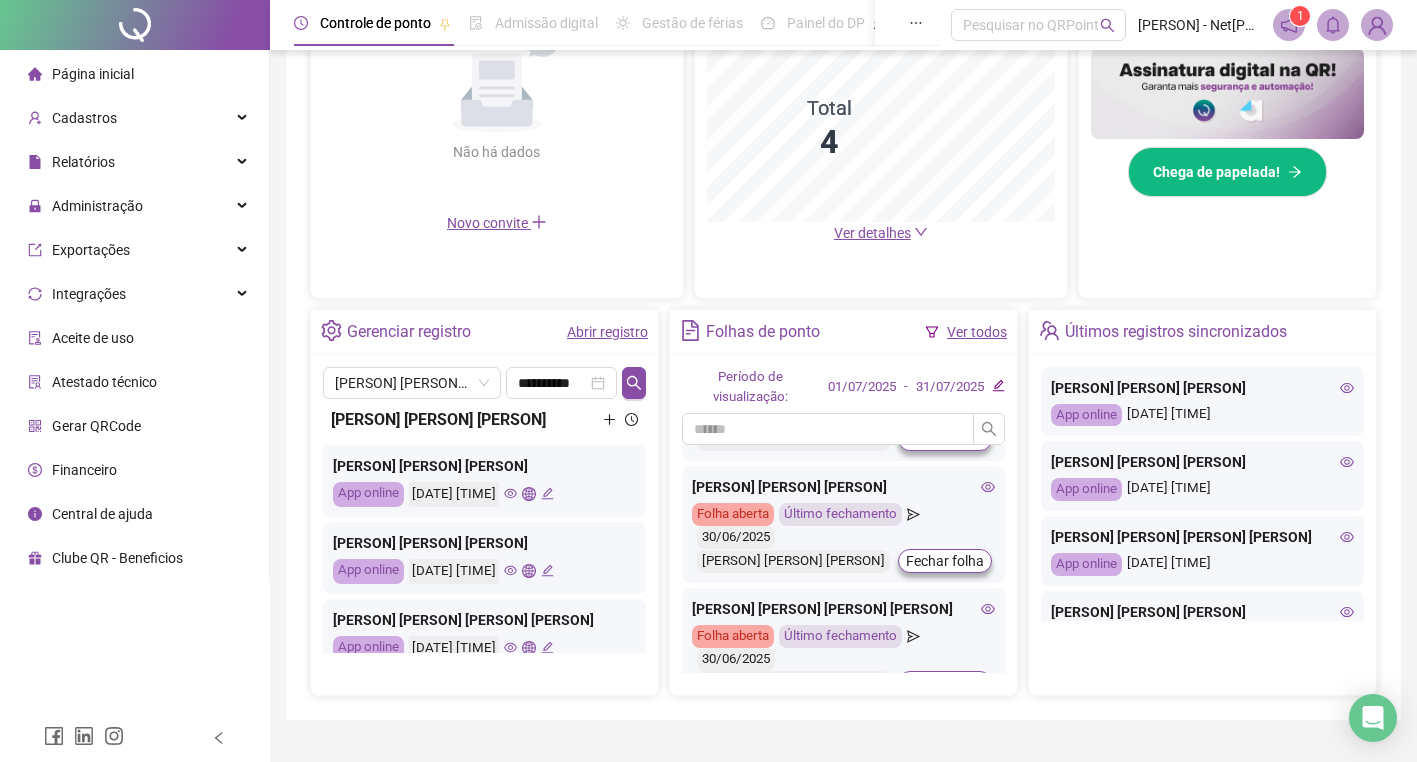 click on "Fechar folha" at bounding box center [945, 439] 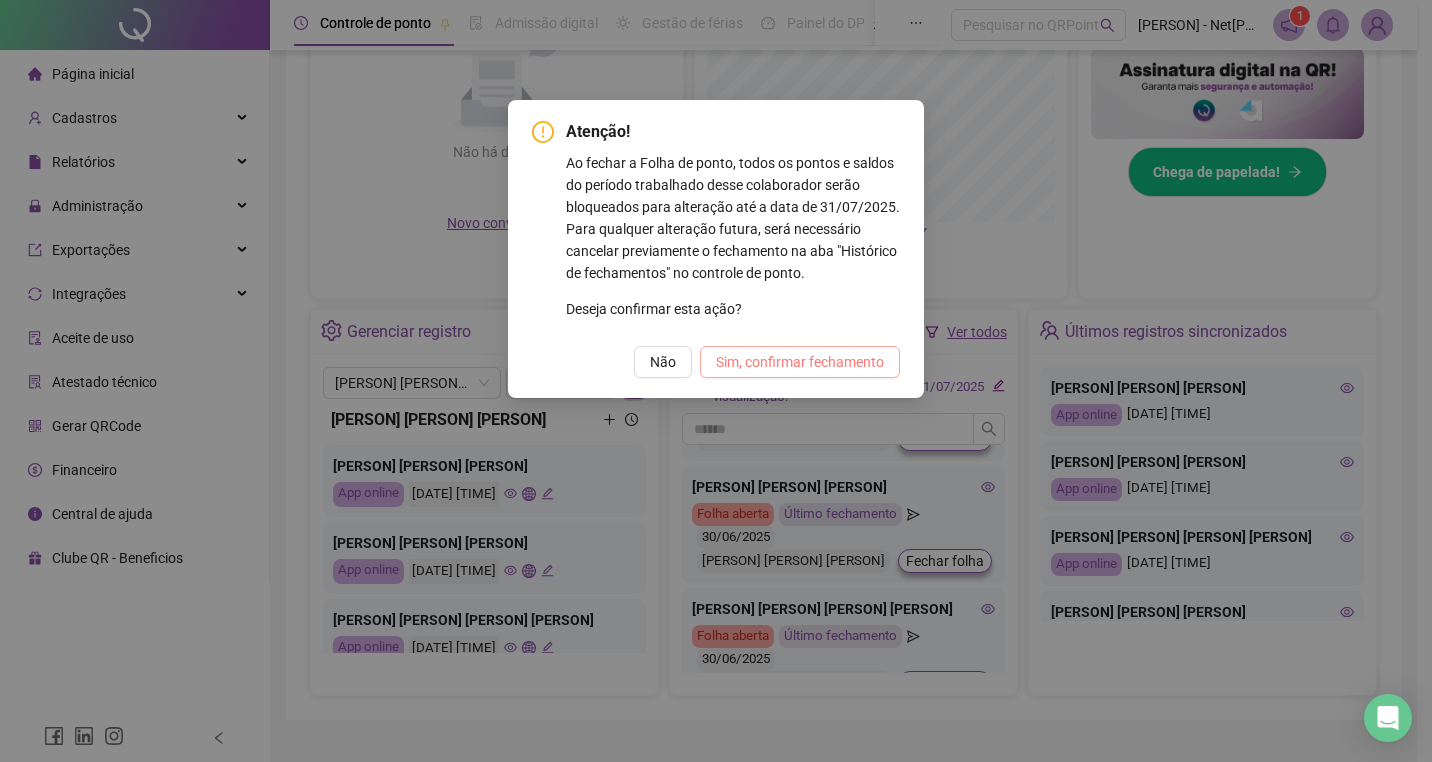 click on "Sim, confirmar fechamento" at bounding box center [800, 362] 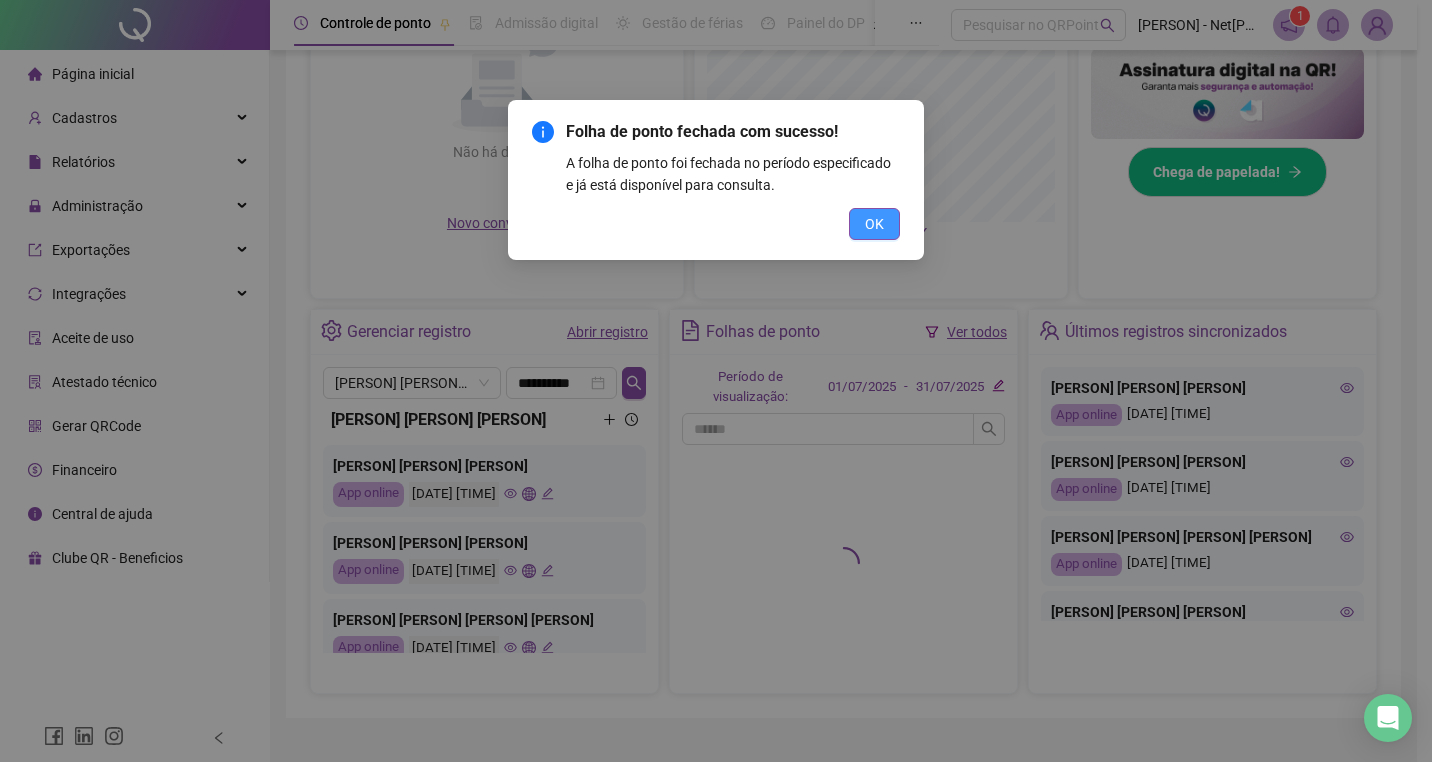 click on "OK" at bounding box center [874, 224] 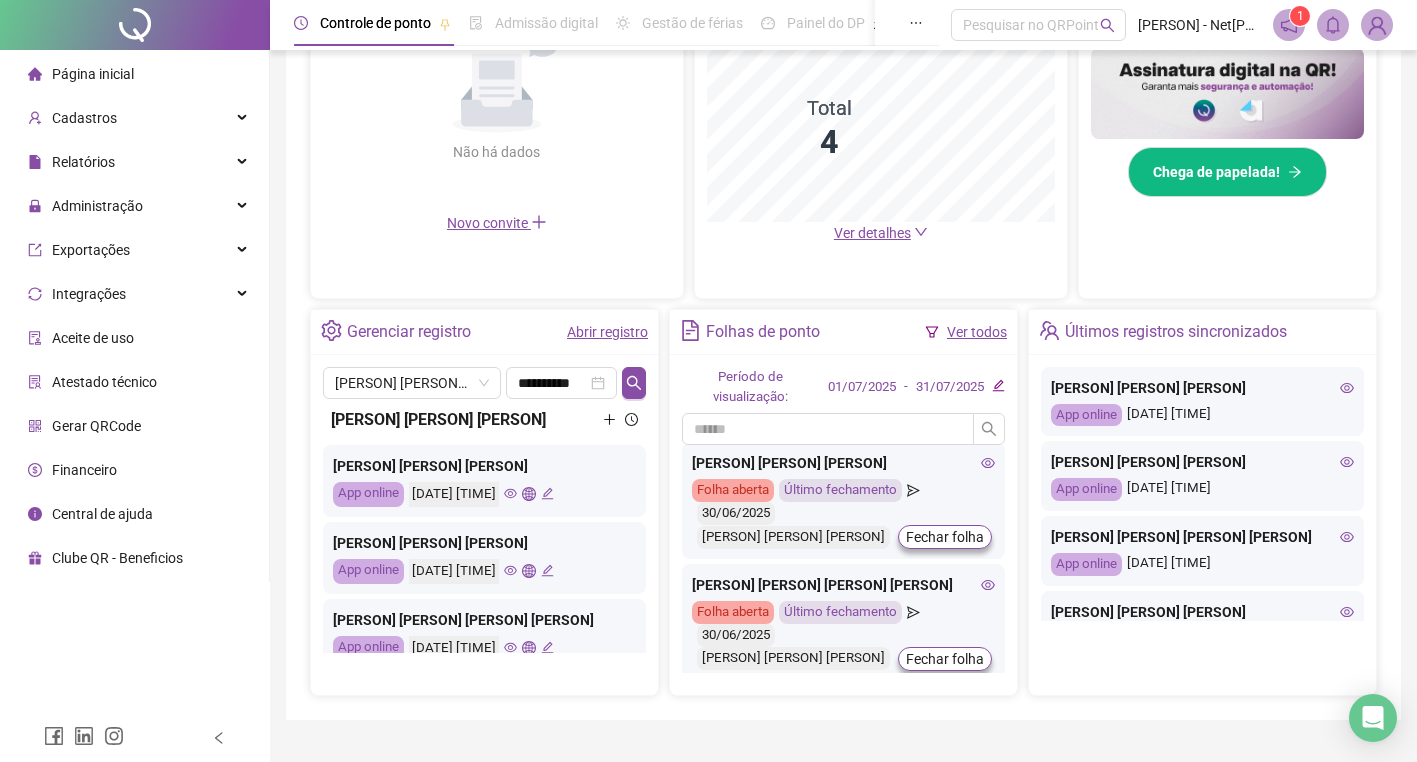 scroll, scrollTop: 100, scrollLeft: 0, axis: vertical 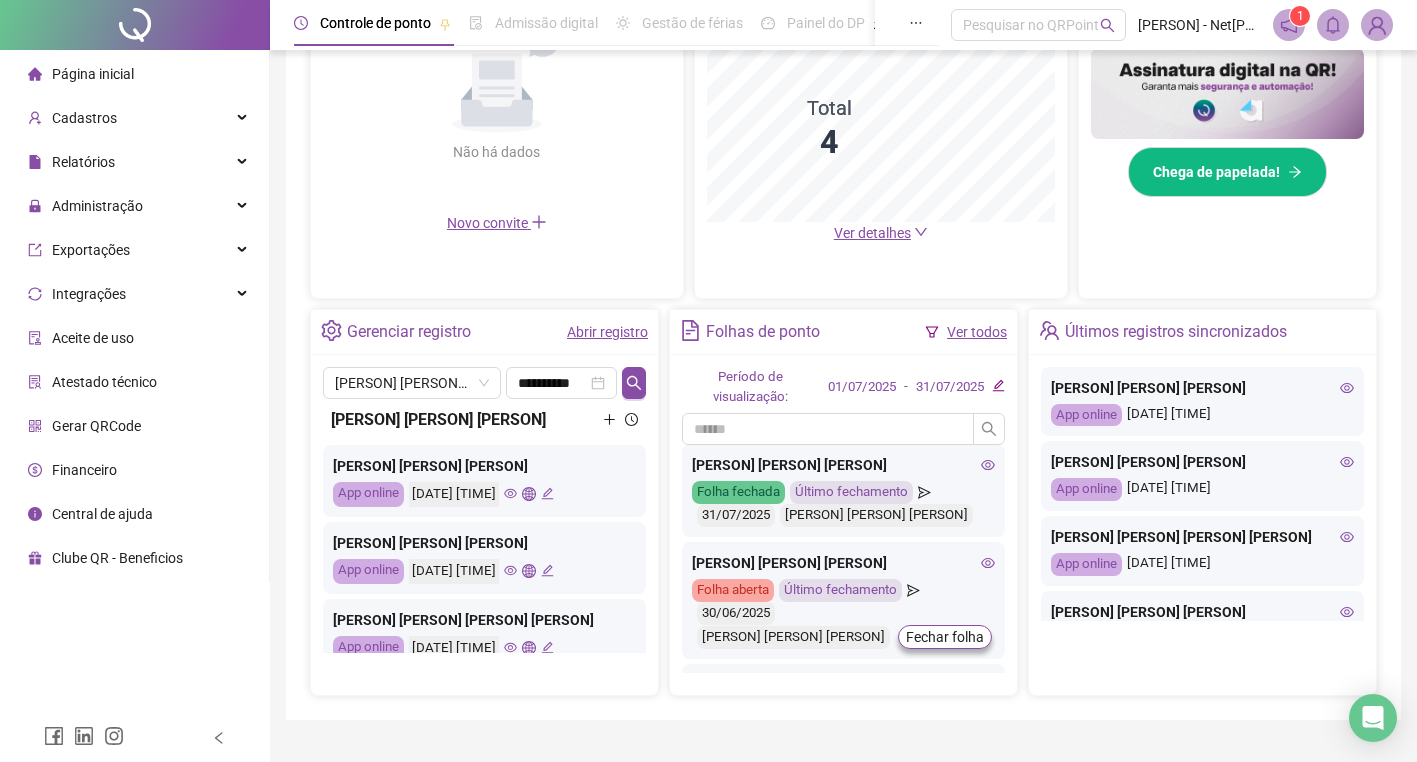 click 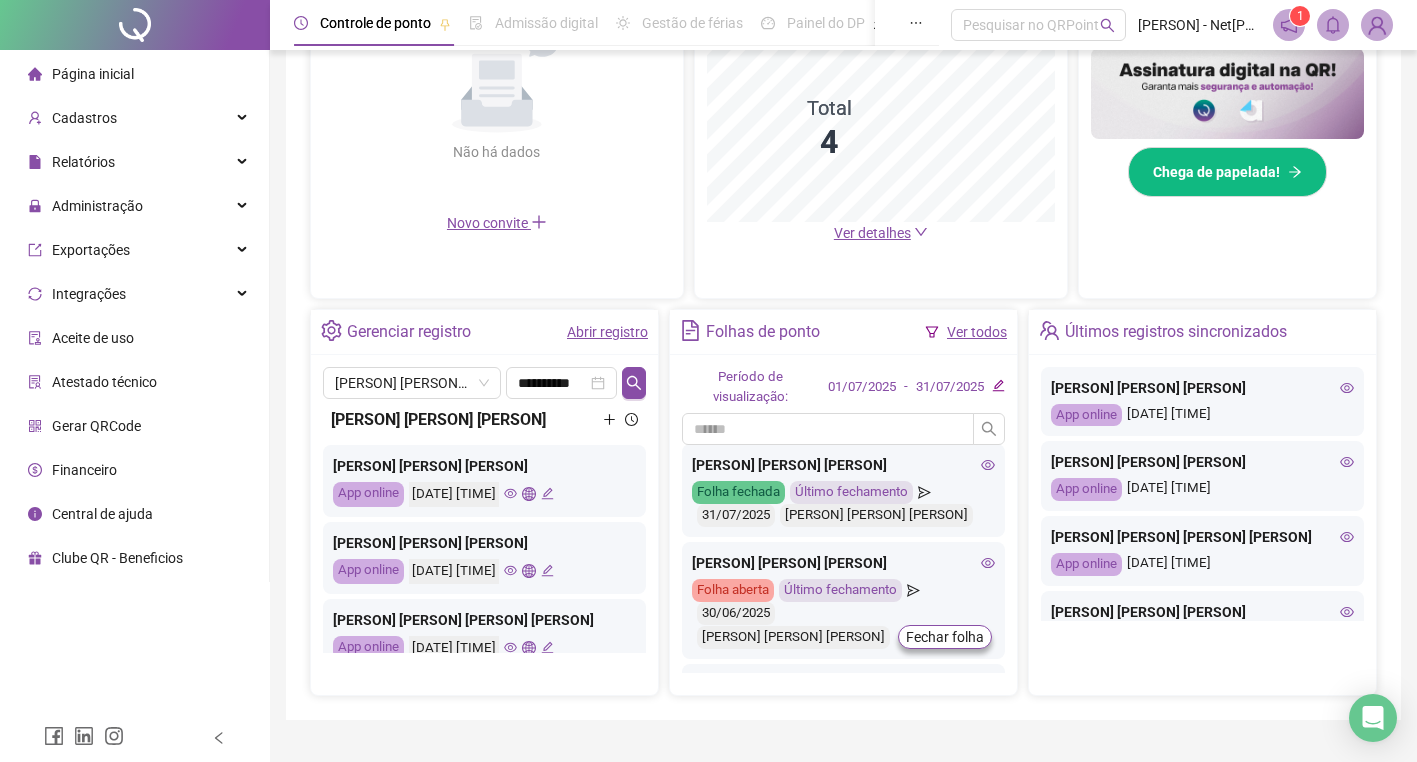 scroll, scrollTop: 200, scrollLeft: 0, axis: vertical 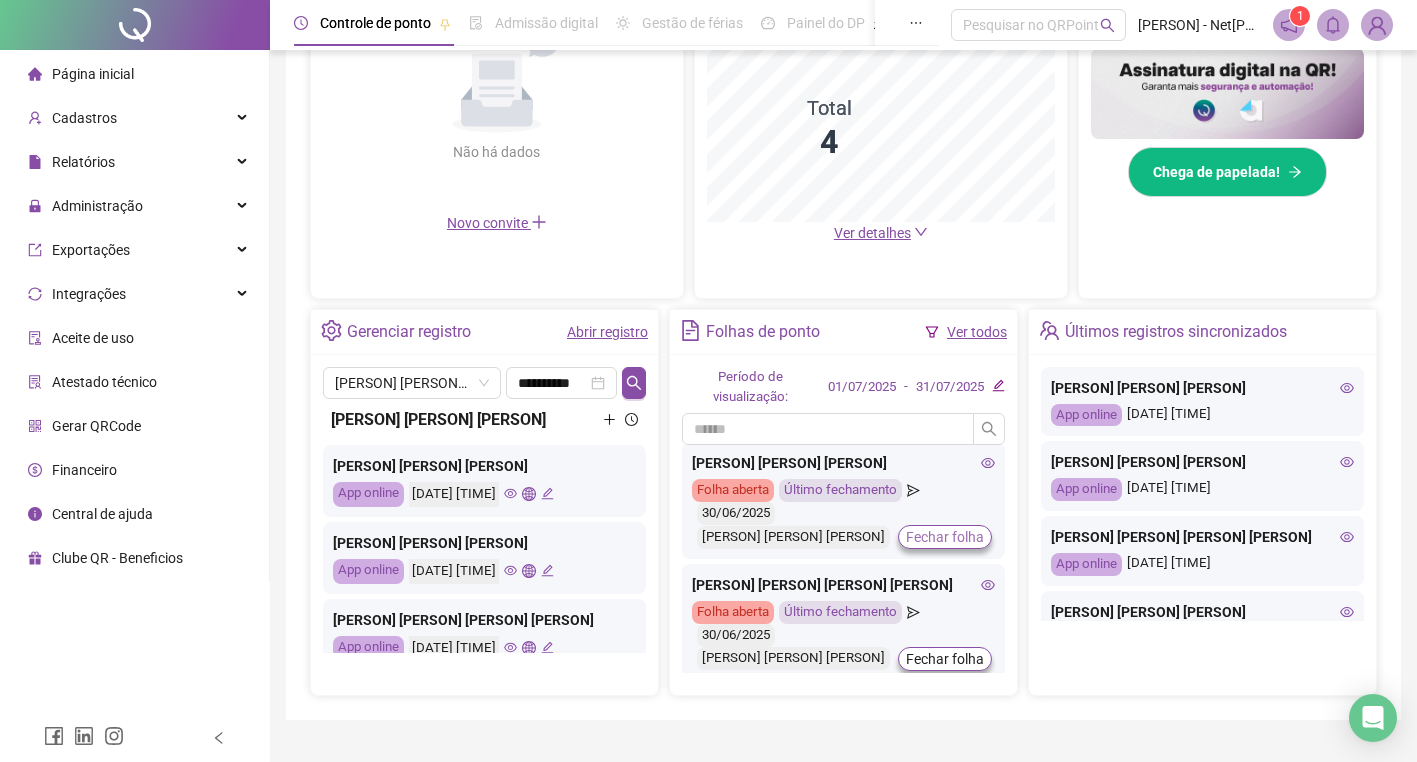 click on "Fechar folha" at bounding box center [945, 537] 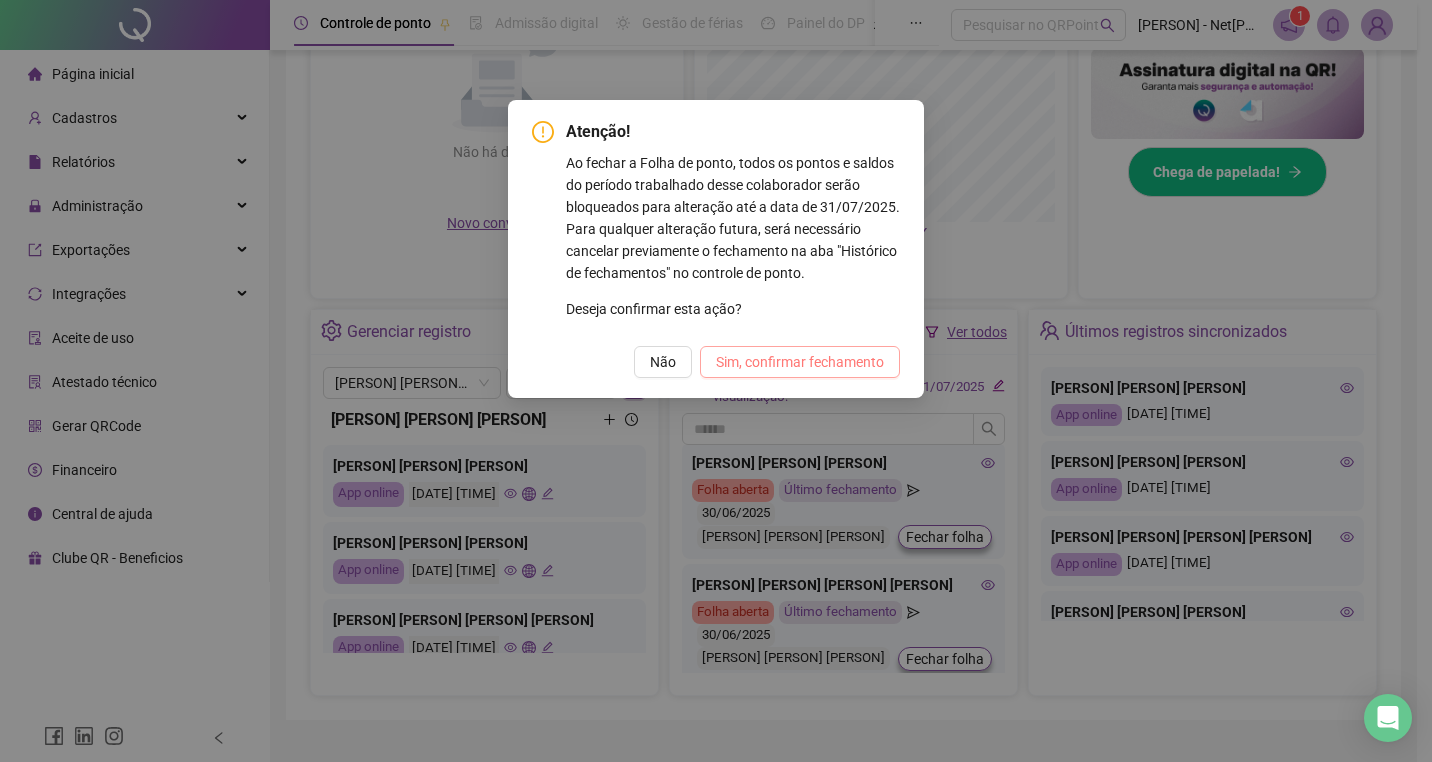 click on "Sim, confirmar fechamento" at bounding box center (800, 362) 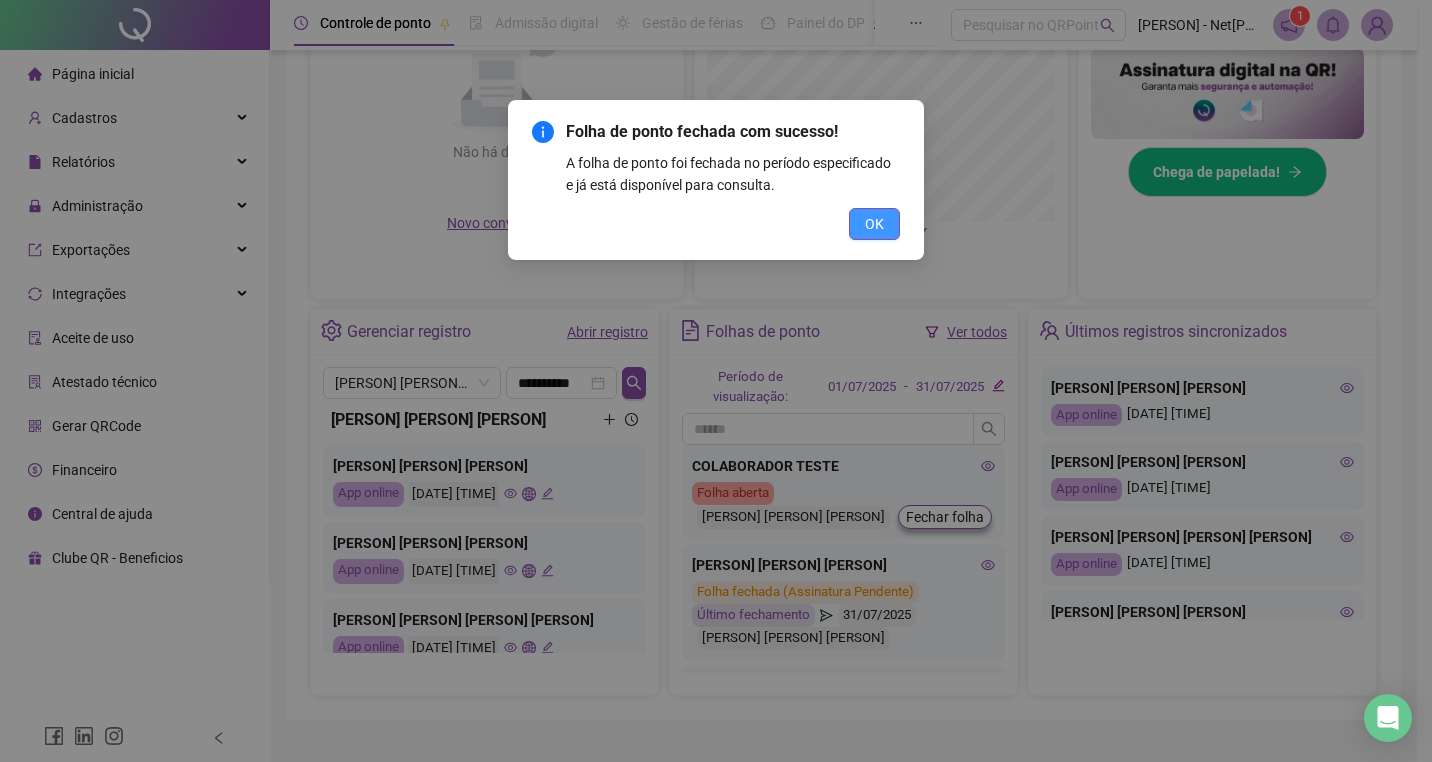 click on "OK" at bounding box center (874, 224) 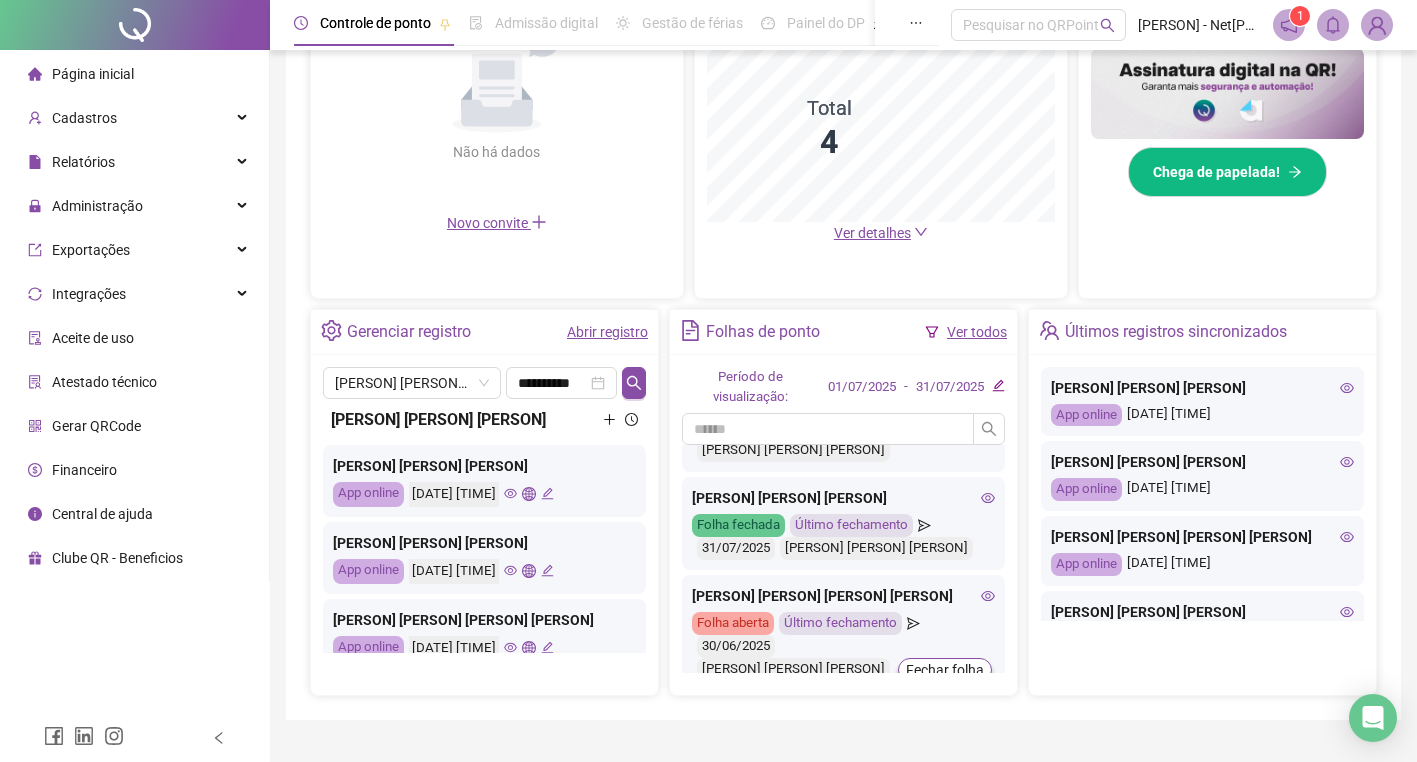 scroll, scrollTop: 280, scrollLeft: 0, axis: vertical 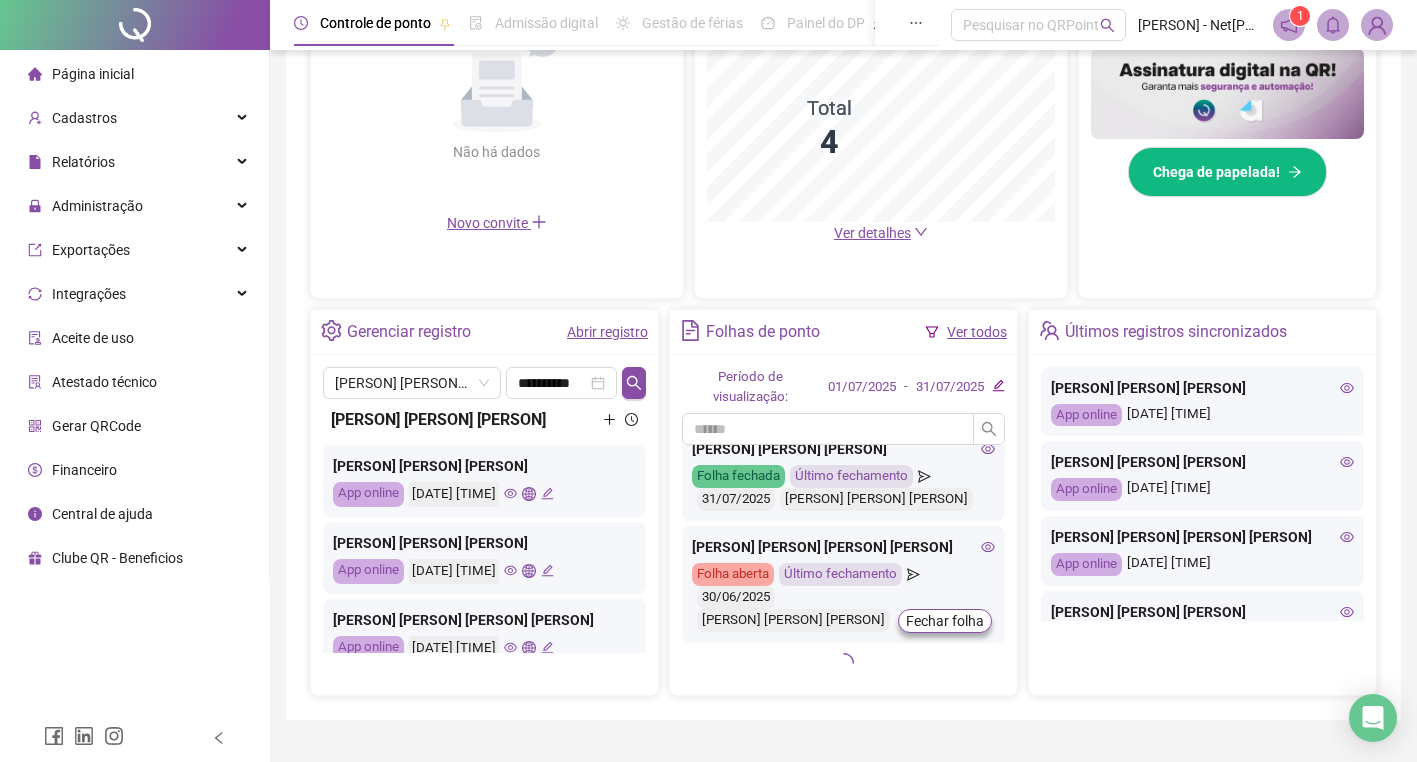 click 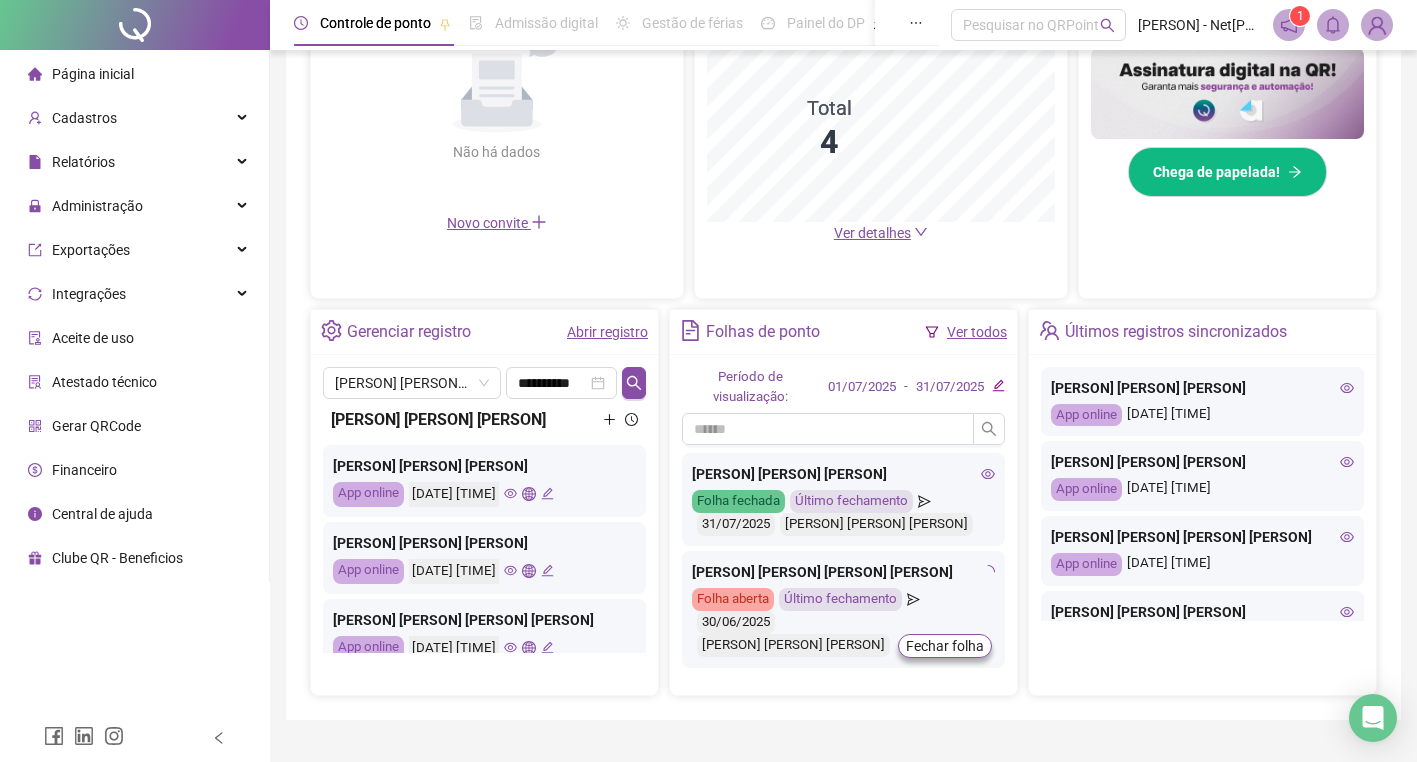 scroll, scrollTop: 251, scrollLeft: 0, axis: vertical 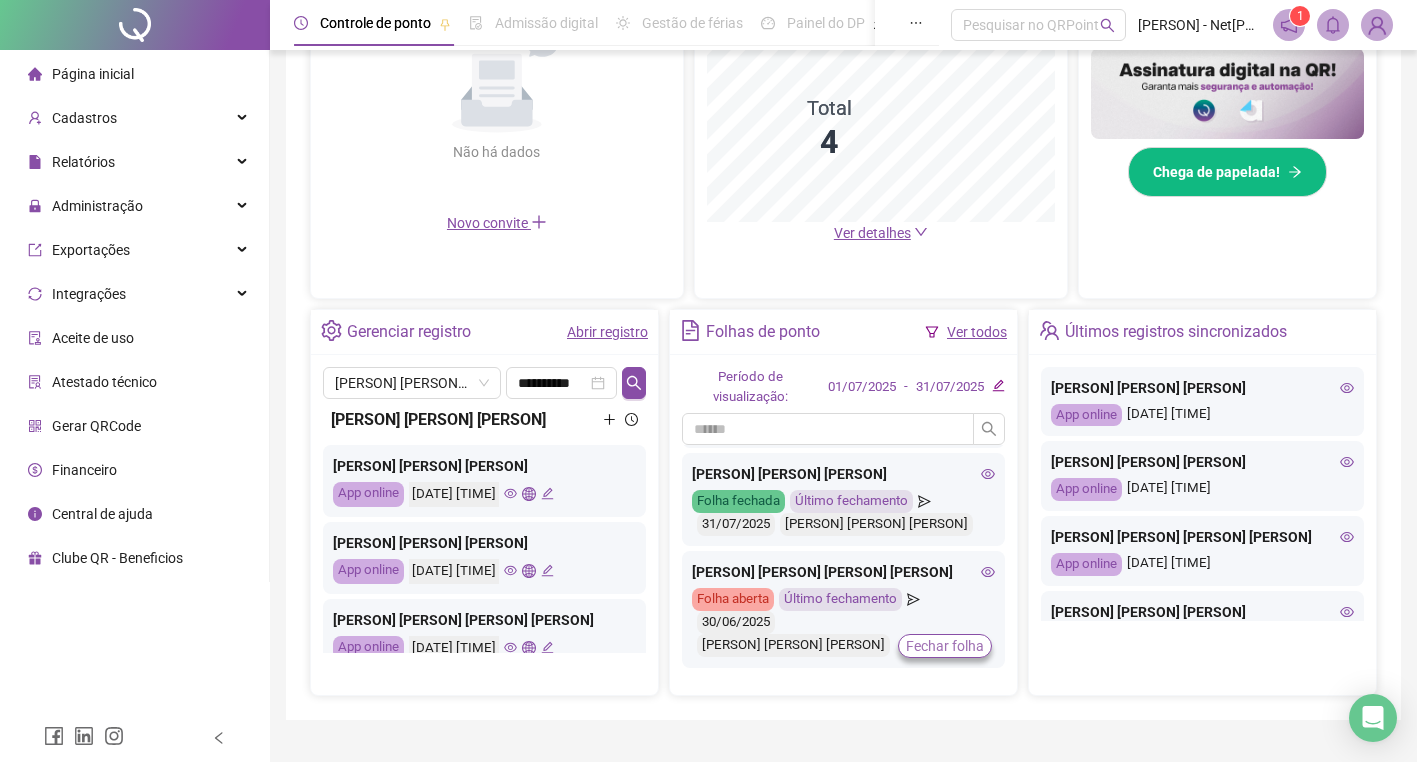 click on "Fechar folha" at bounding box center [945, 646] 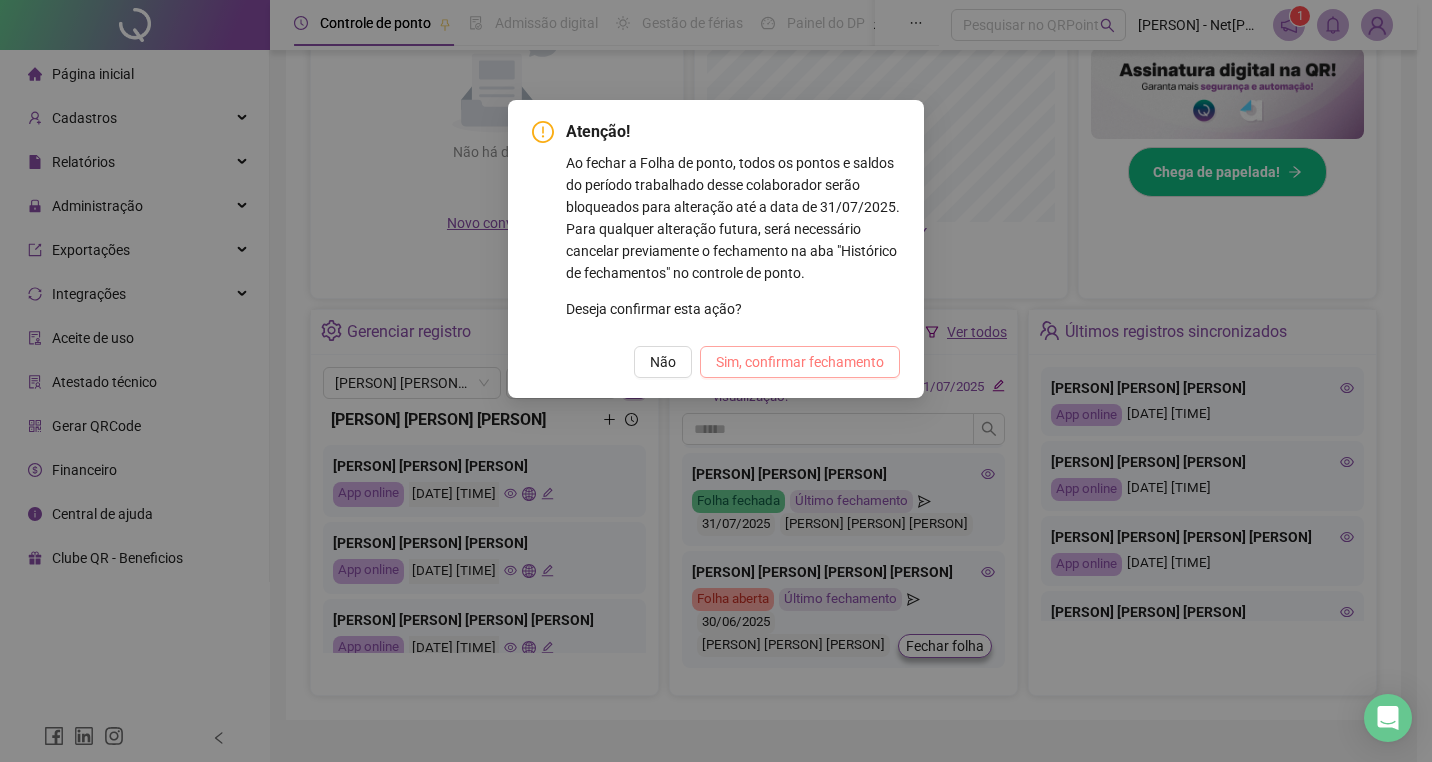 click on "Sim, confirmar fechamento" at bounding box center [800, 362] 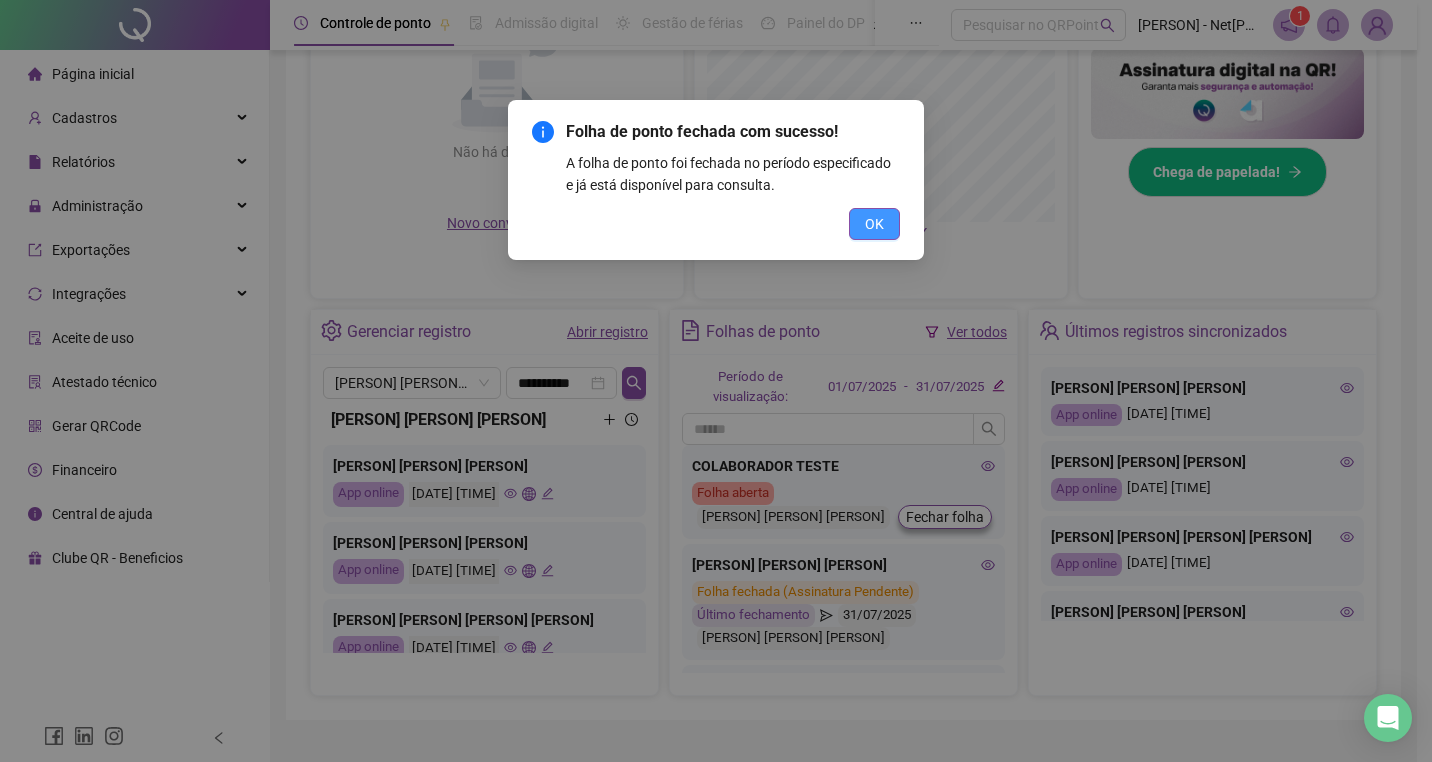 click on "OK" at bounding box center (874, 224) 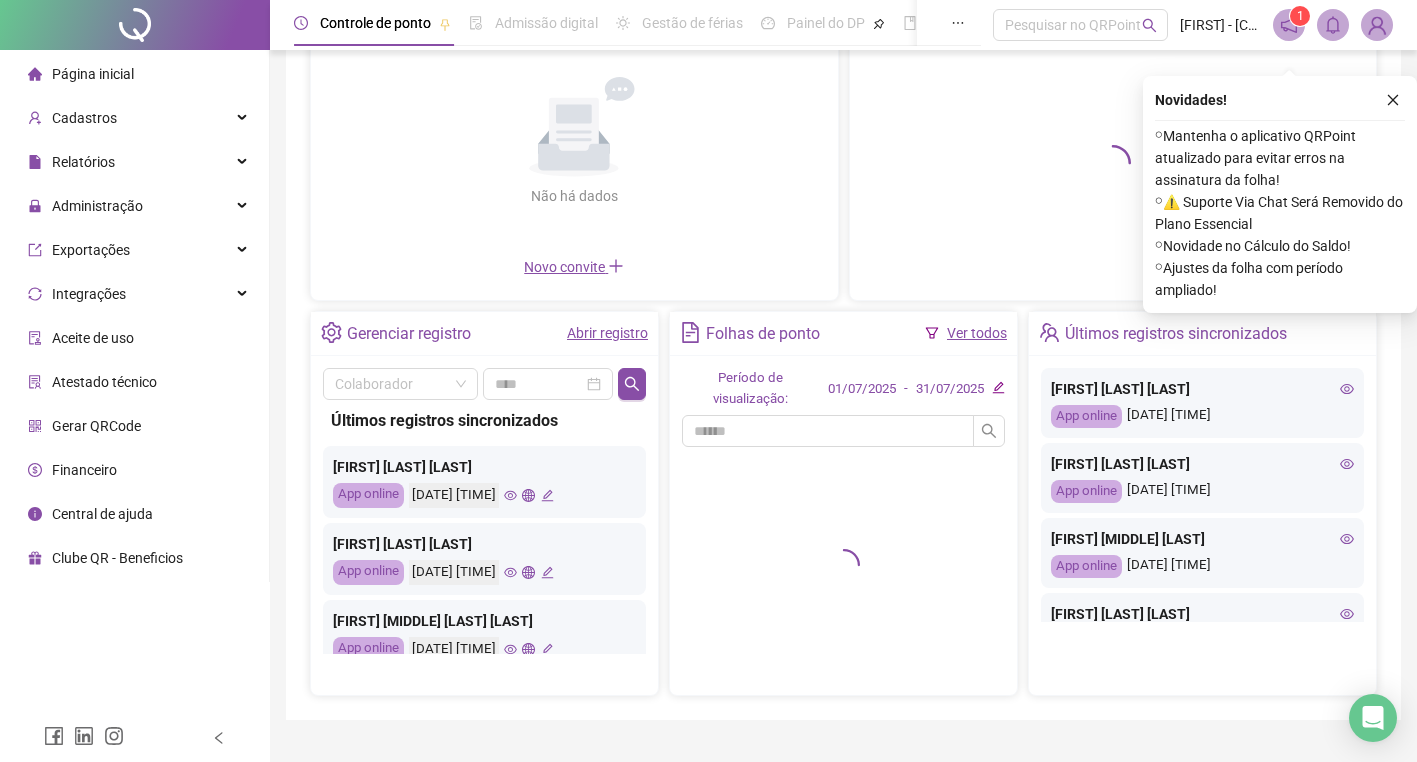 scroll, scrollTop: 200, scrollLeft: 0, axis: vertical 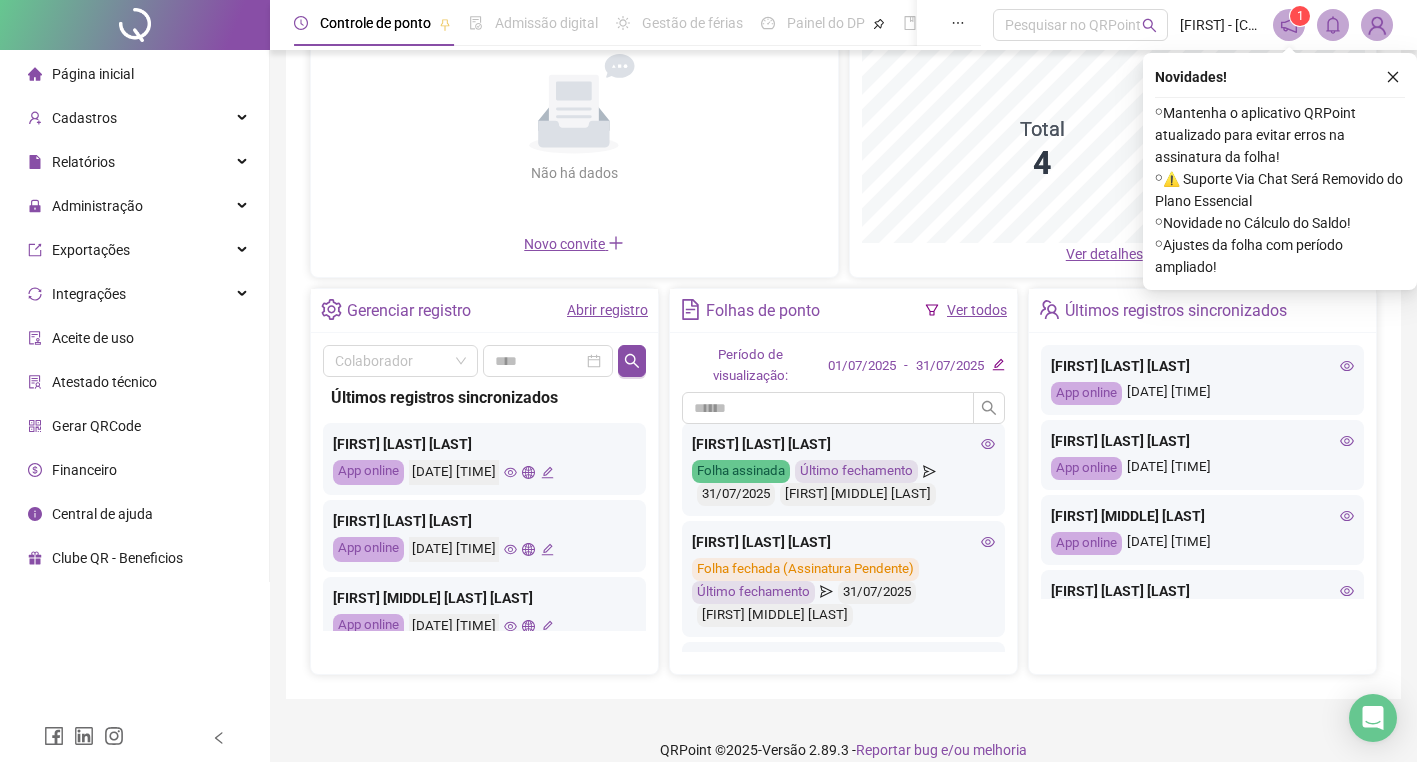 click 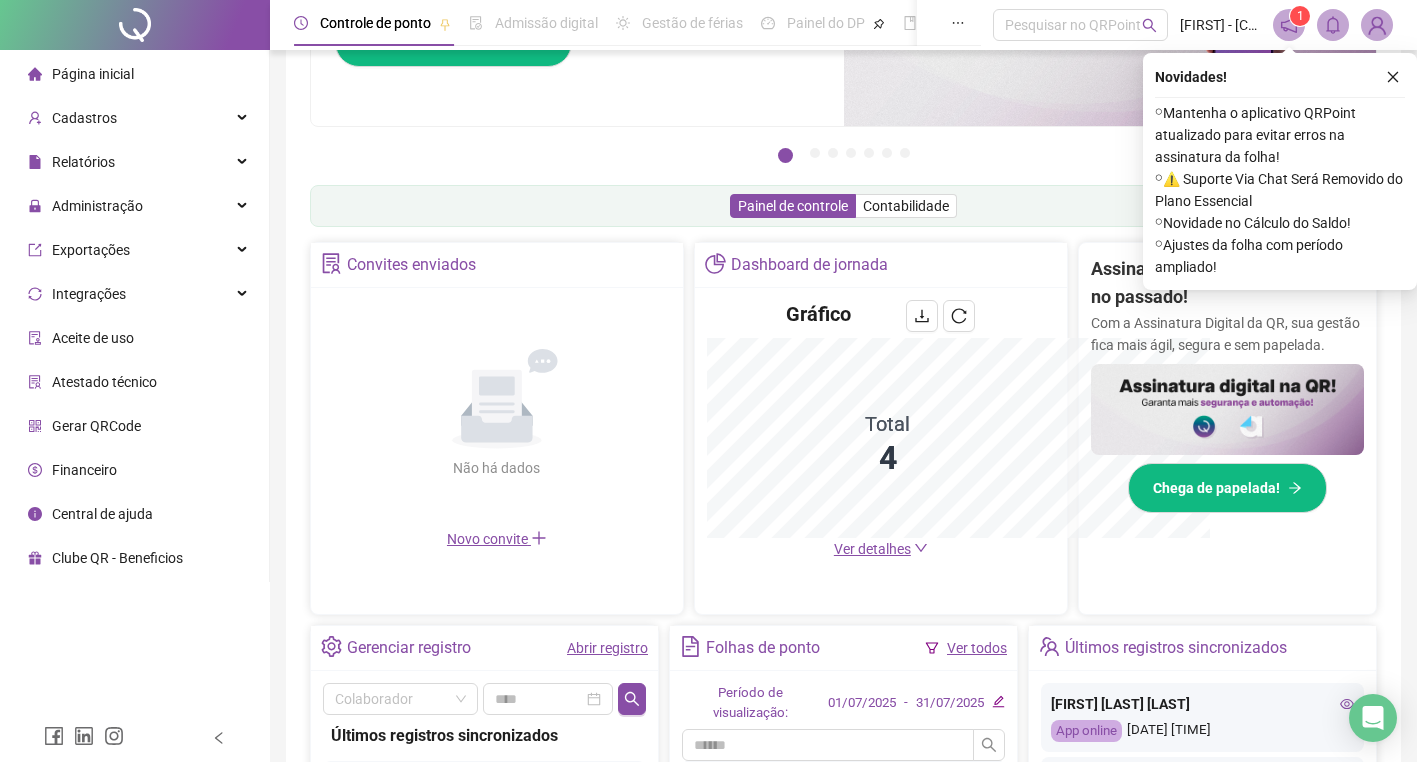 scroll, scrollTop: 495, scrollLeft: 0, axis: vertical 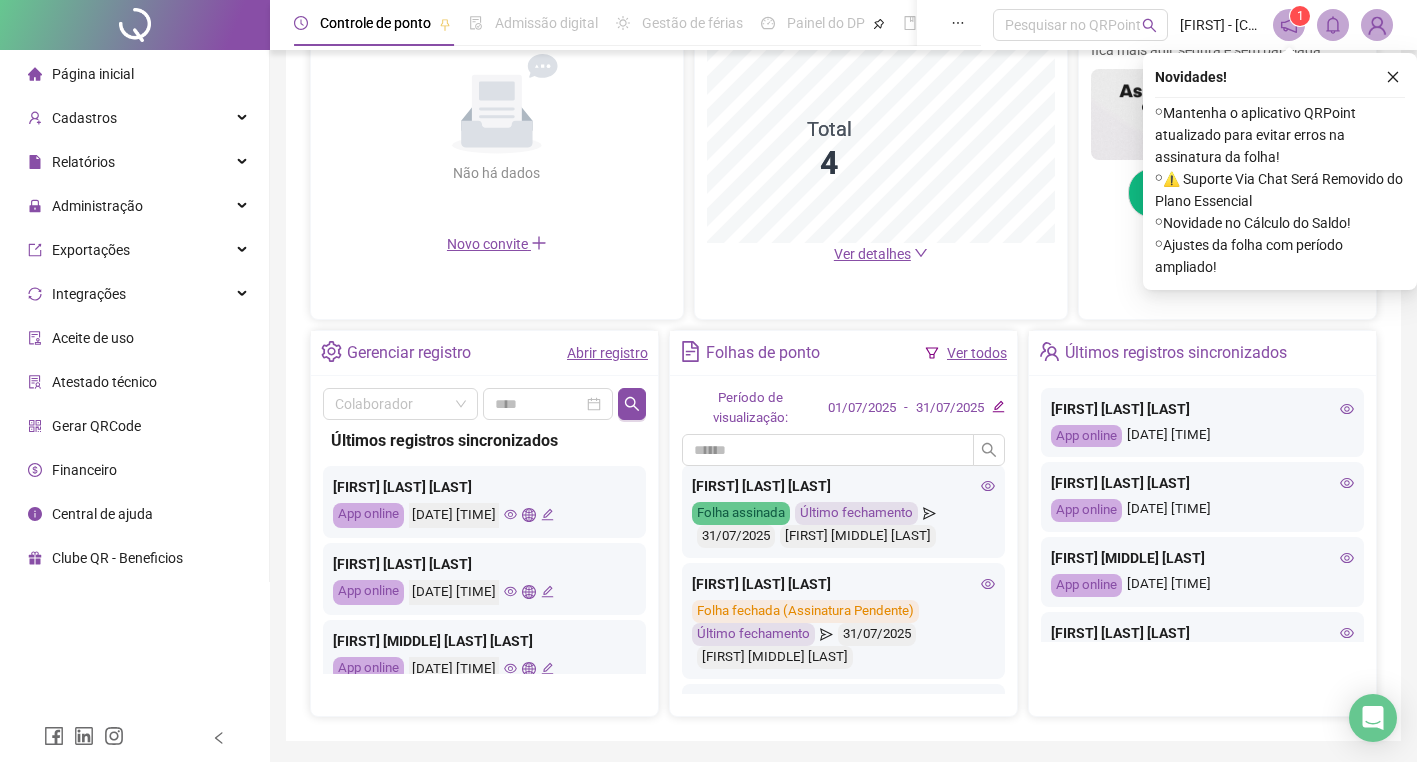 click 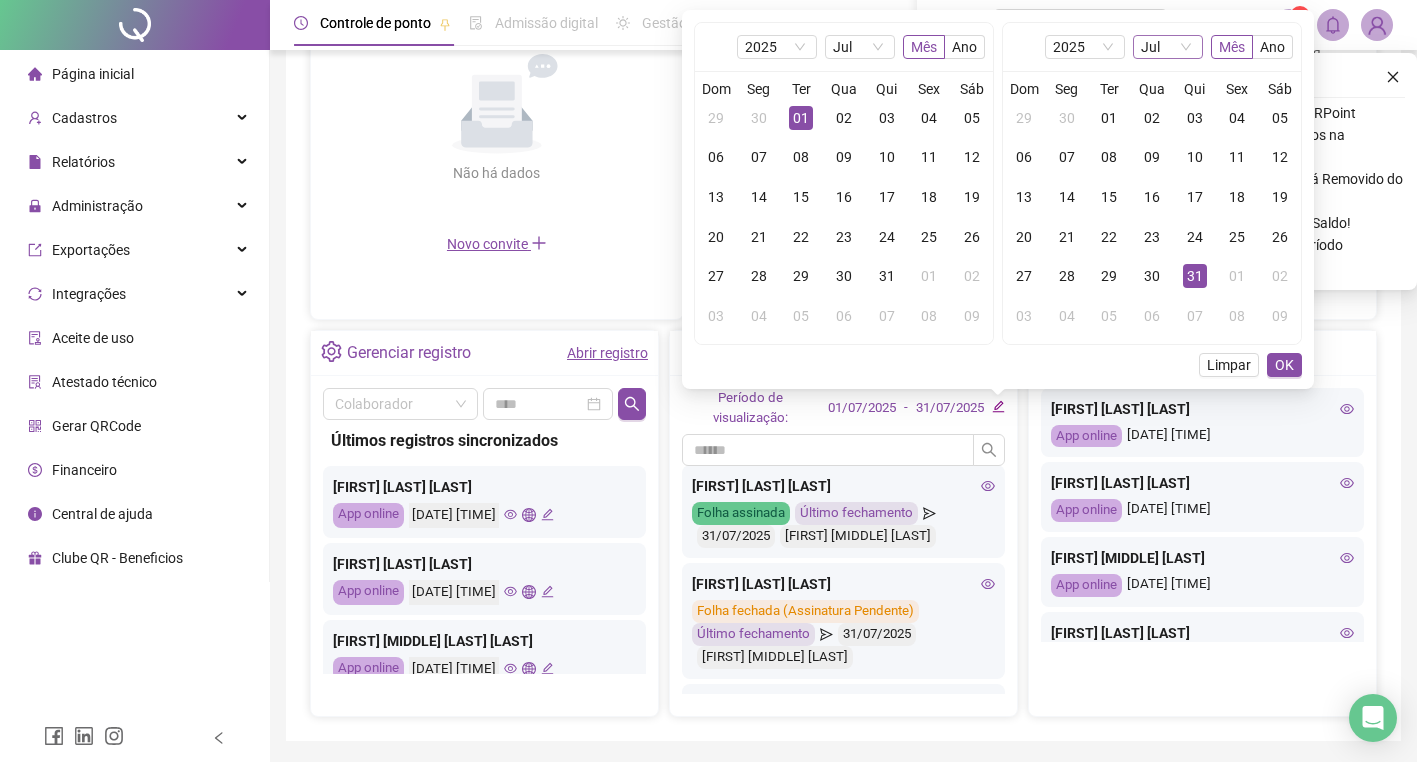 click on "Jul" at bounding box center (1168, 47) 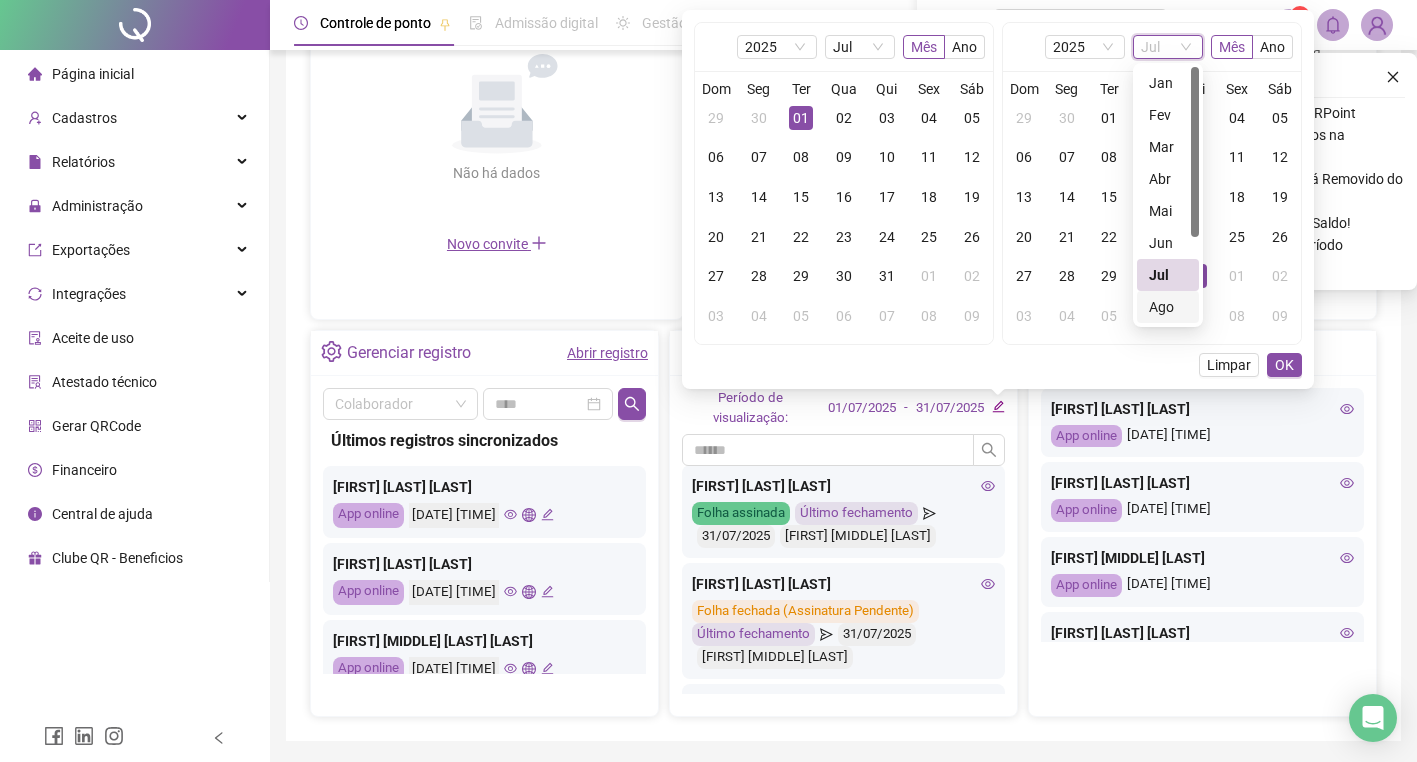 click on "Ago" at bounding box center (1168, 307) 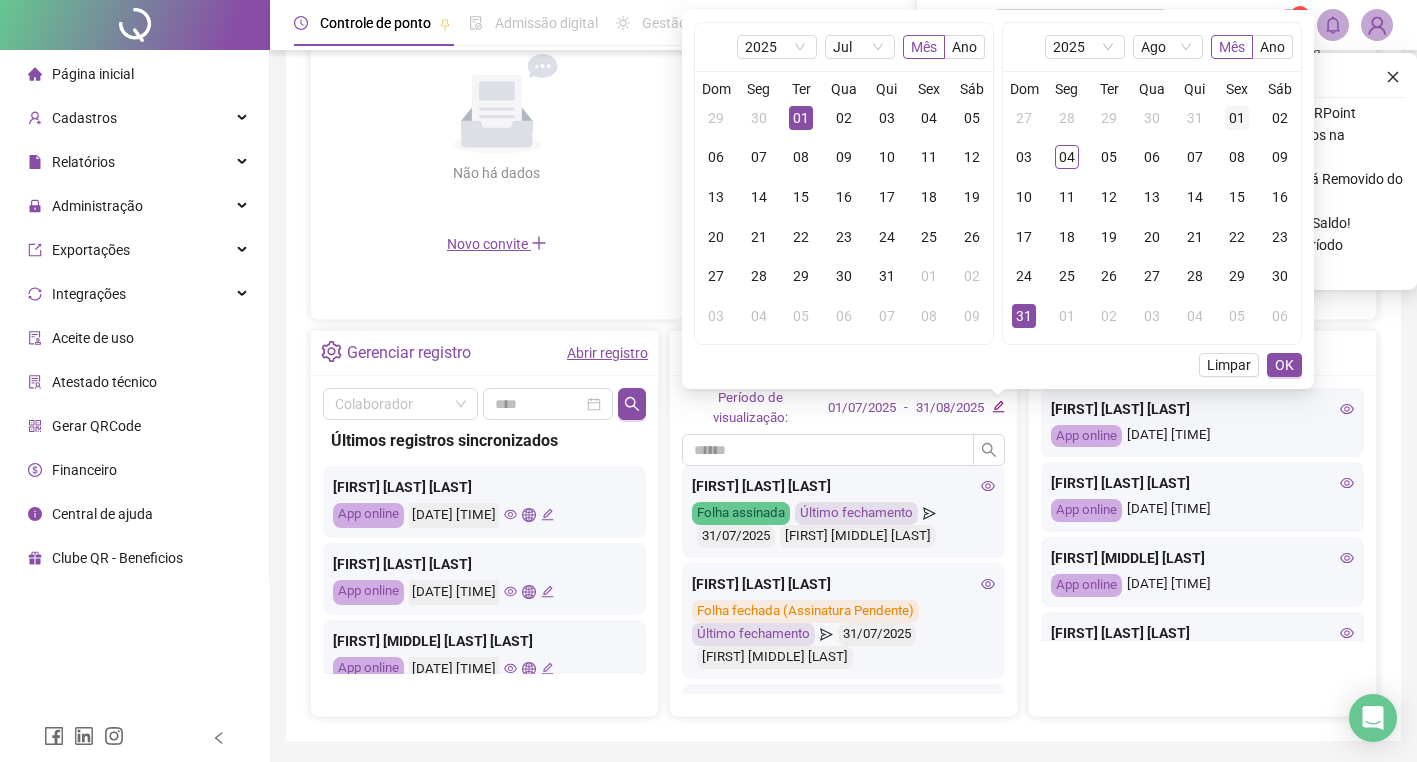 click on "01" at bounding box center [1237, 118] 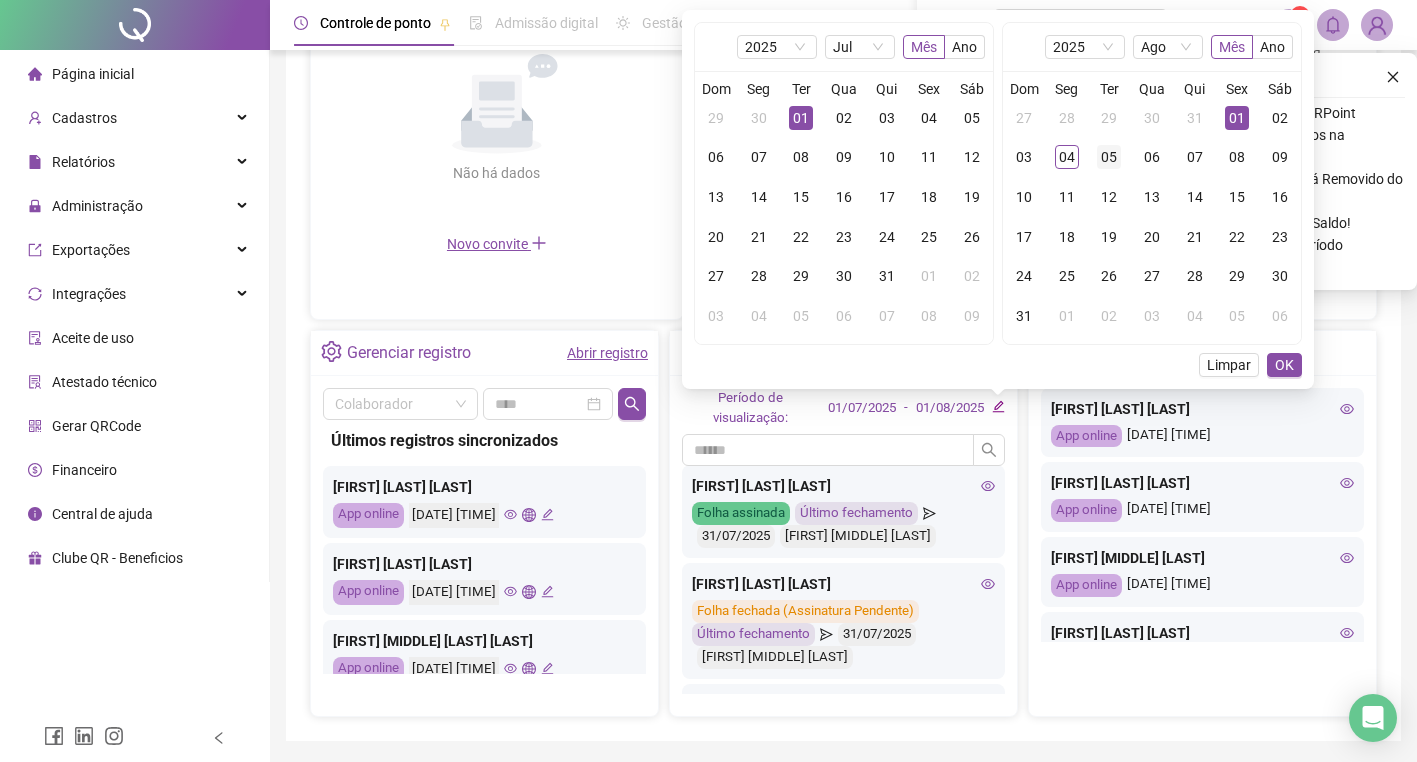 click on "05" at bounding box center [1109, 157] 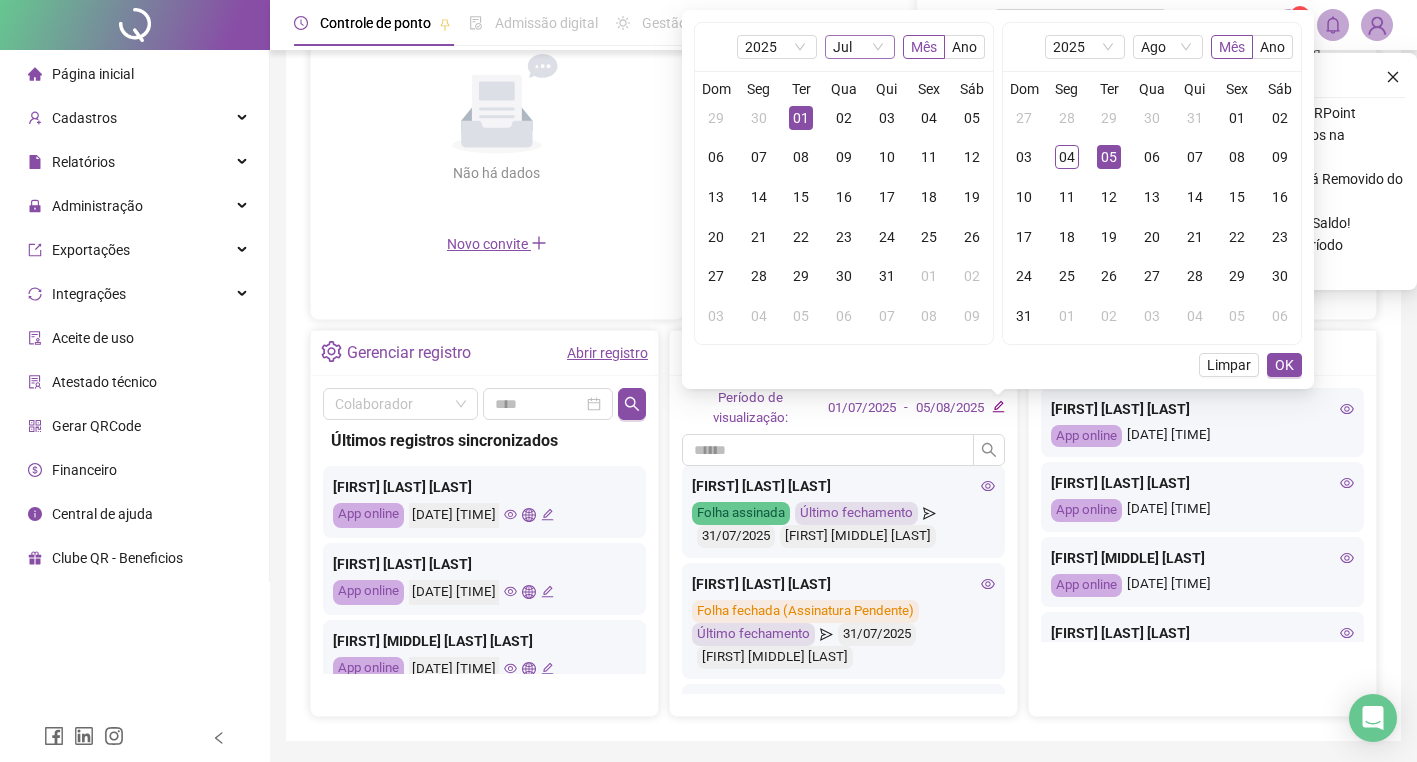 click on "Jul" at bounding box center (860, 47) 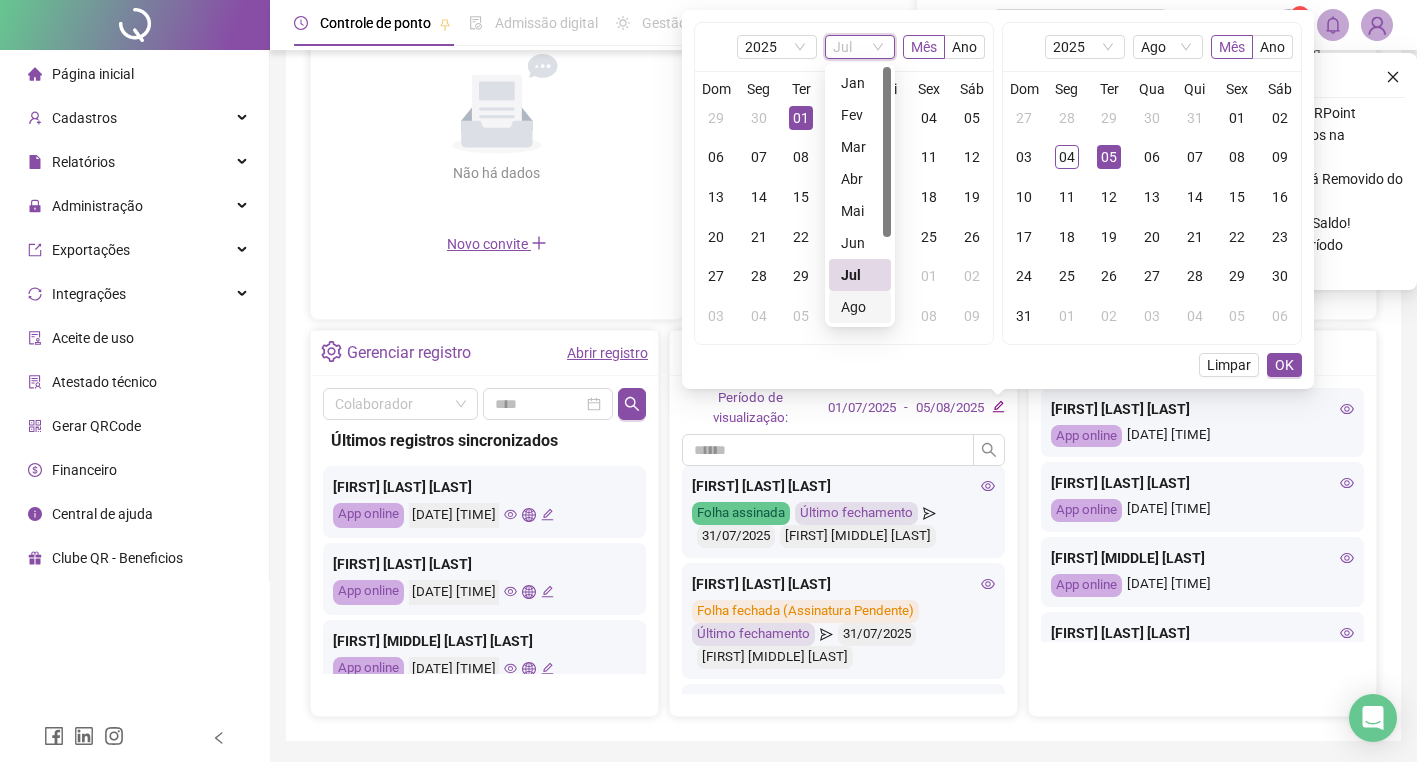 click on "Ago" at bounding box center [860, 307] 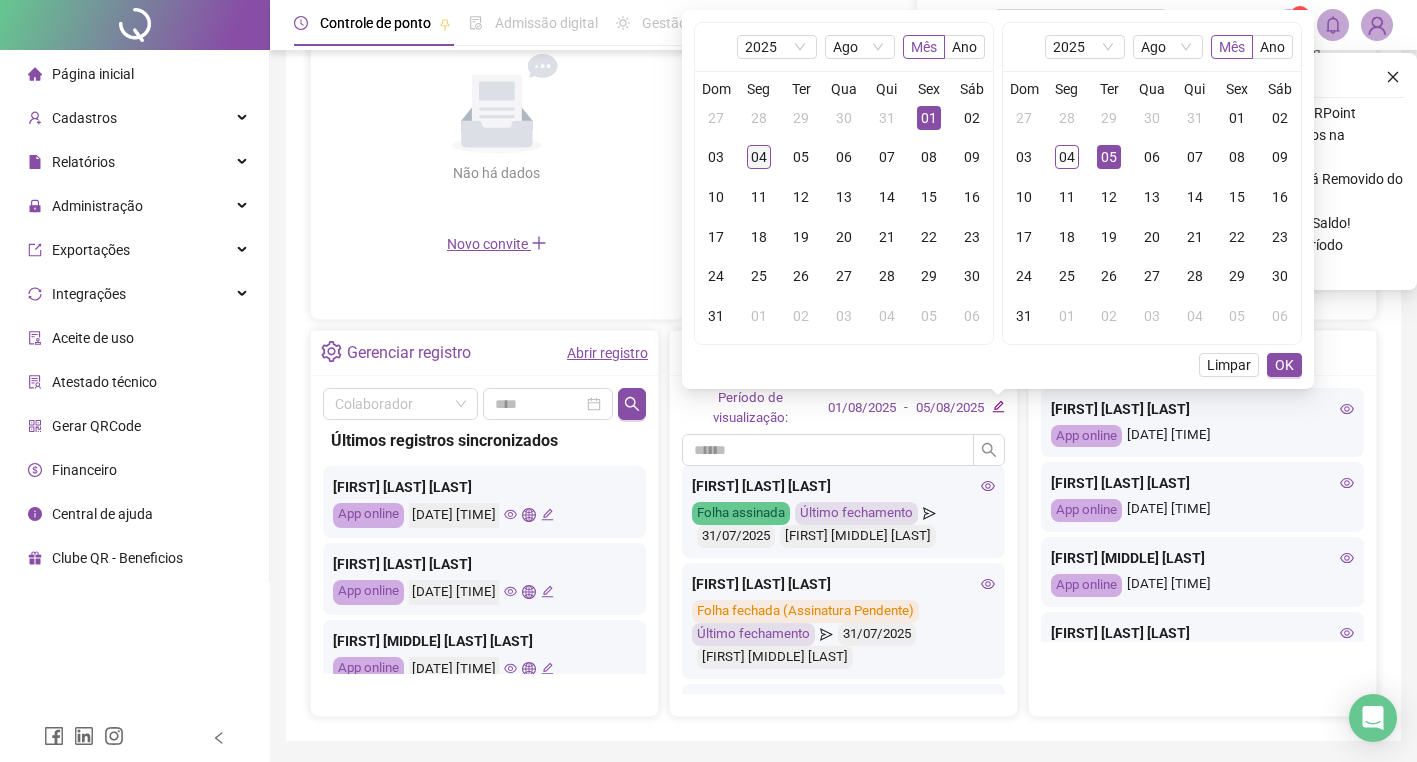 click on "04" at bounding box center (759, 157) 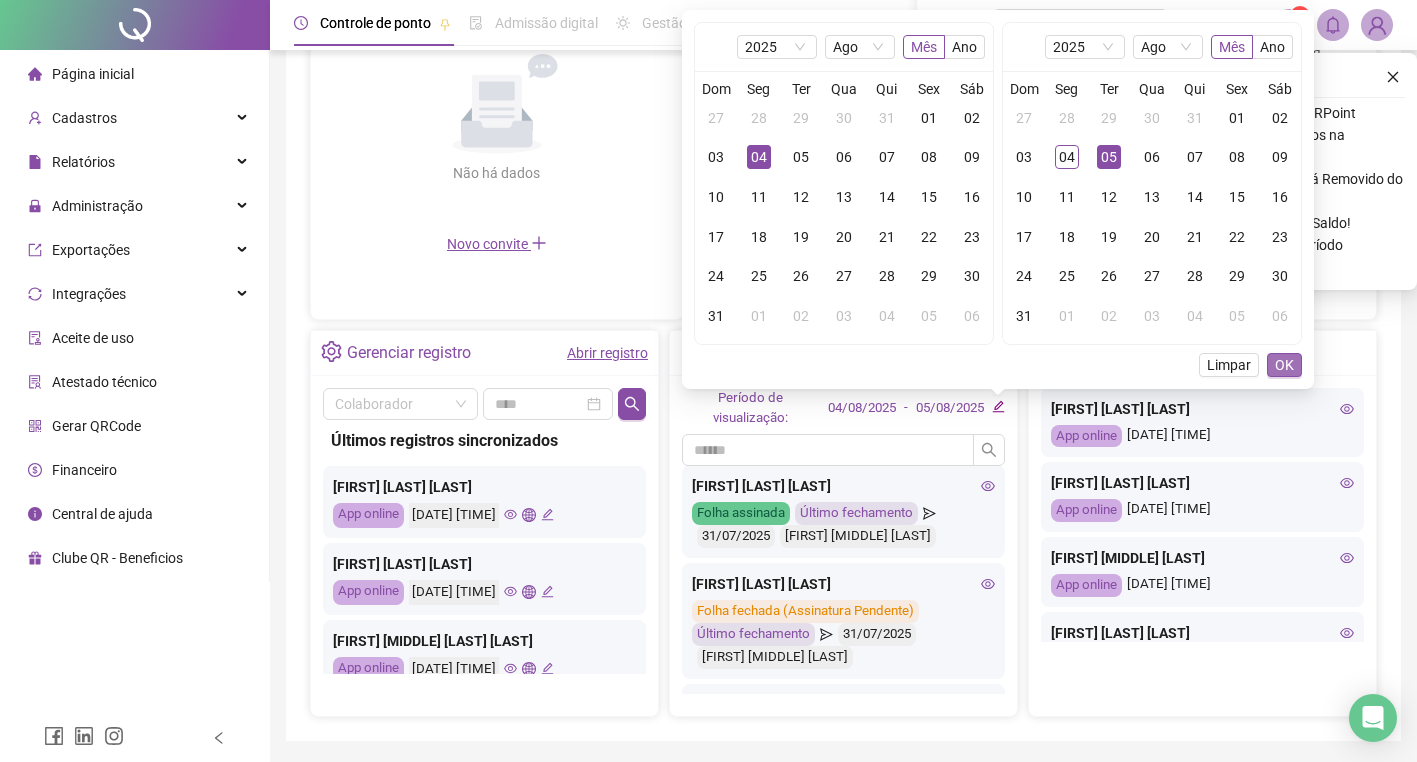 click on "OK" at bounding box center [1284, 365] 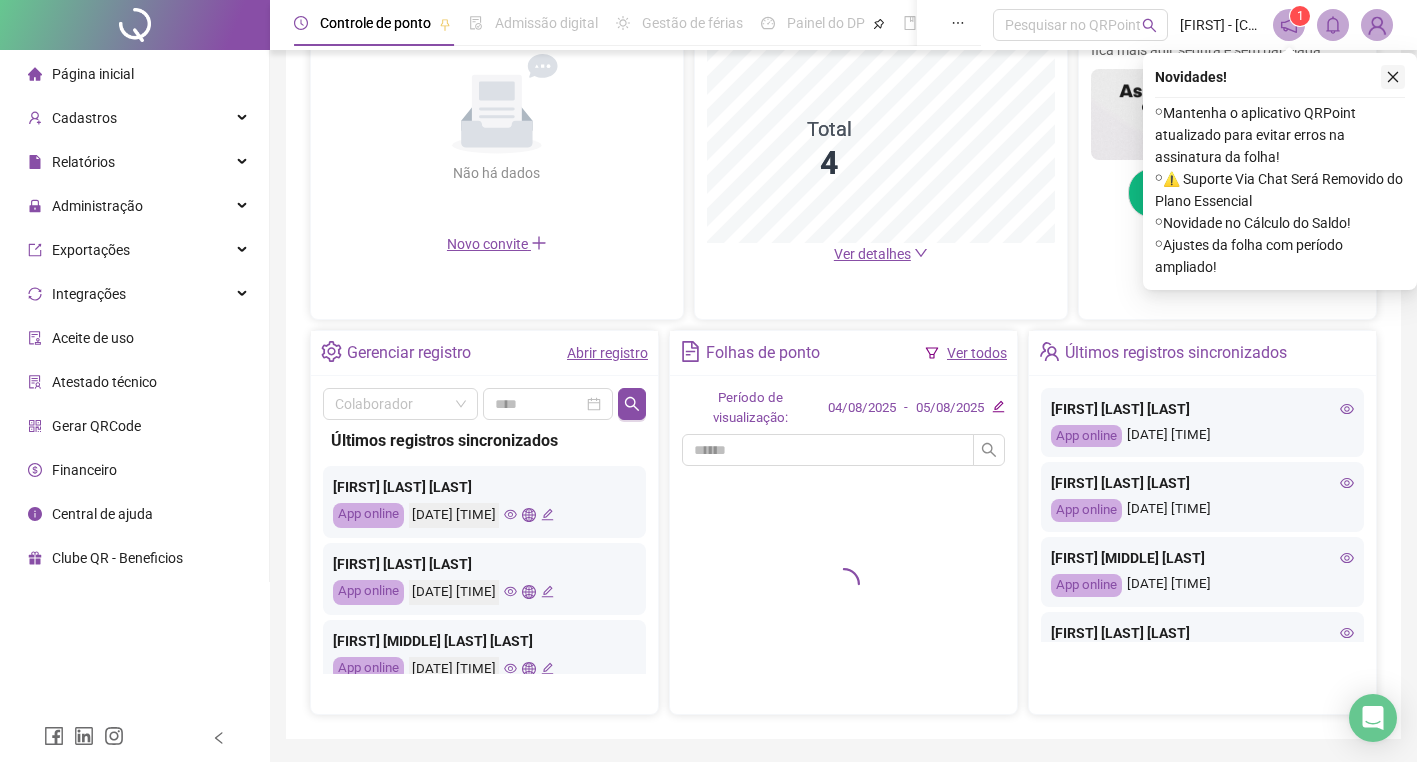 click 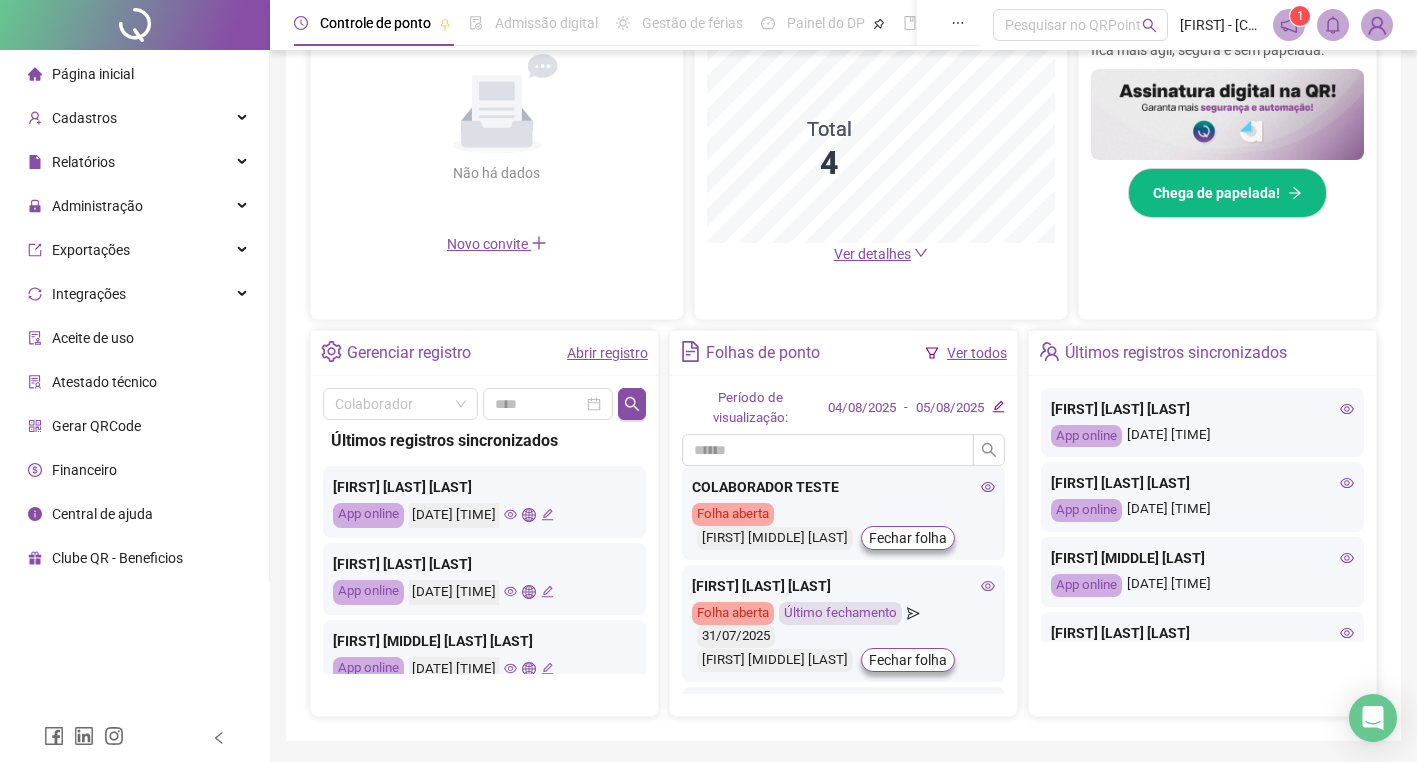 scroll, scrollTop: 100, scrollLeft: 0, axis: vertical 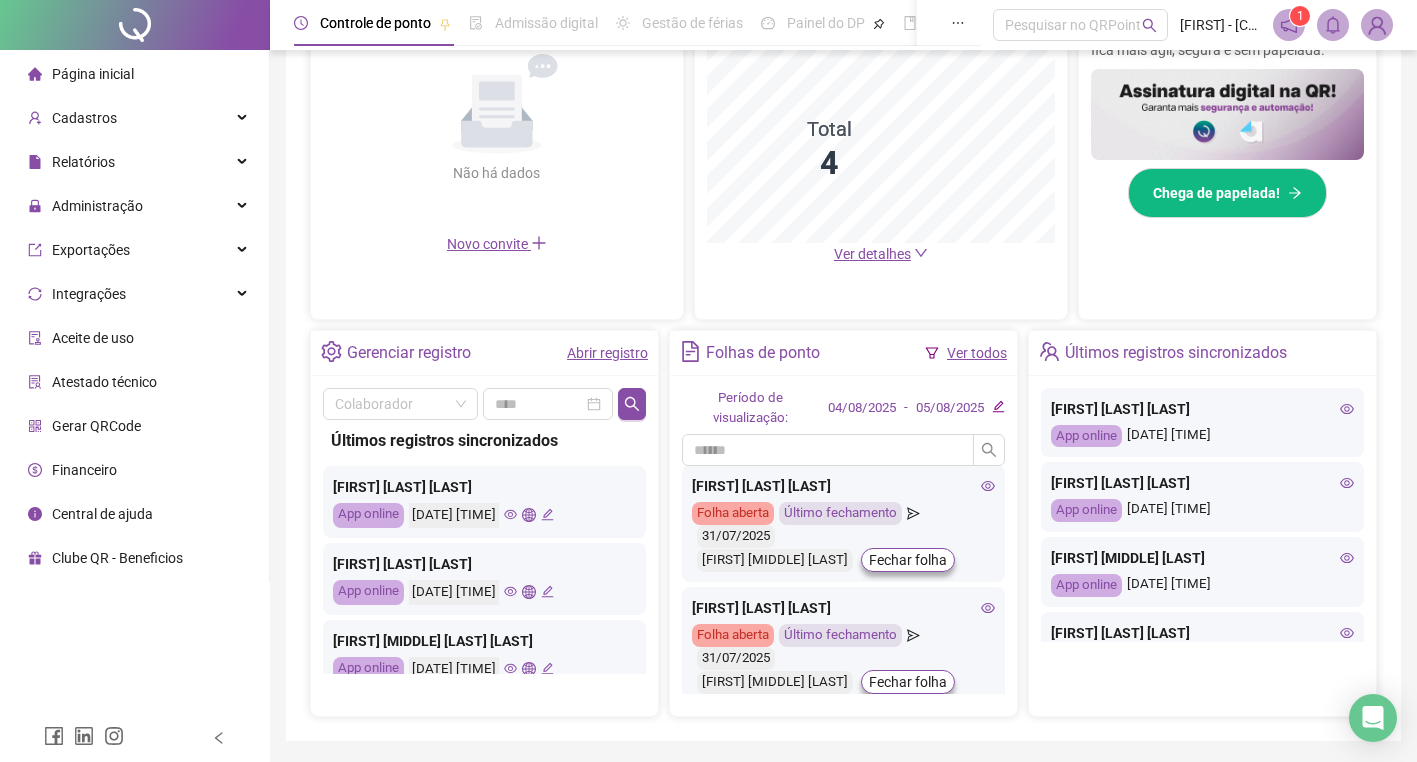 click 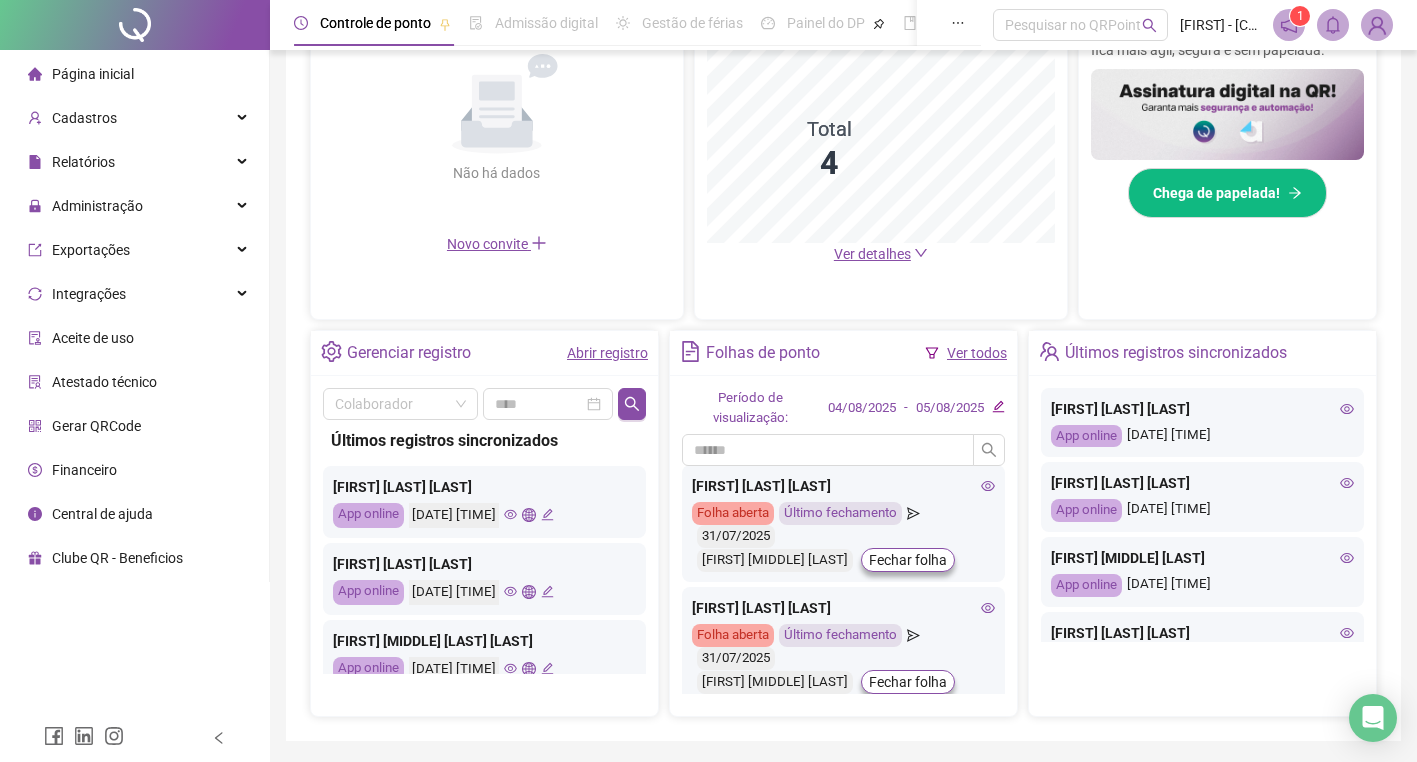 click 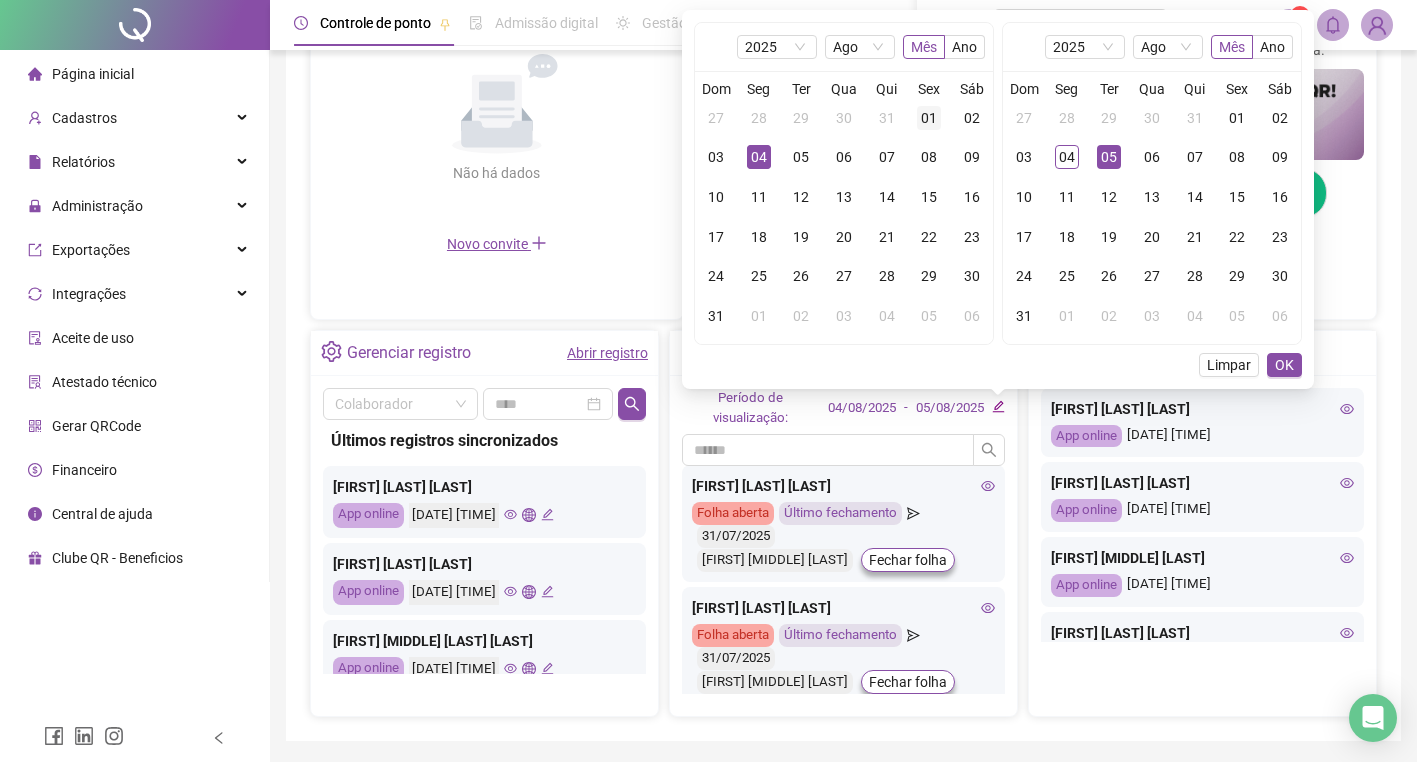 click on "01" at bounding box center (929, 118) 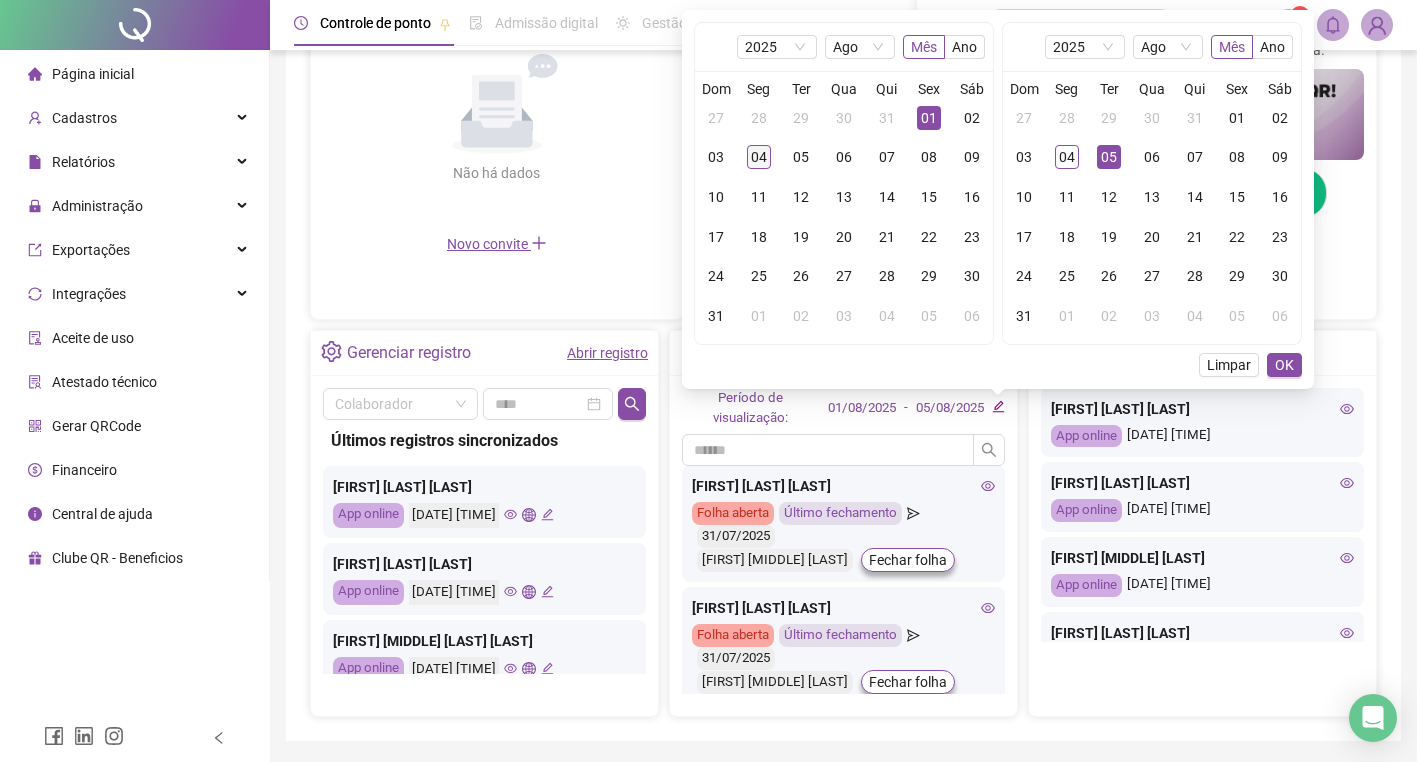 click on "04" at bounding box center [759, 157] 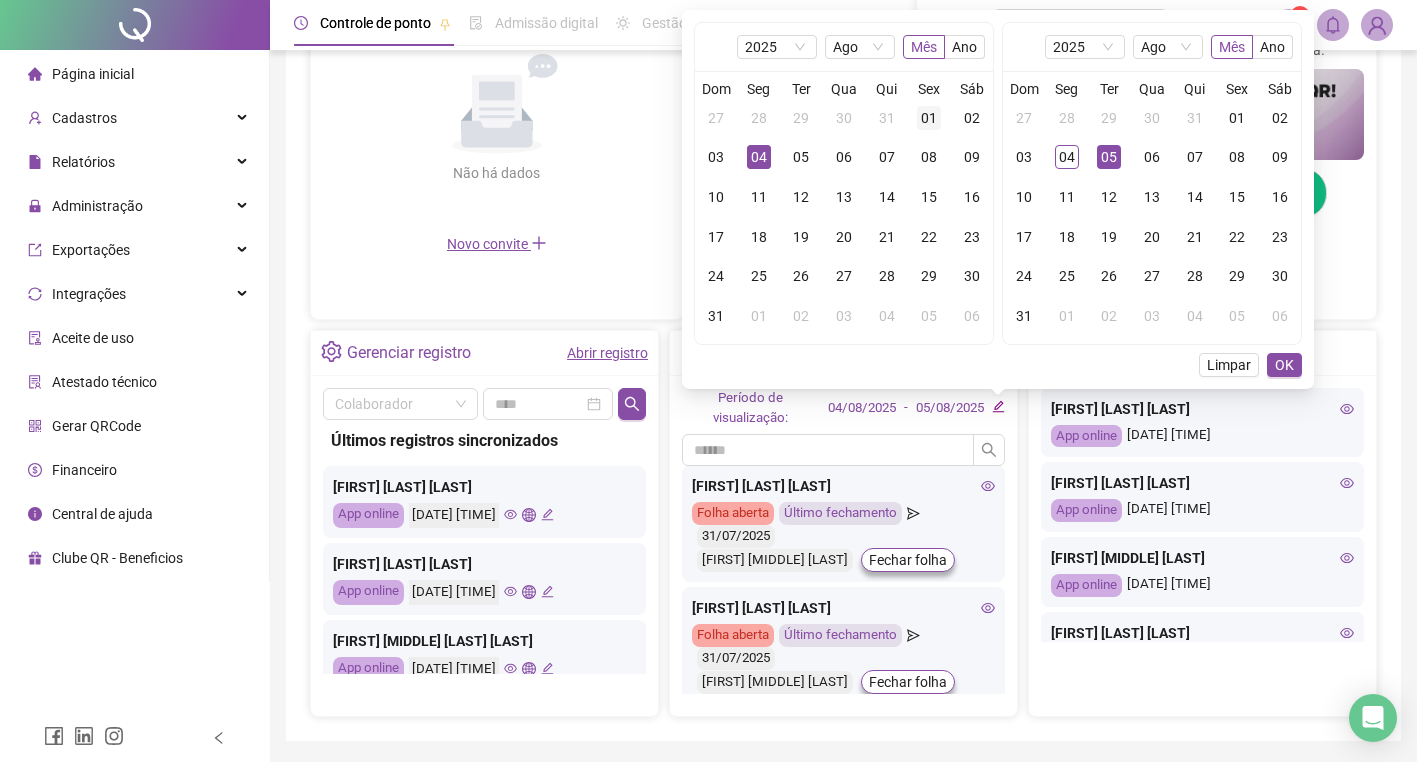 click on "01" at bounding box center (929, 118) 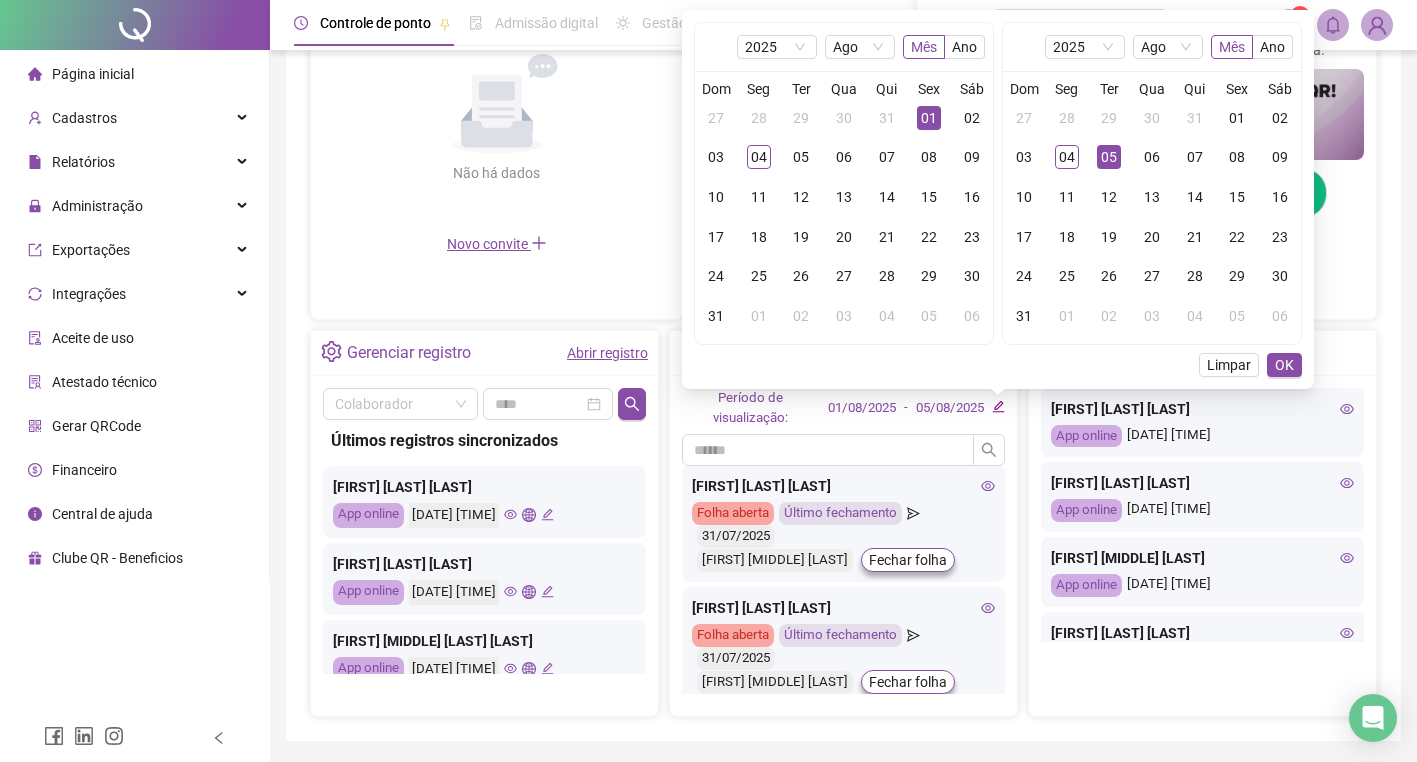 click on "05" at bounding box center (1109, 157) 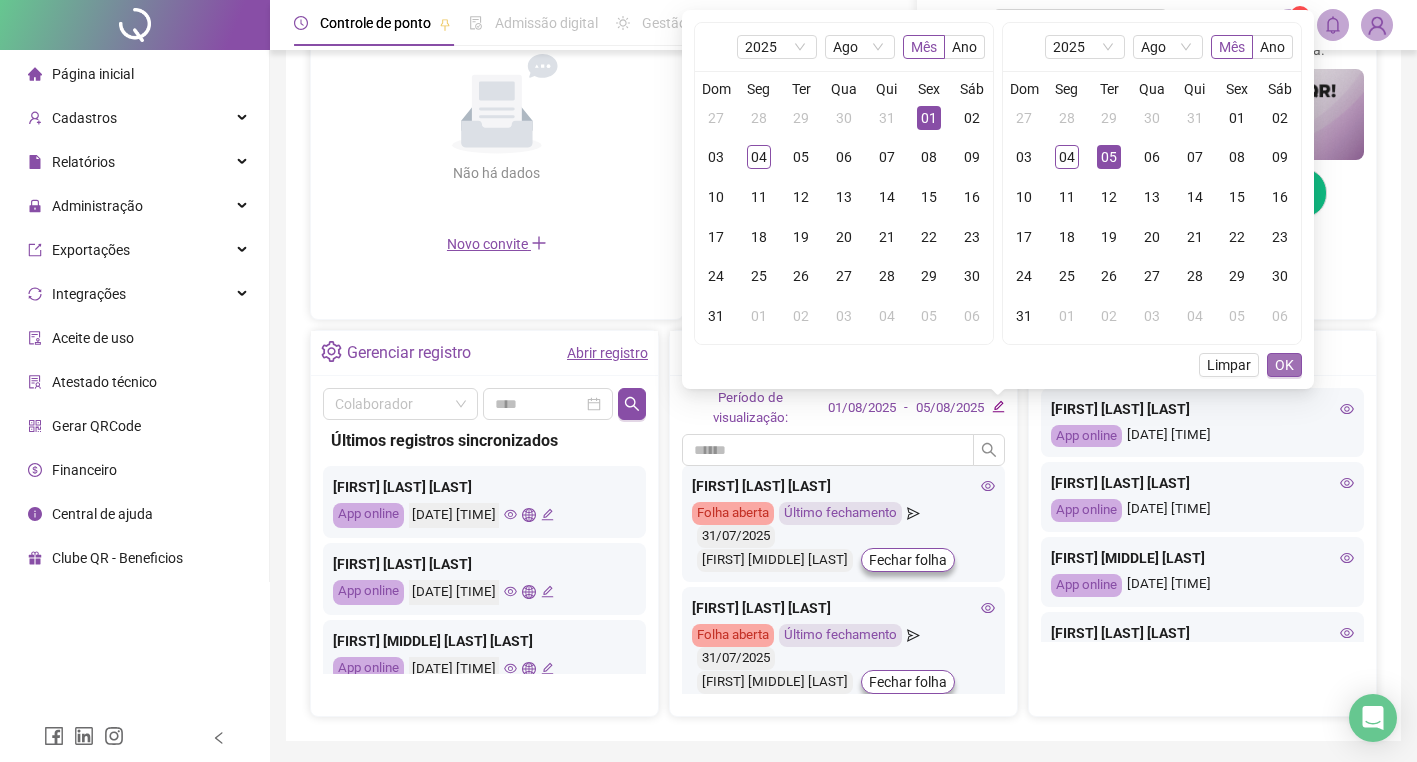 click on "OK" at bounding box center (1284, 365) 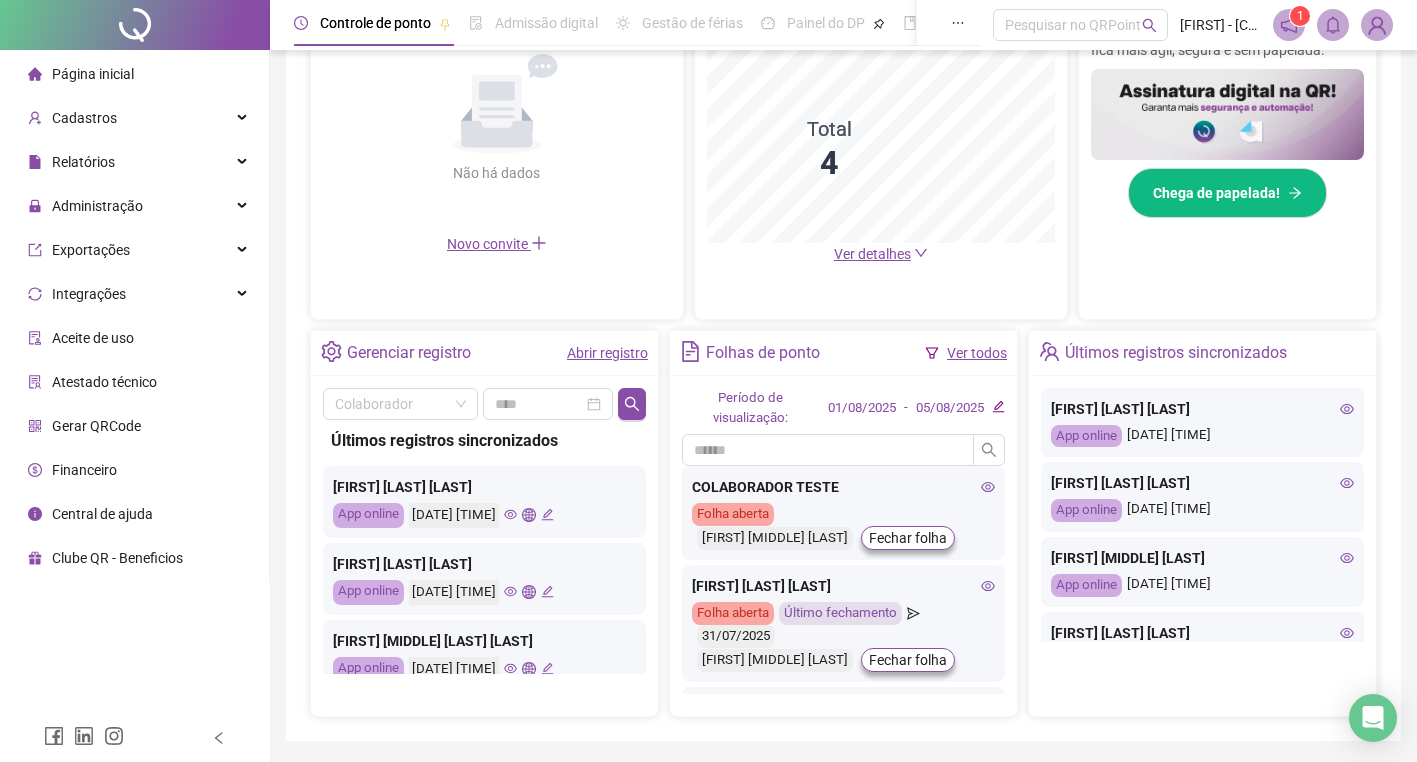click 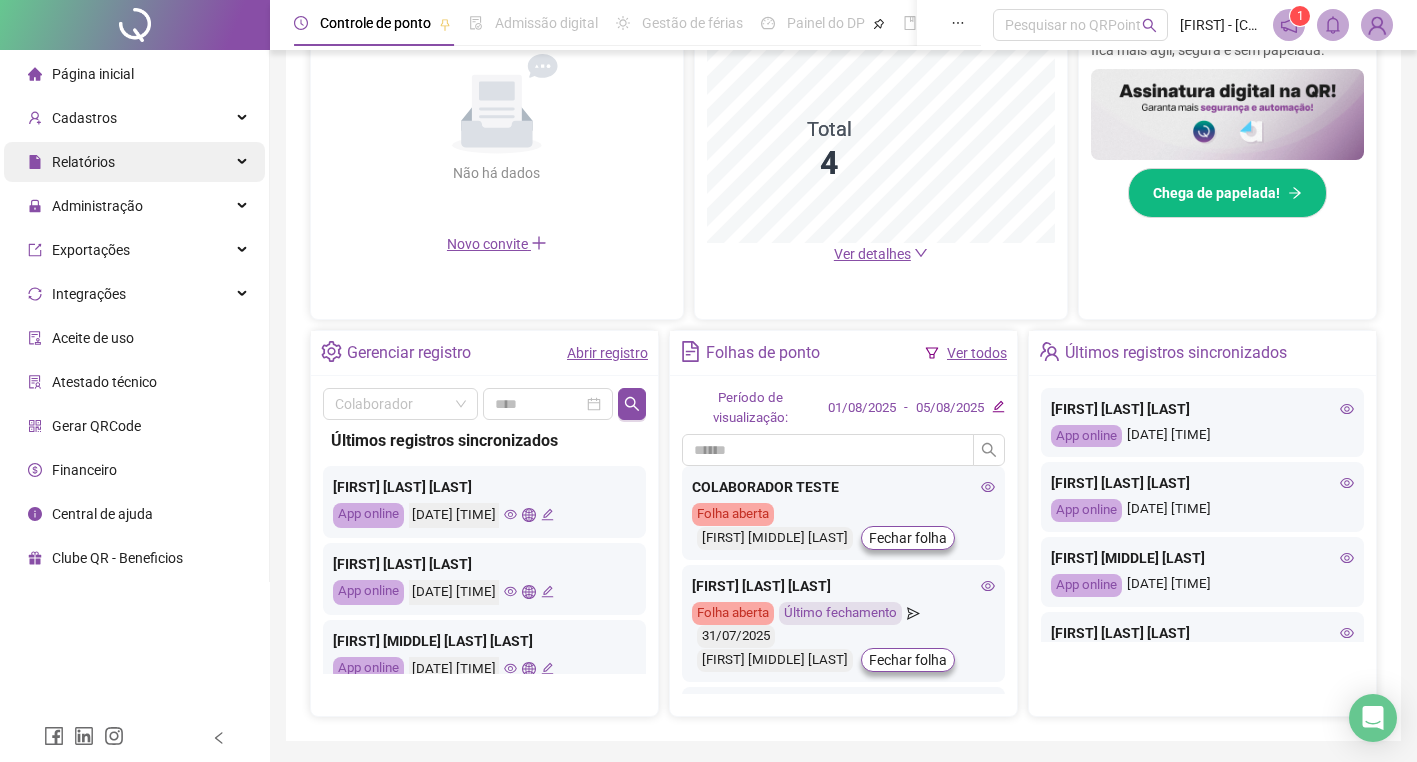 click on "Relatórios" at bounding box center [134, 162] 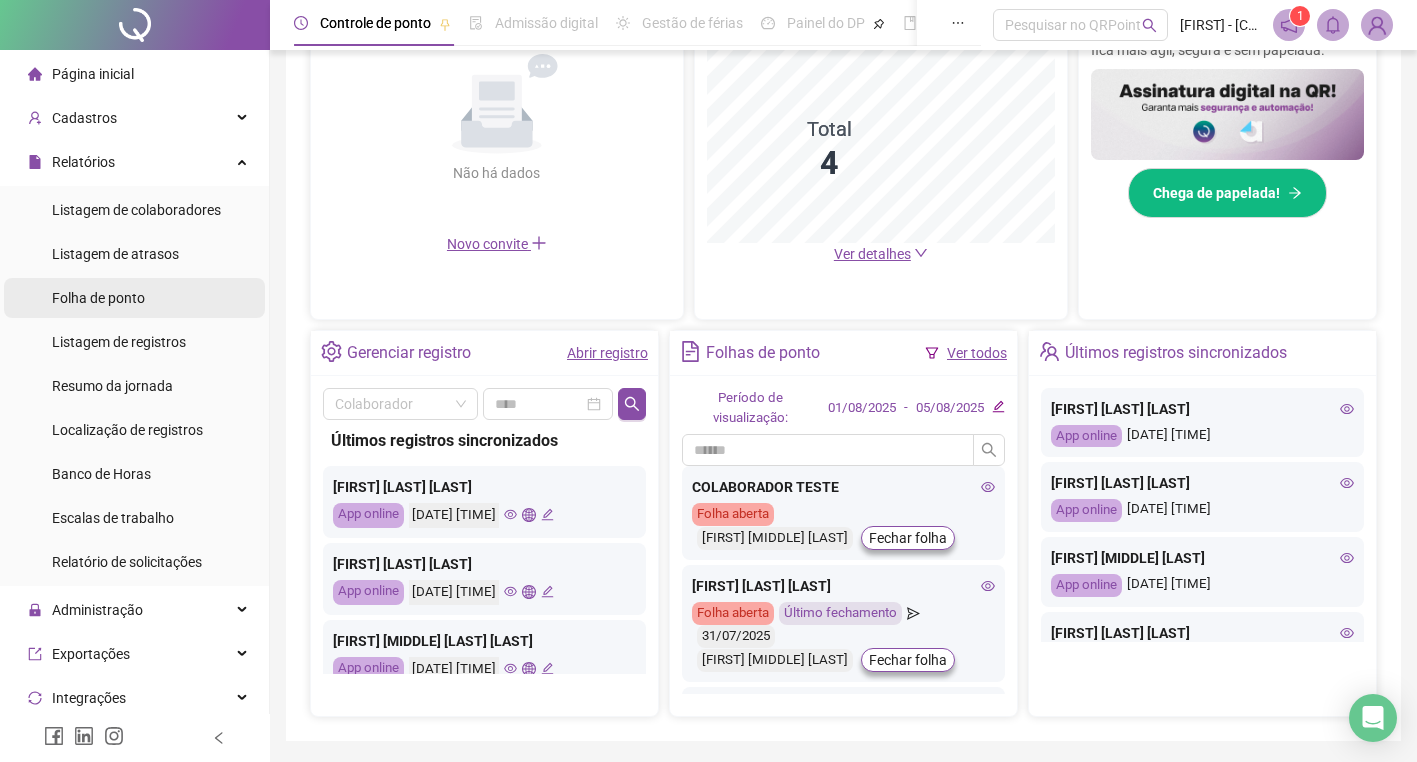 click on "Folha de ponto" at bounding box center (134, 298) 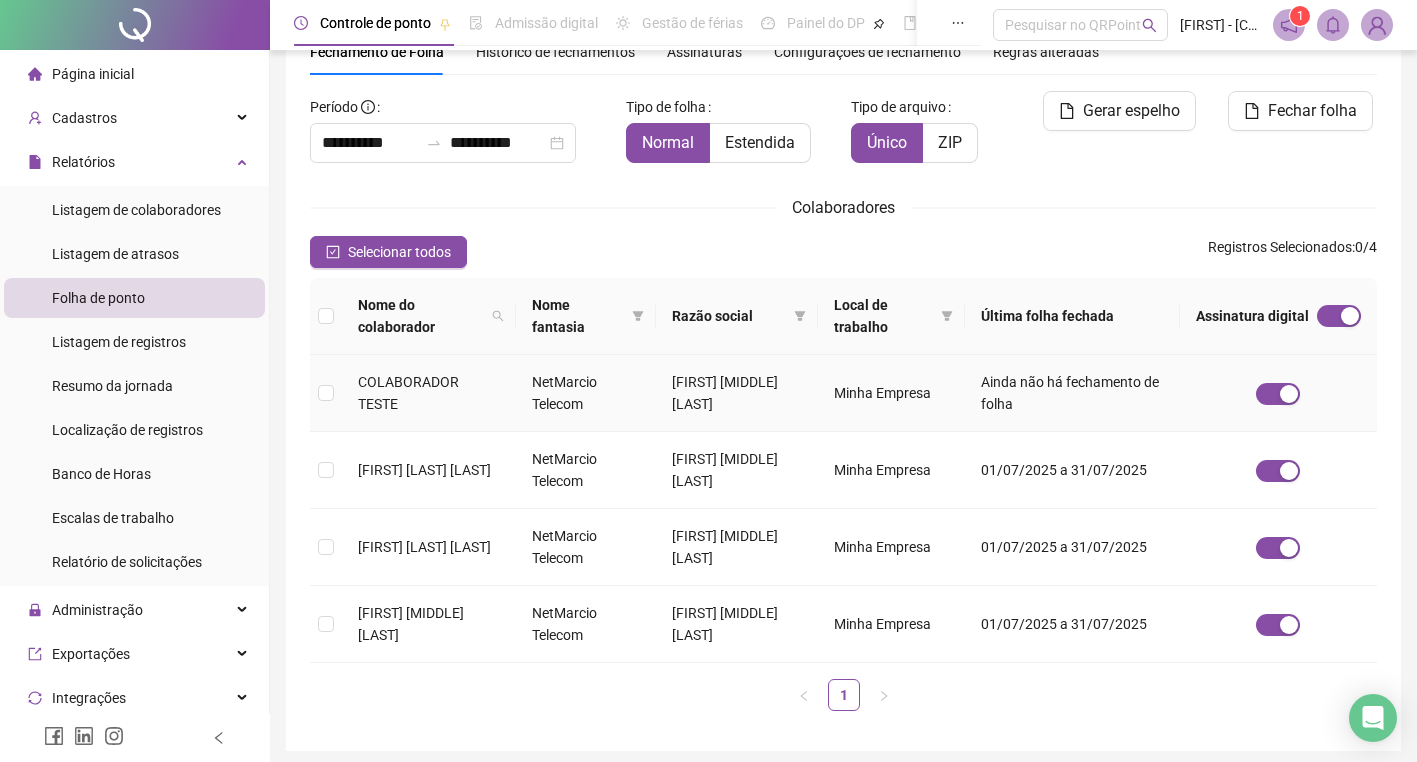 scroll, scrollTop: 129, scrollLeft: 0, axis: vertical 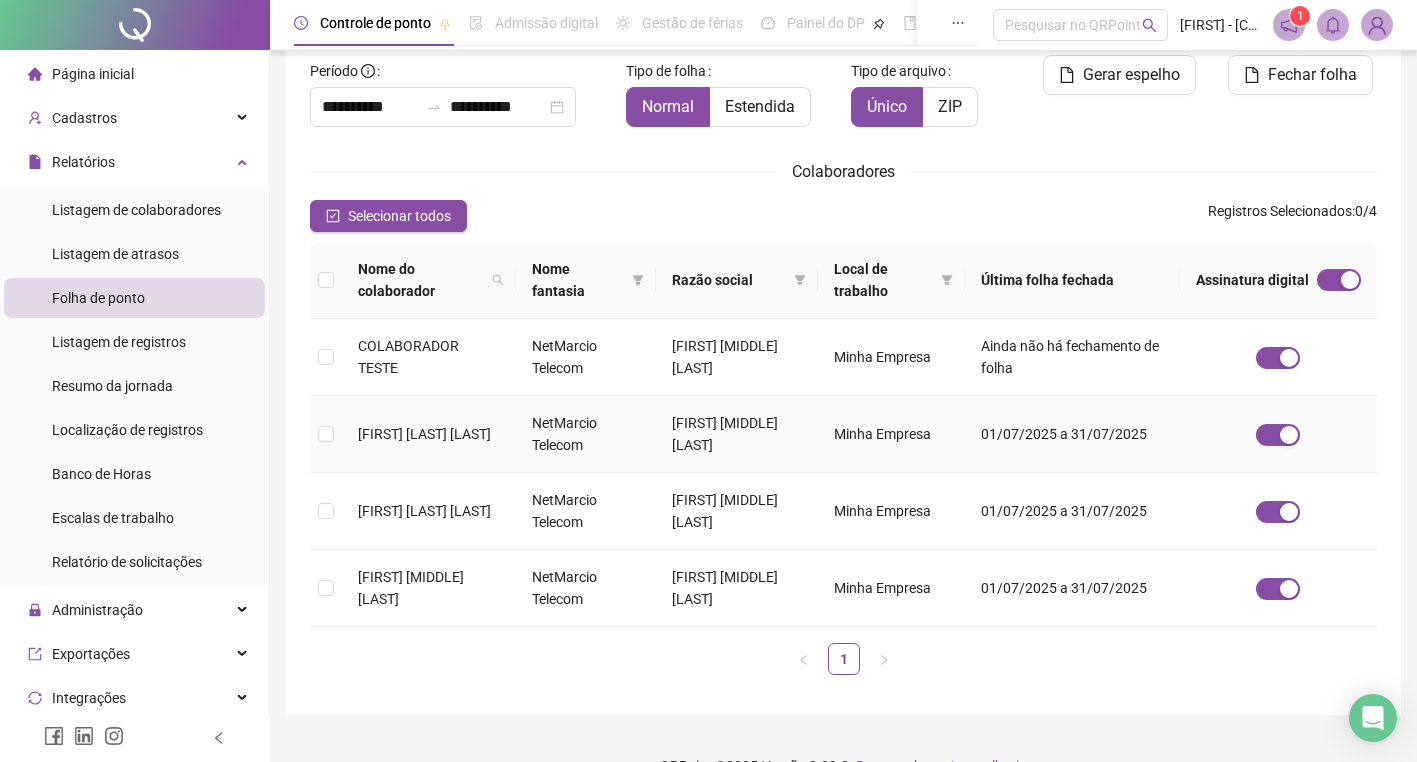 click at bounding box center (326, 434) 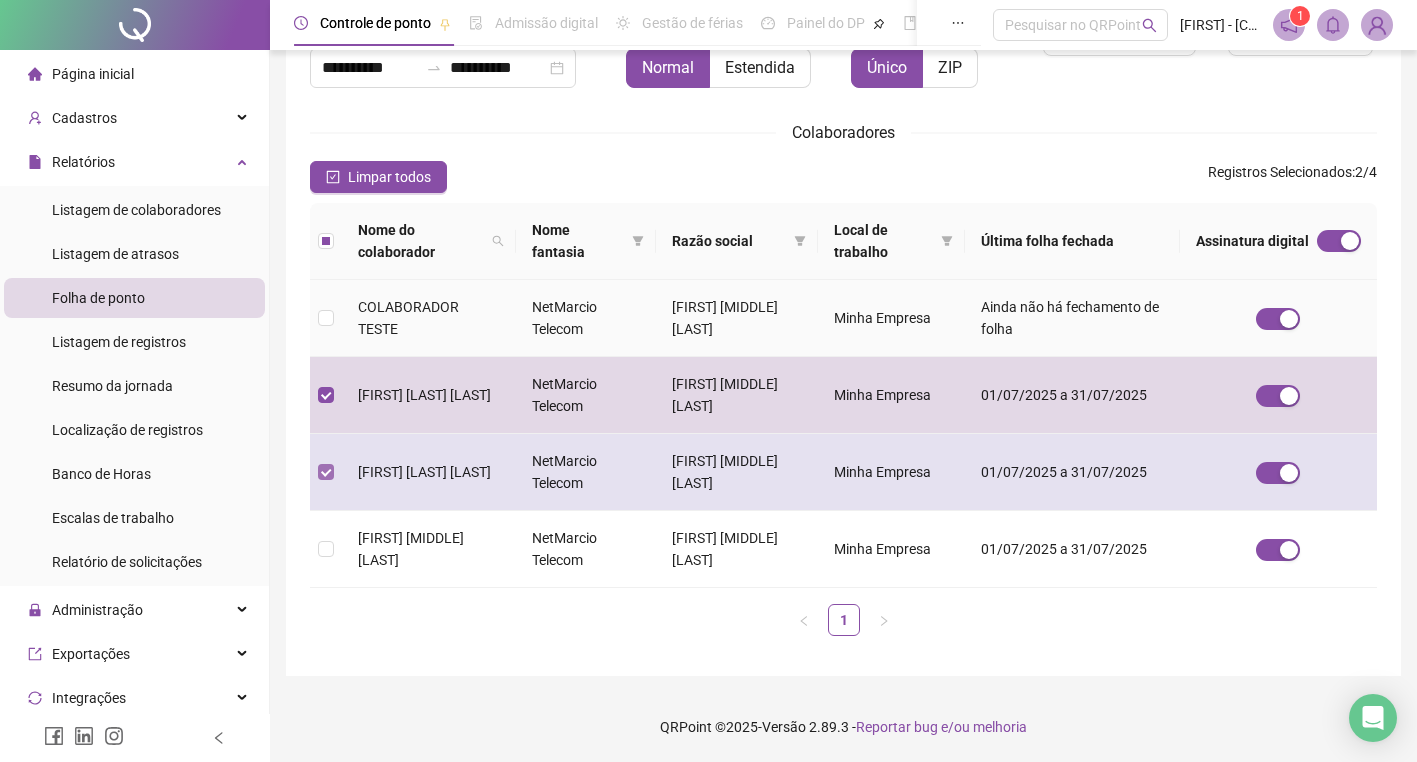scroll, scrollTop: 29, scrollLeft: 0, axis: vertical 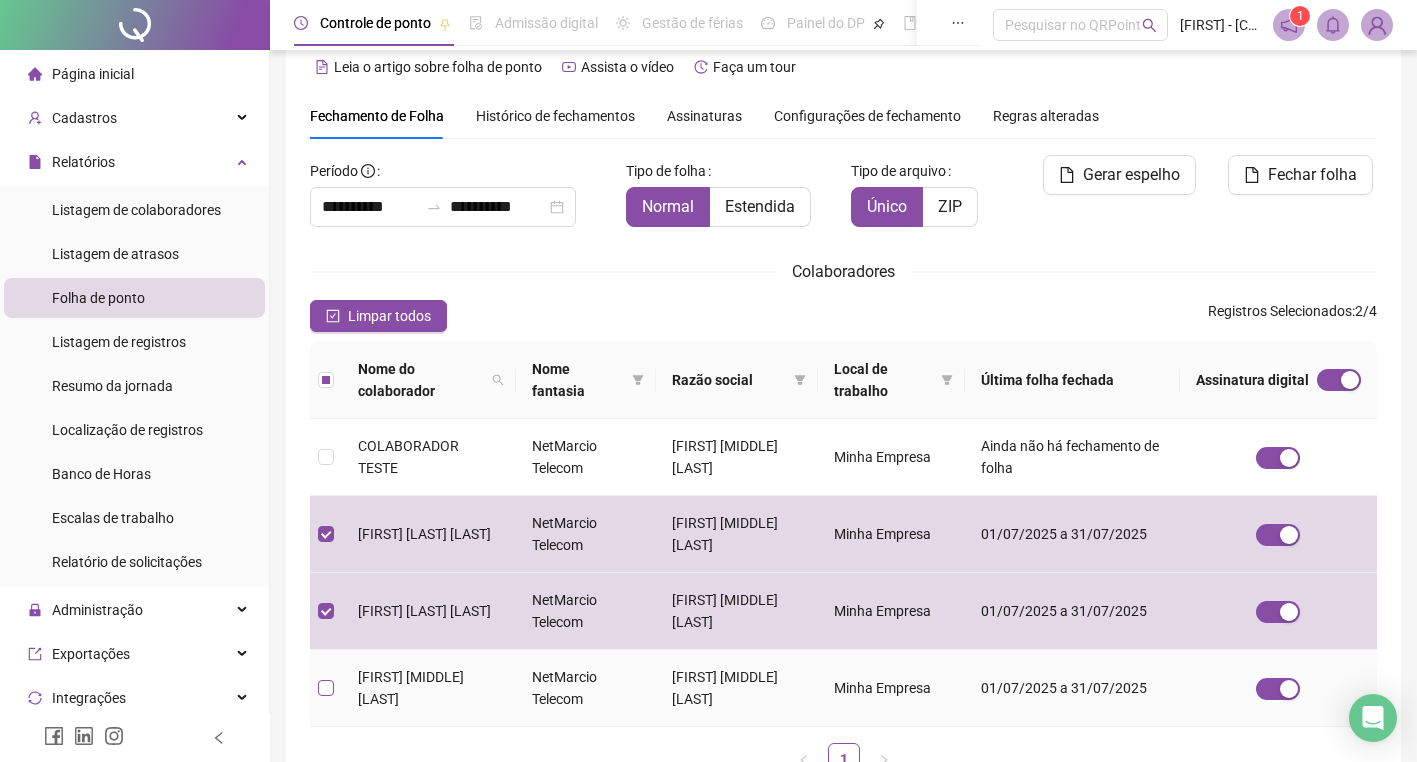 click at bounding box center (326, 688) 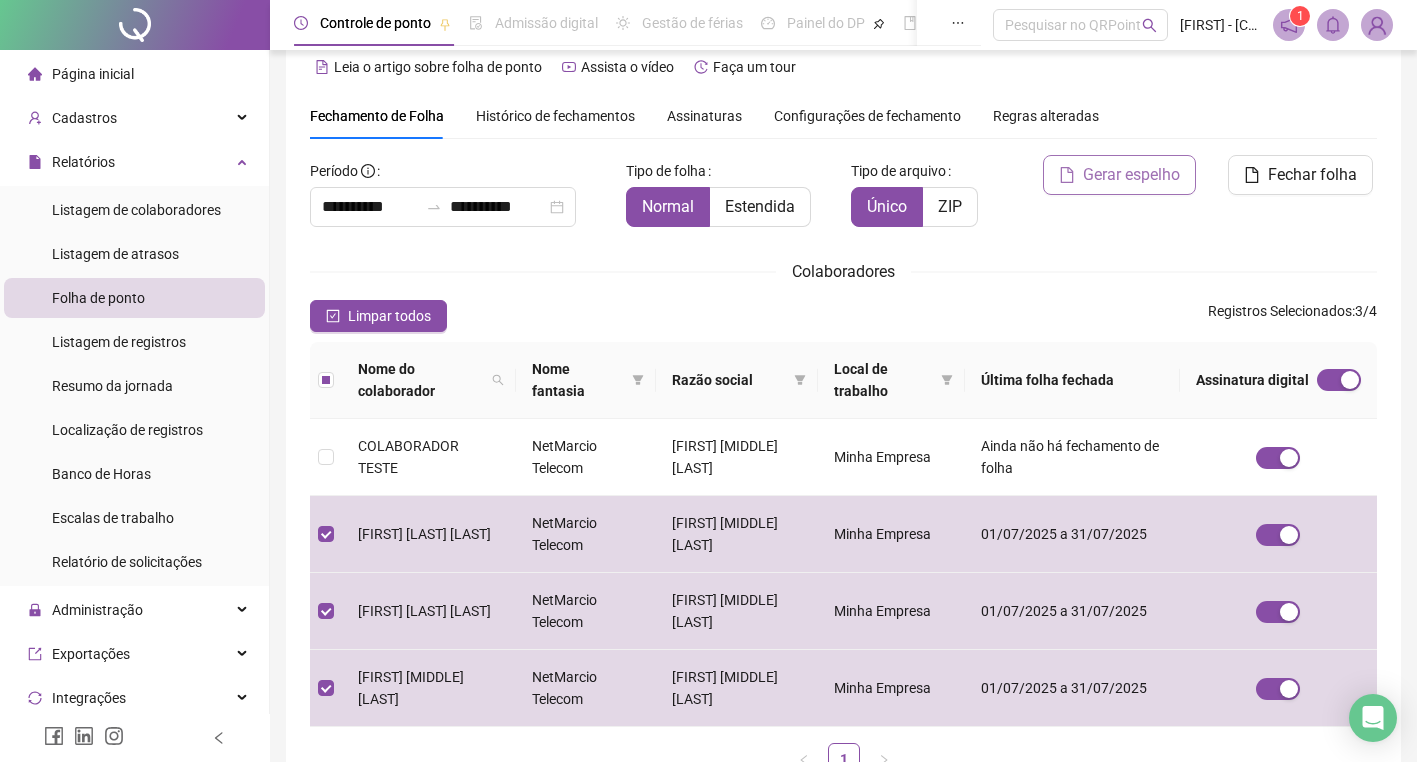 click on "Gerar espelho" at bounding box center [1131, 175] 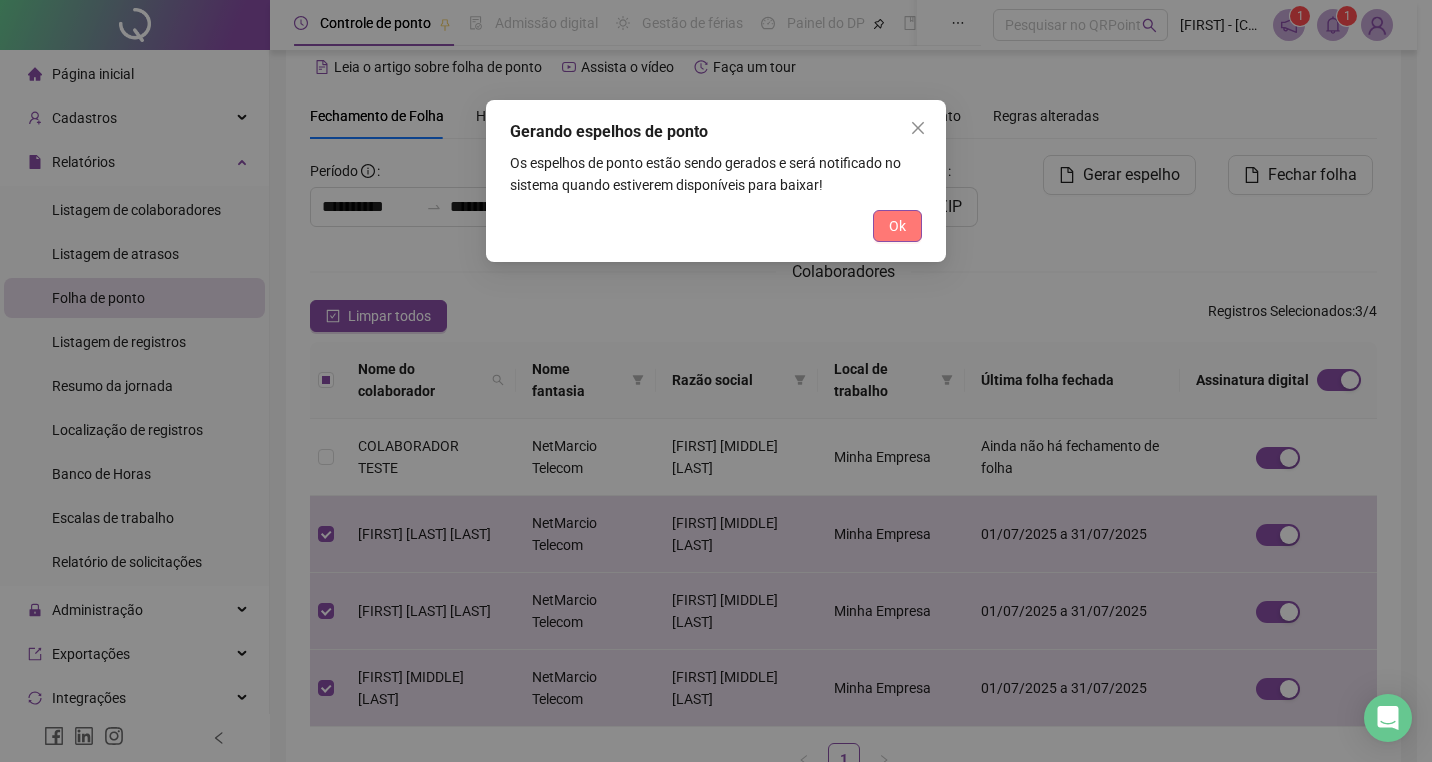 click on "Ok" at bounding box center [897, 226] 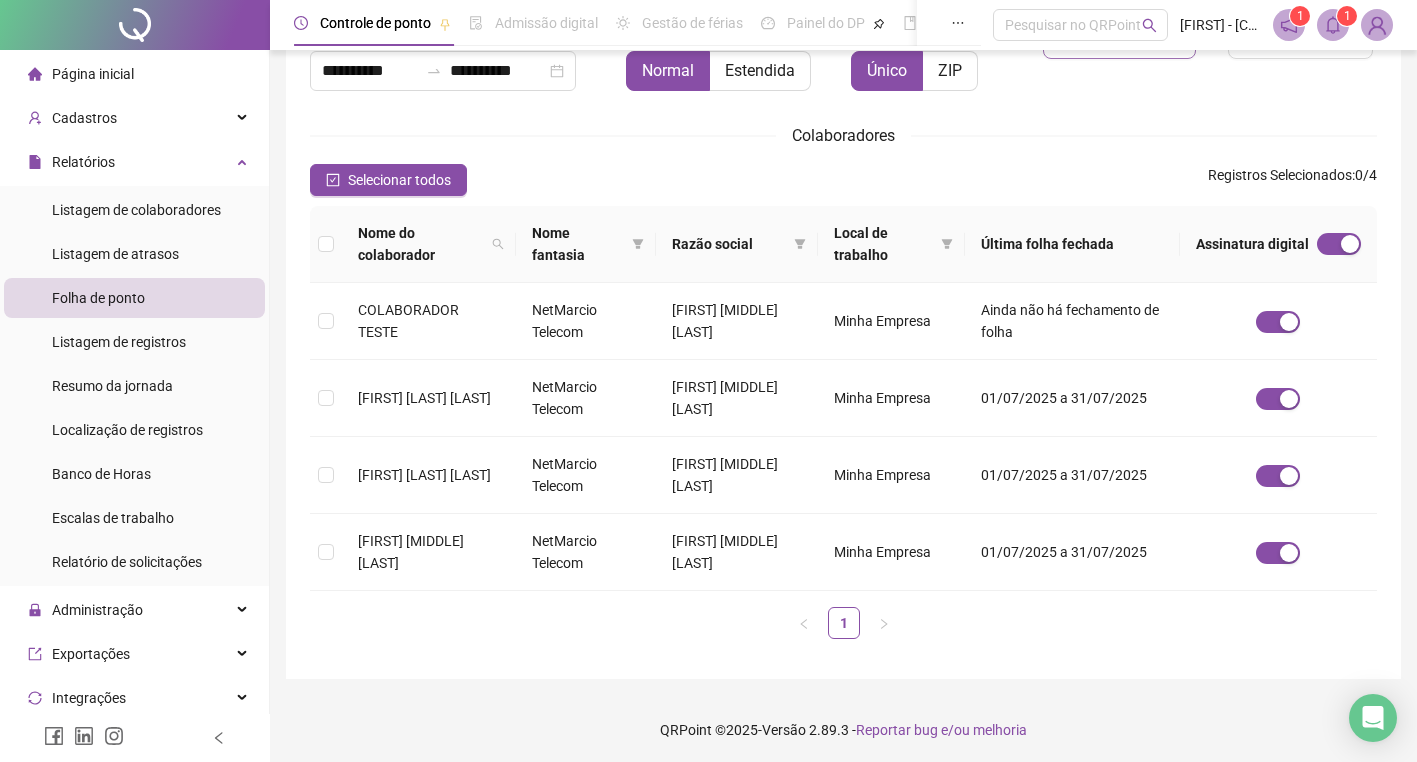 scroll, scrollTop: 168, scrollLeft: 0, axis: vertical 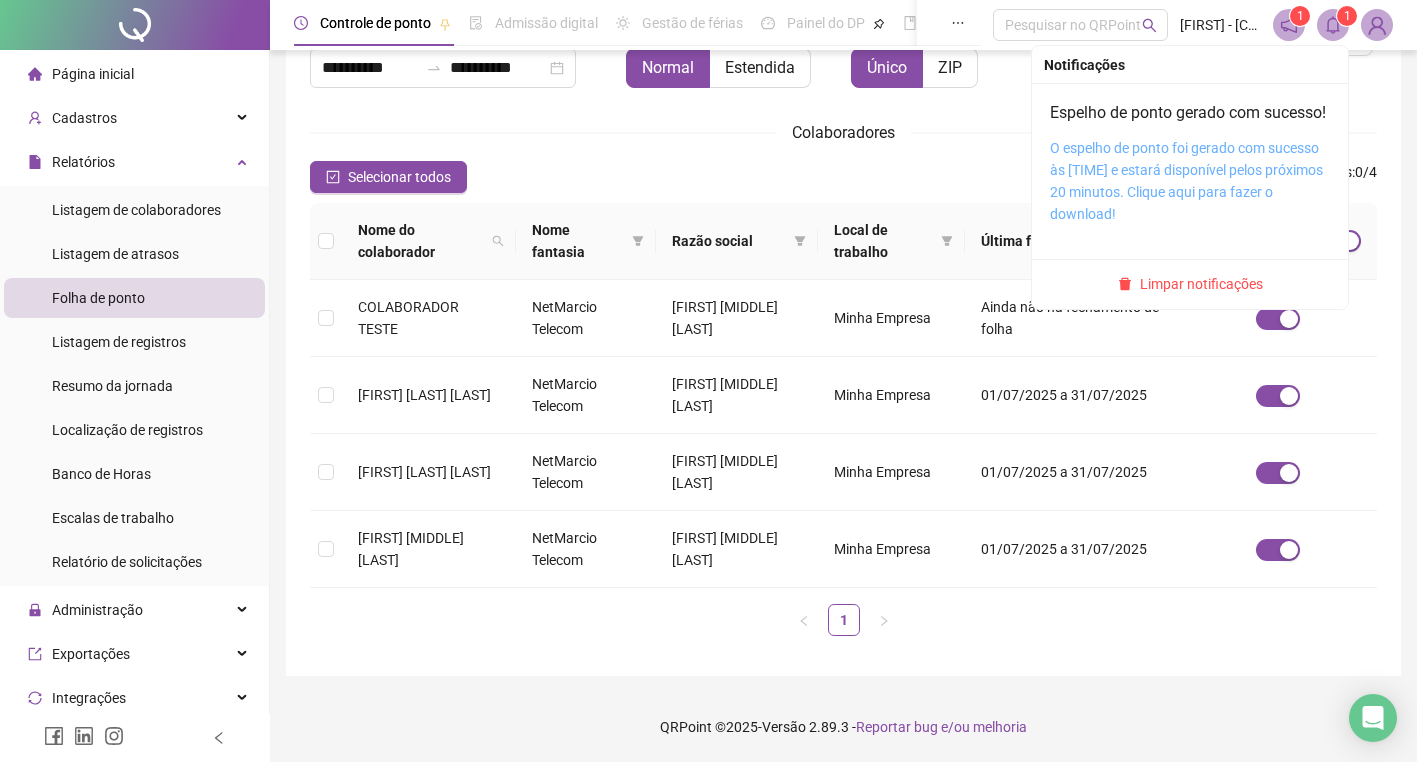 click on "O espelho de ponto foi gerado com sucesso às [TIME] e estará disponível pelos próximos 20 minutos.
Clique aqui para fazer o download!" at bounding box center [1186, 181] 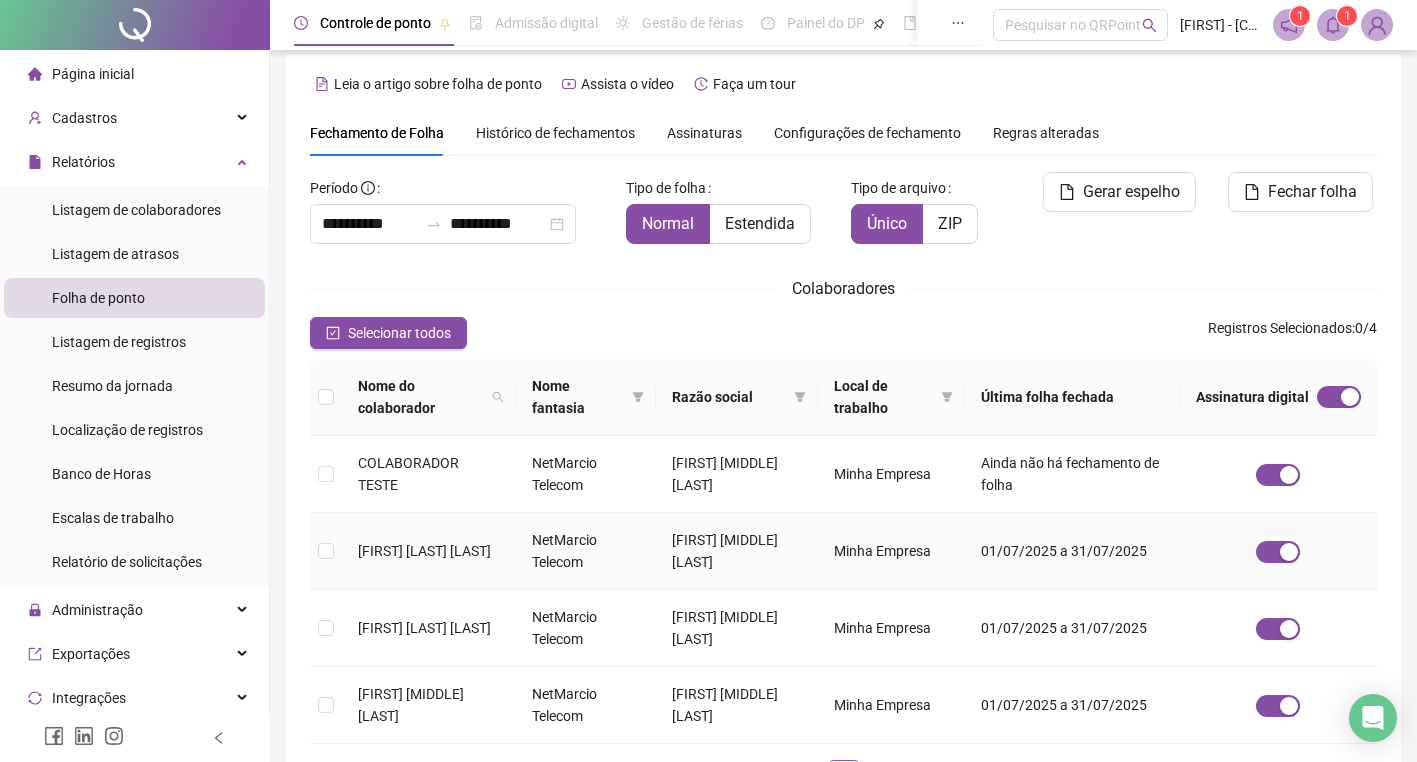 scroll, scrollTop: 0, scrollLeft: 0, axis: both 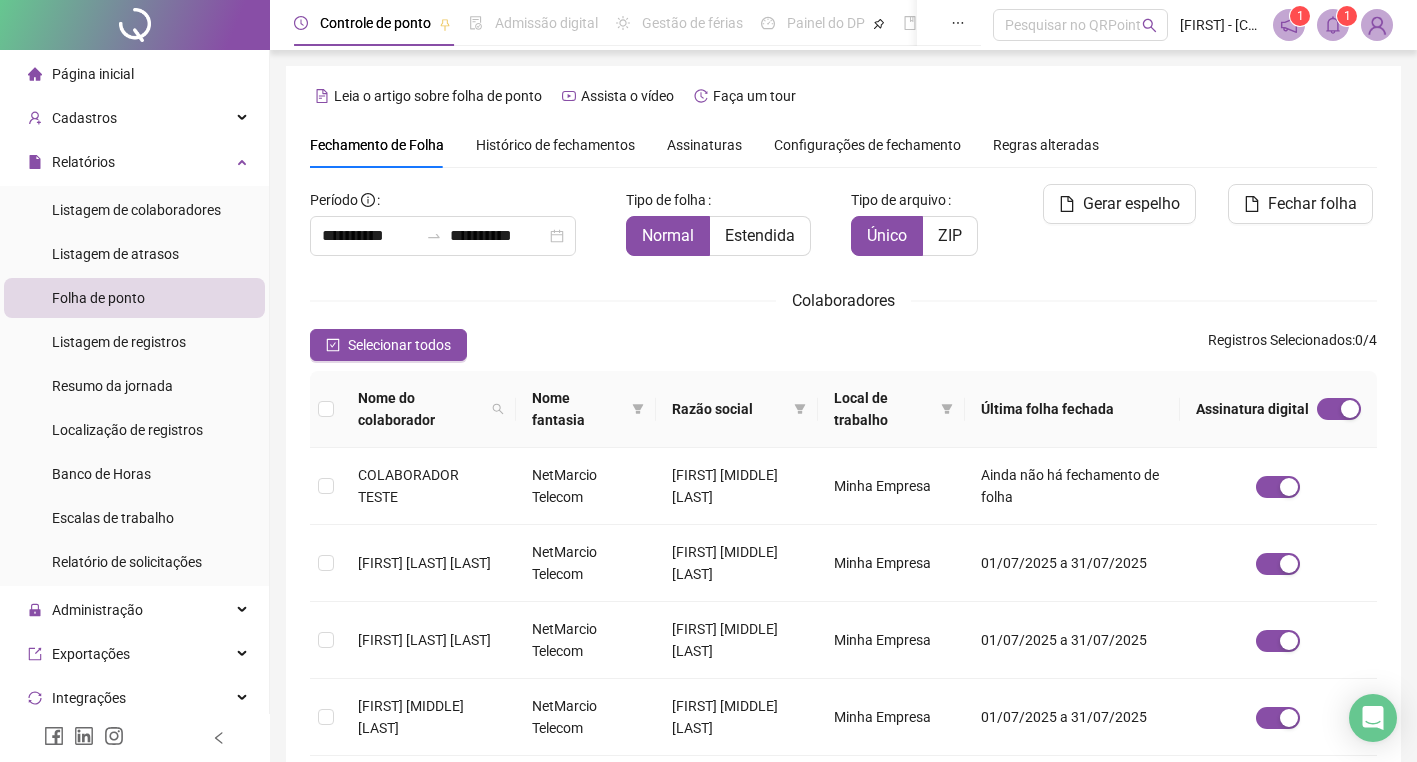 click on "Página inicial" at bounding box center (93, 74) 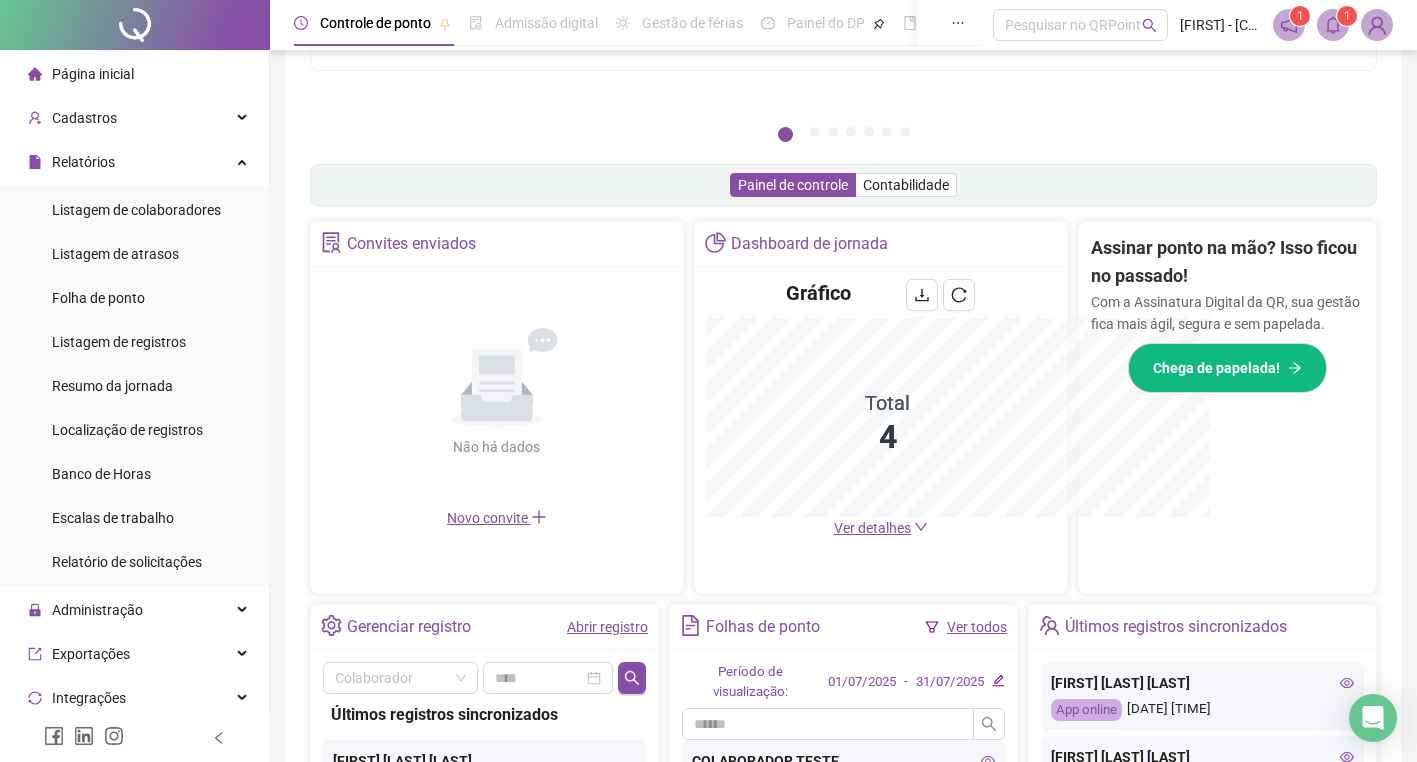 scroll, scrollTop: 516, scrollLeft: 0, axis: vertical 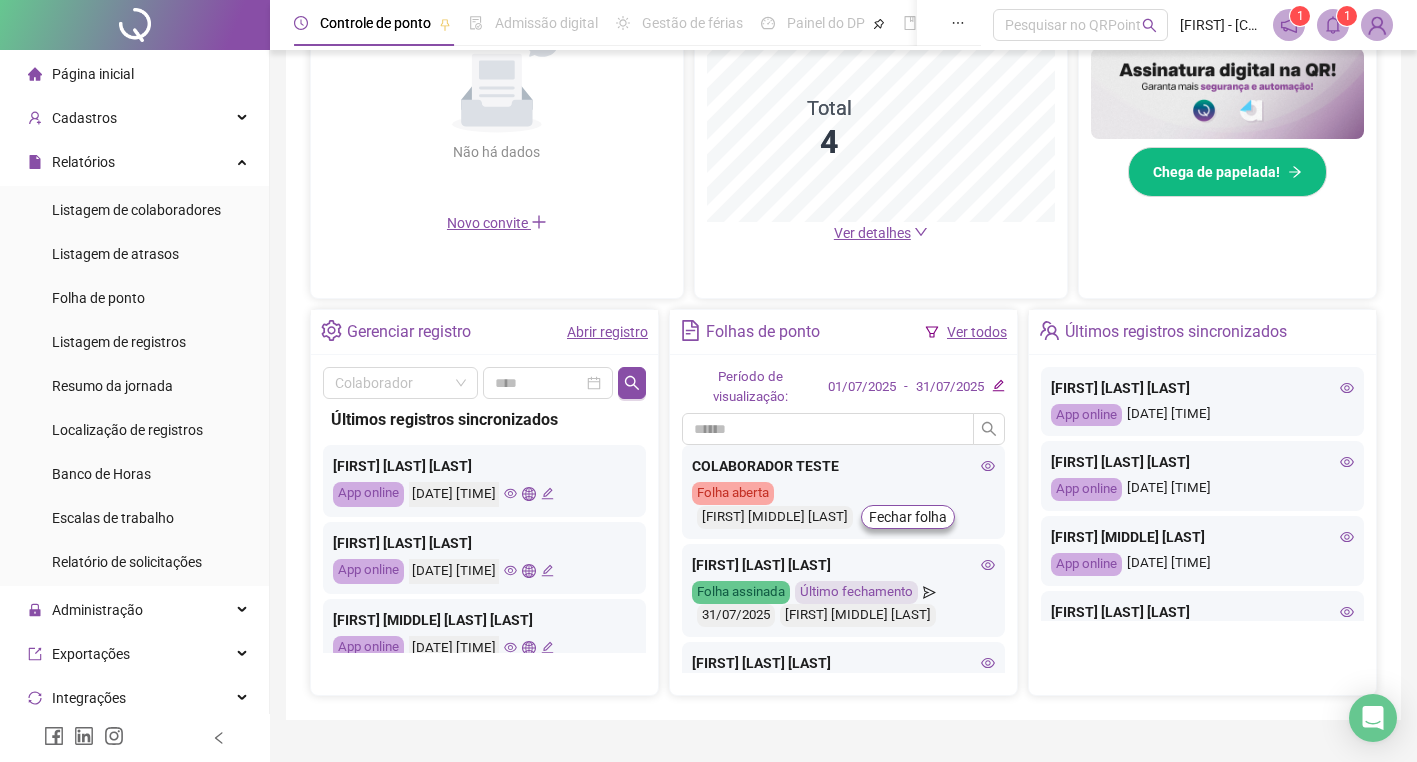 type 